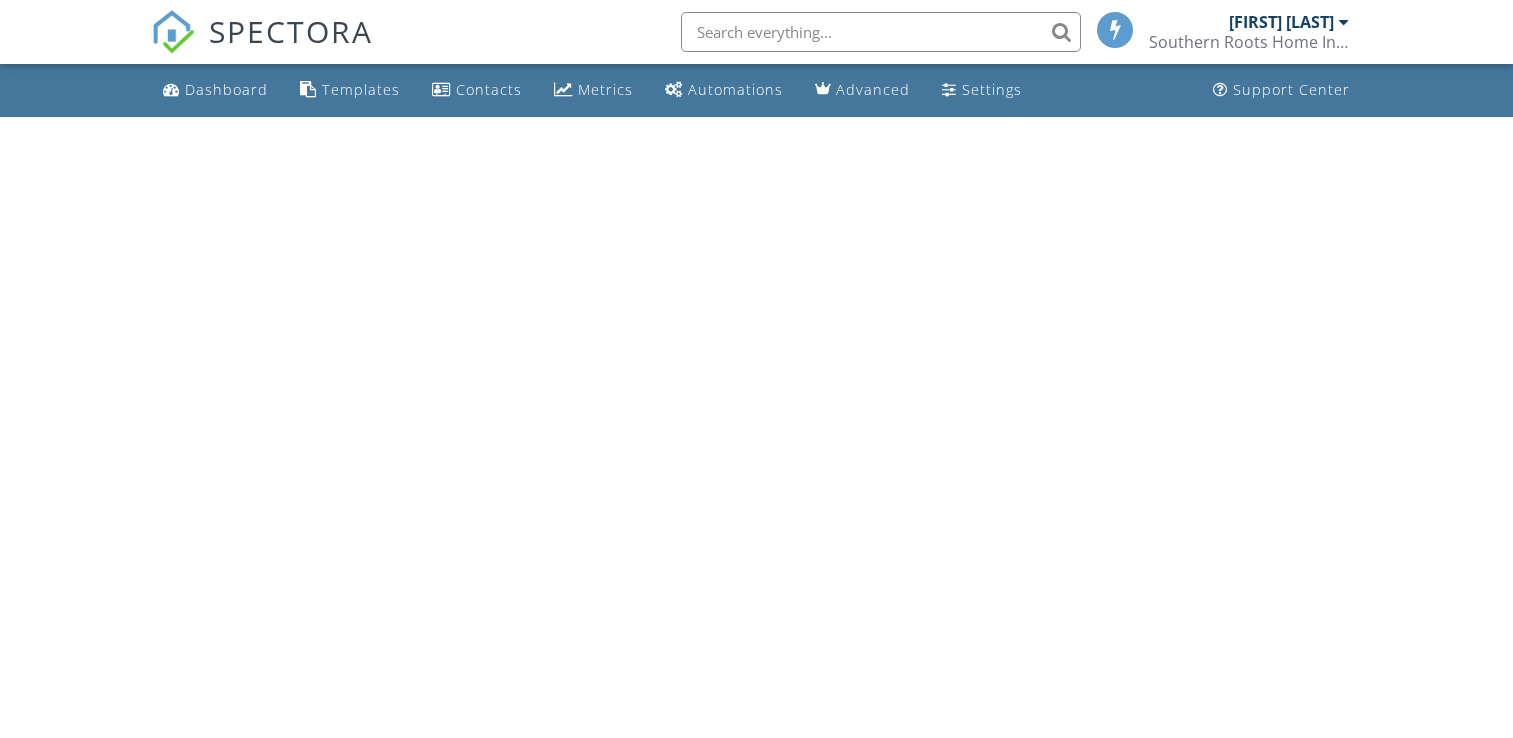 scroll, scrollTop: 0, scrollLeft: 0, axis: both 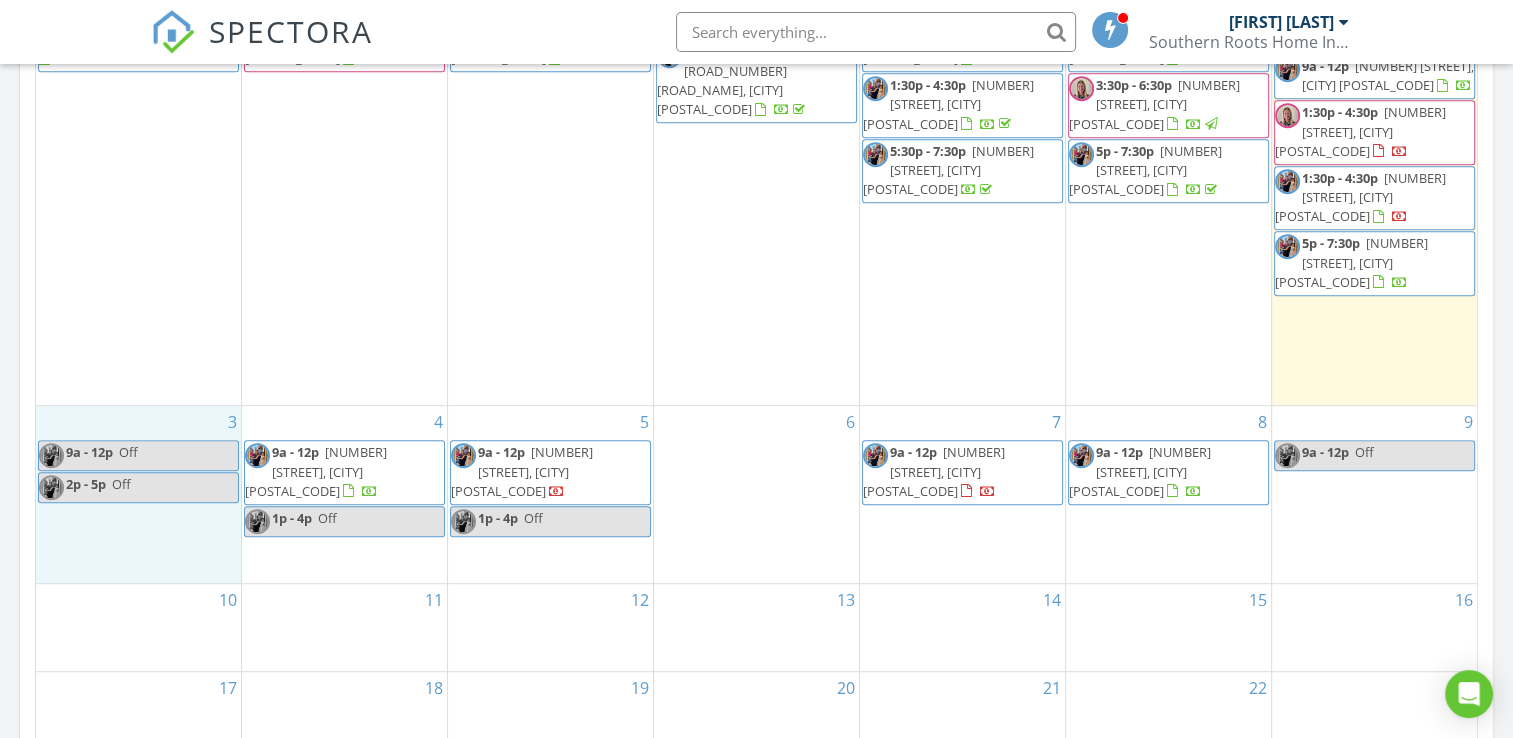 click on "3
9a - 12p
Off
2p - 5p
Off" at bounding box center (138, 494) 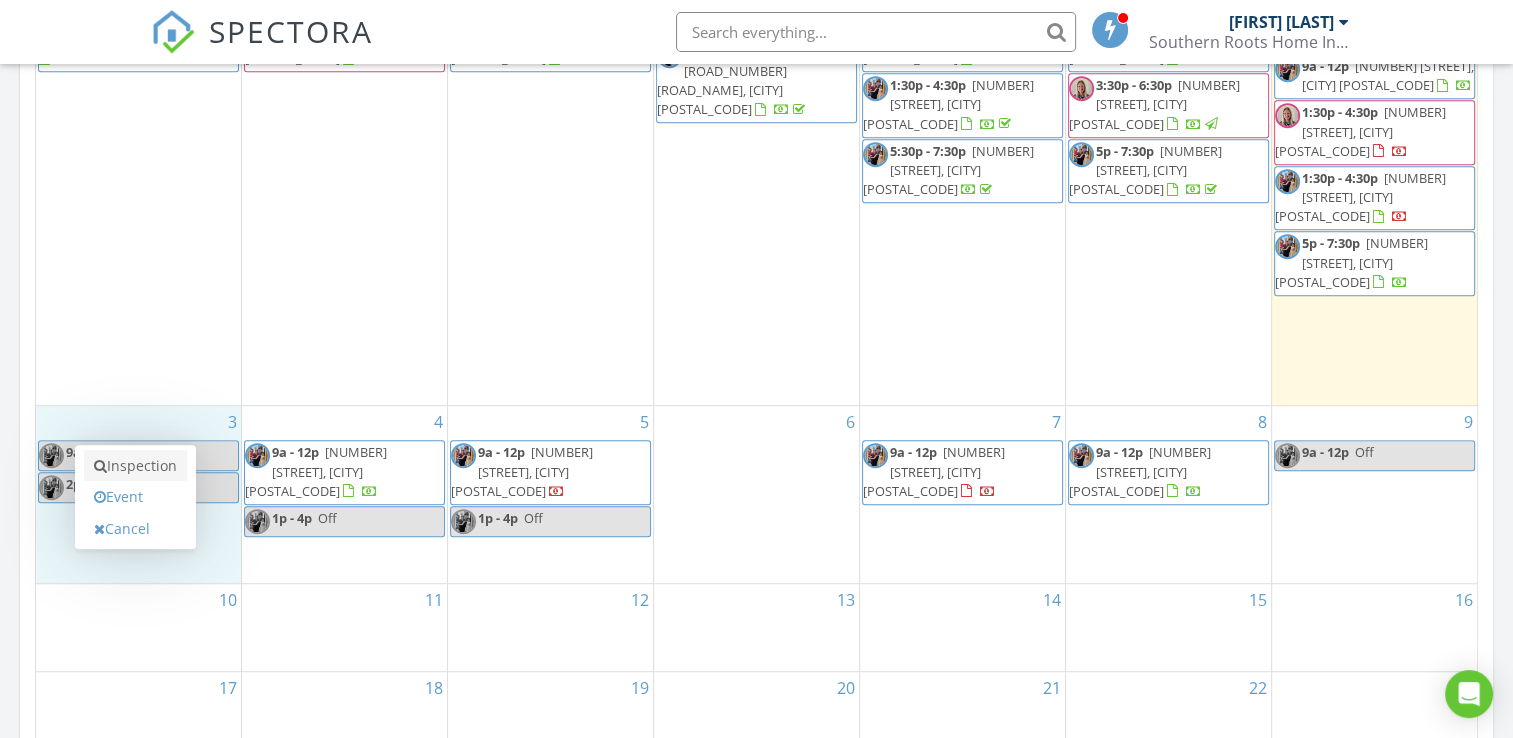 click on "Inspection" at bounding box center (135, 466) 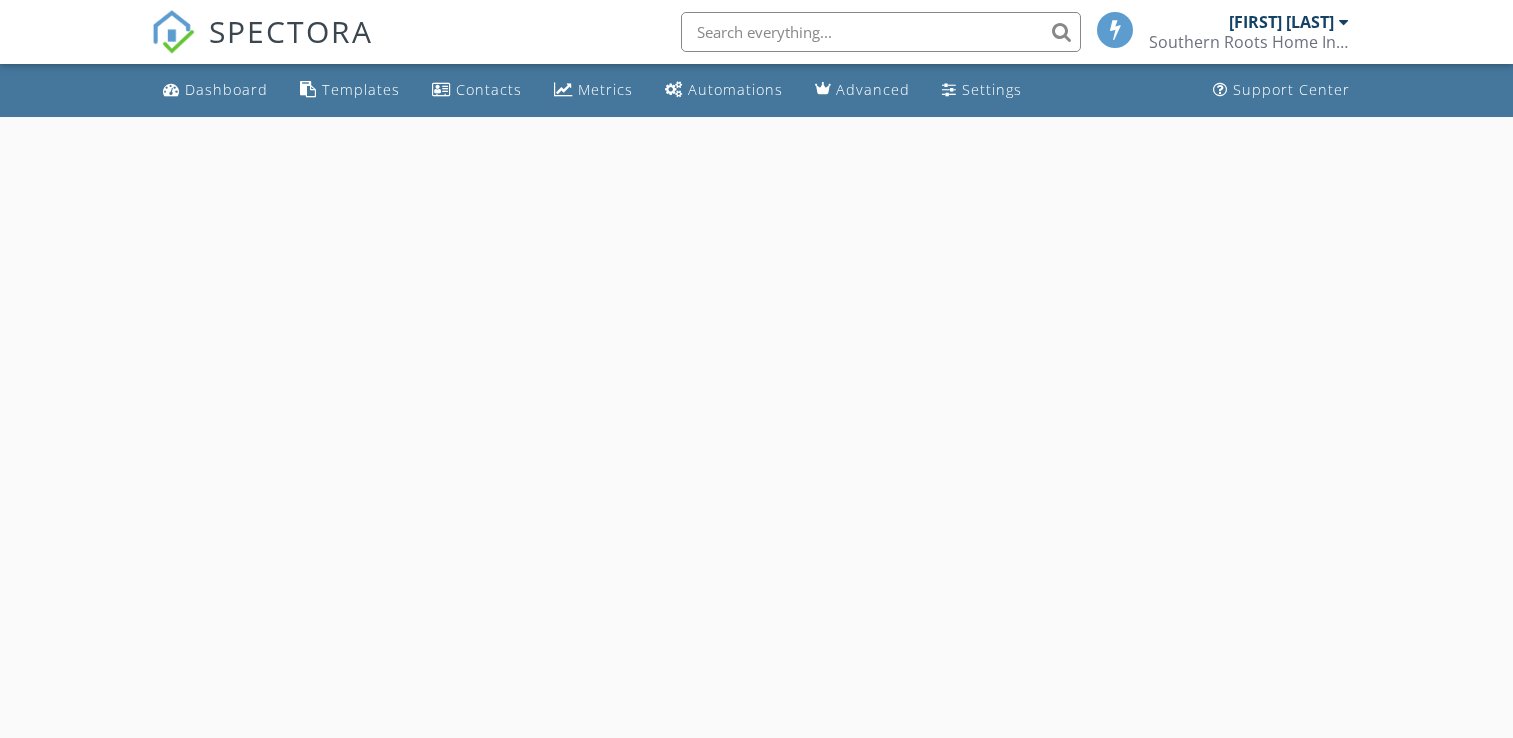 scroll, scrollTop: 0, scrollLeft: 0, axis: both 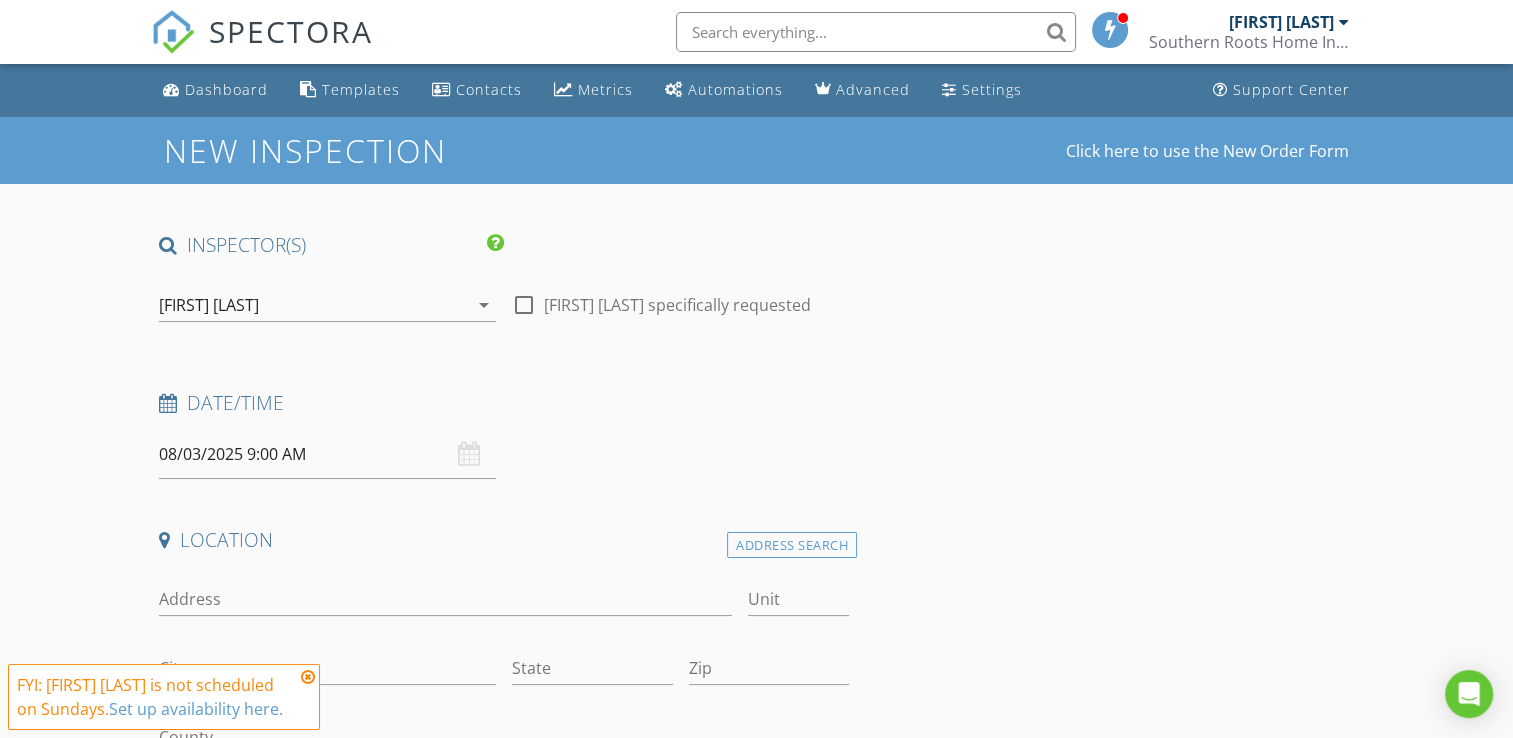 click at bounding box center (524, 305) 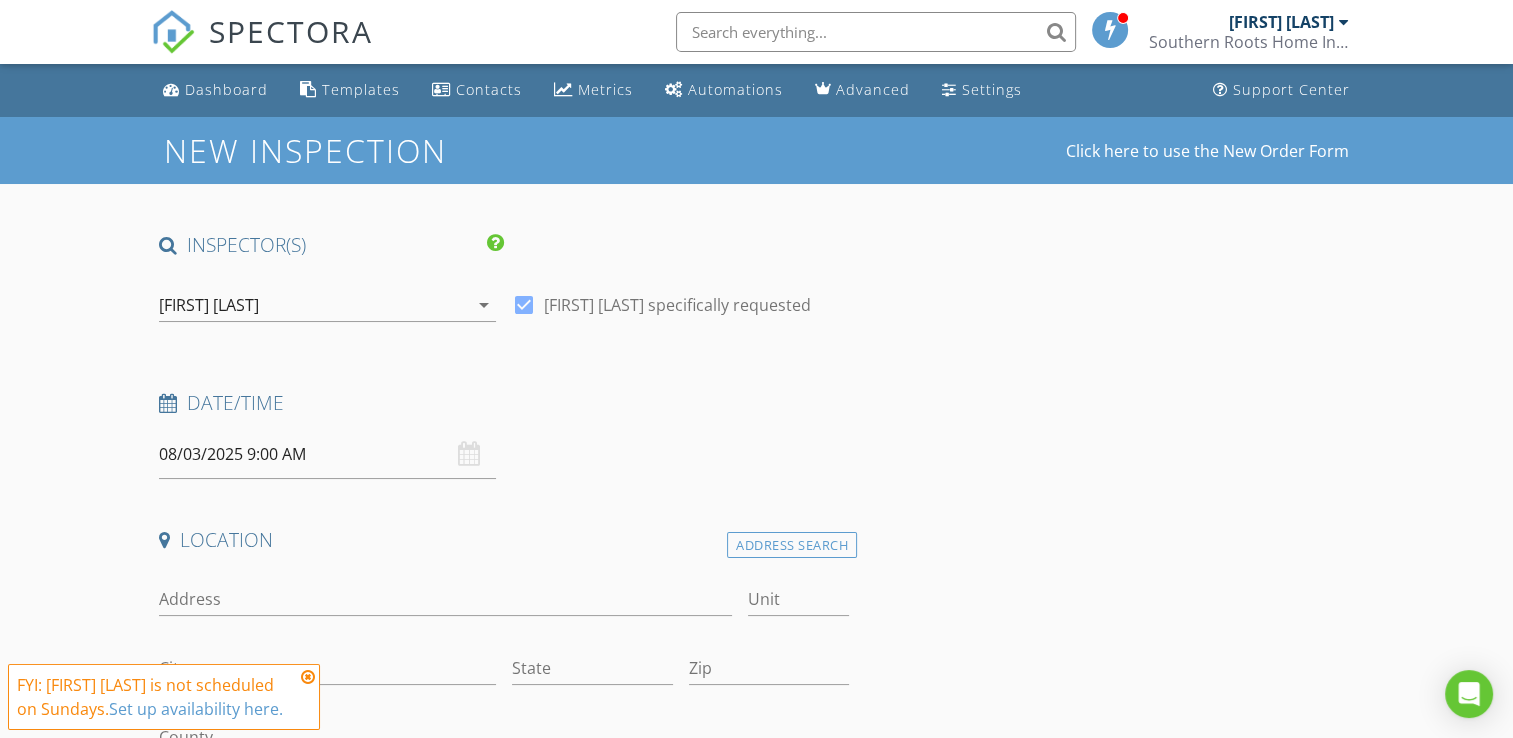 click on "08/03/2025 9:00 AM" at bounding box center (327, 454) 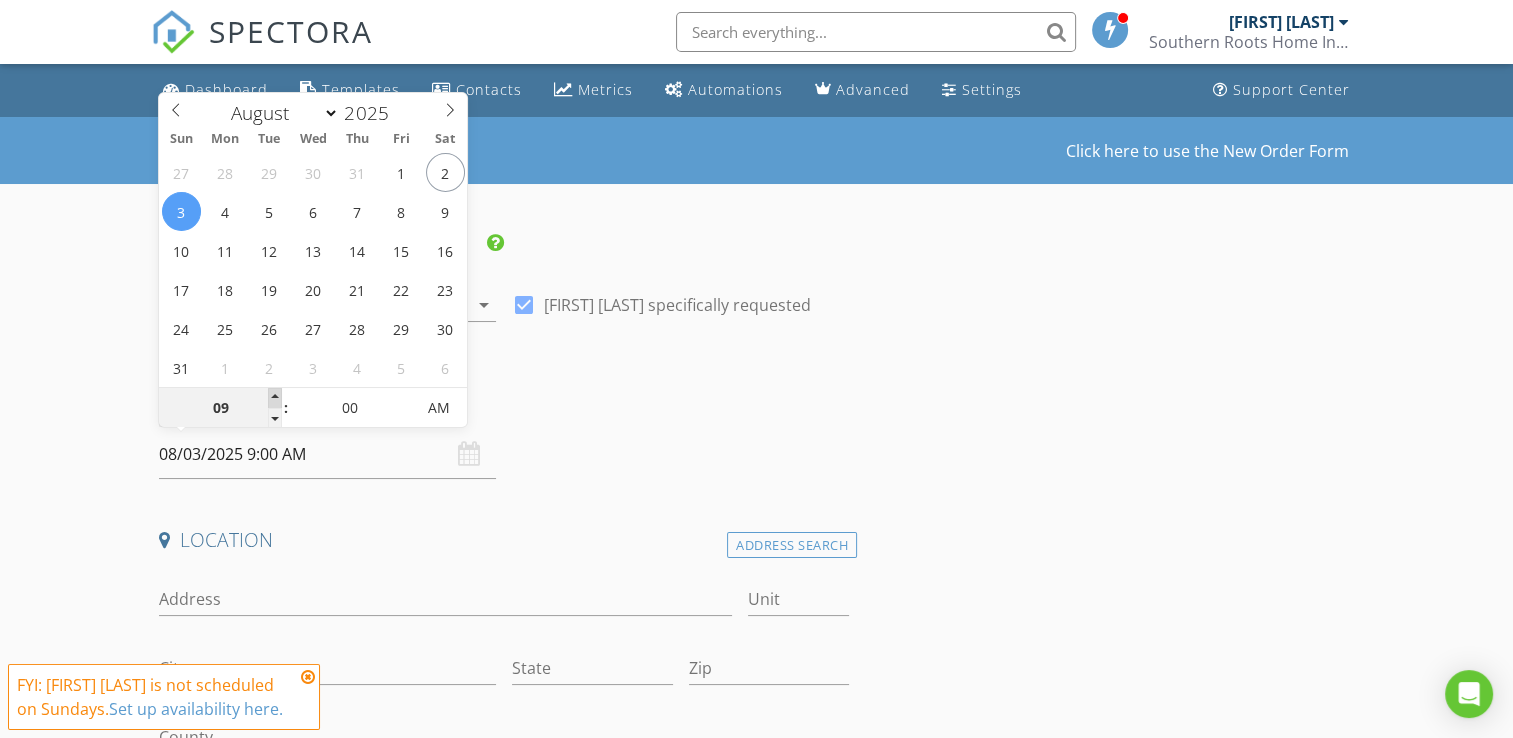 type on "10" 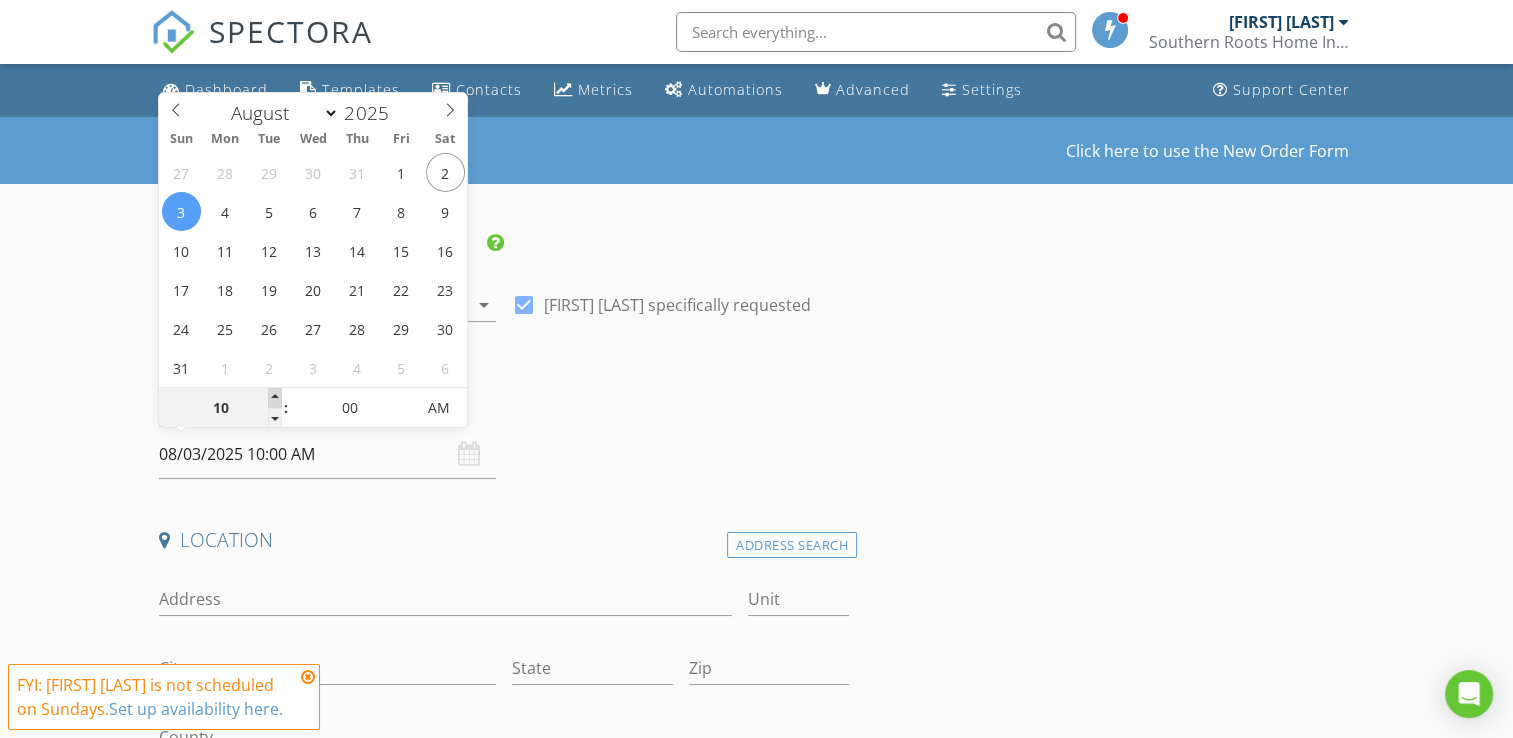 click at bounding box center [275, 398] 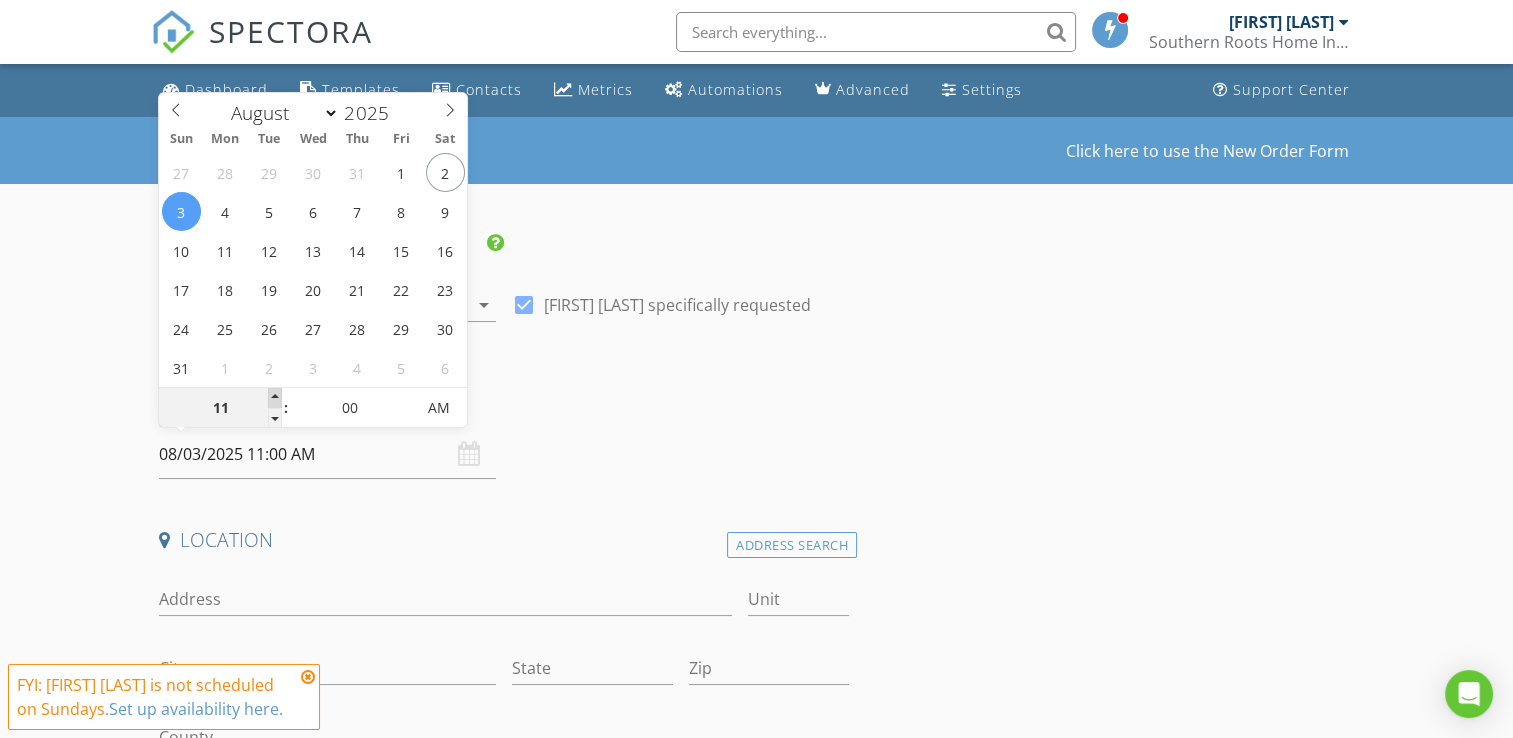 click at bounding box center [275, 398] 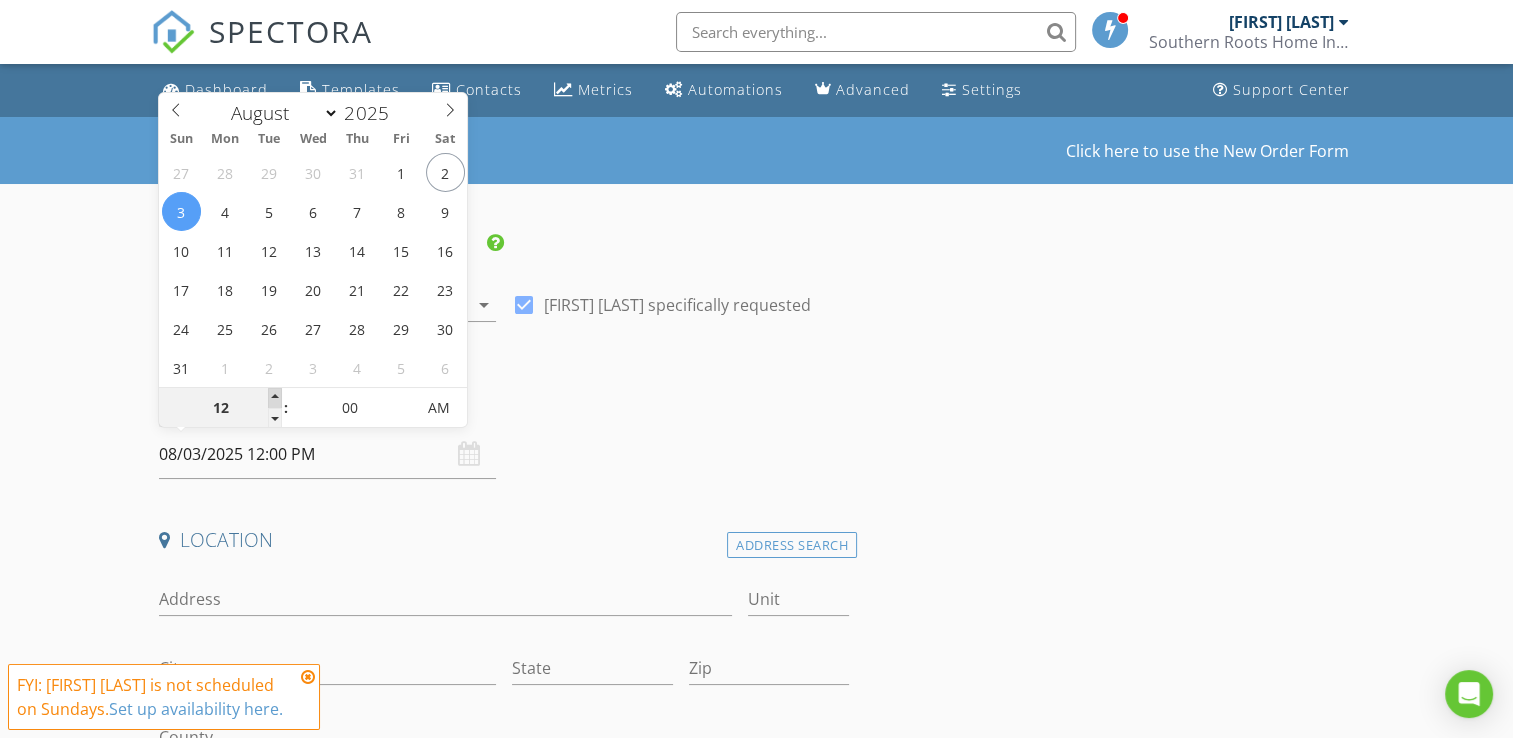 click at bounding box center (275, 398) 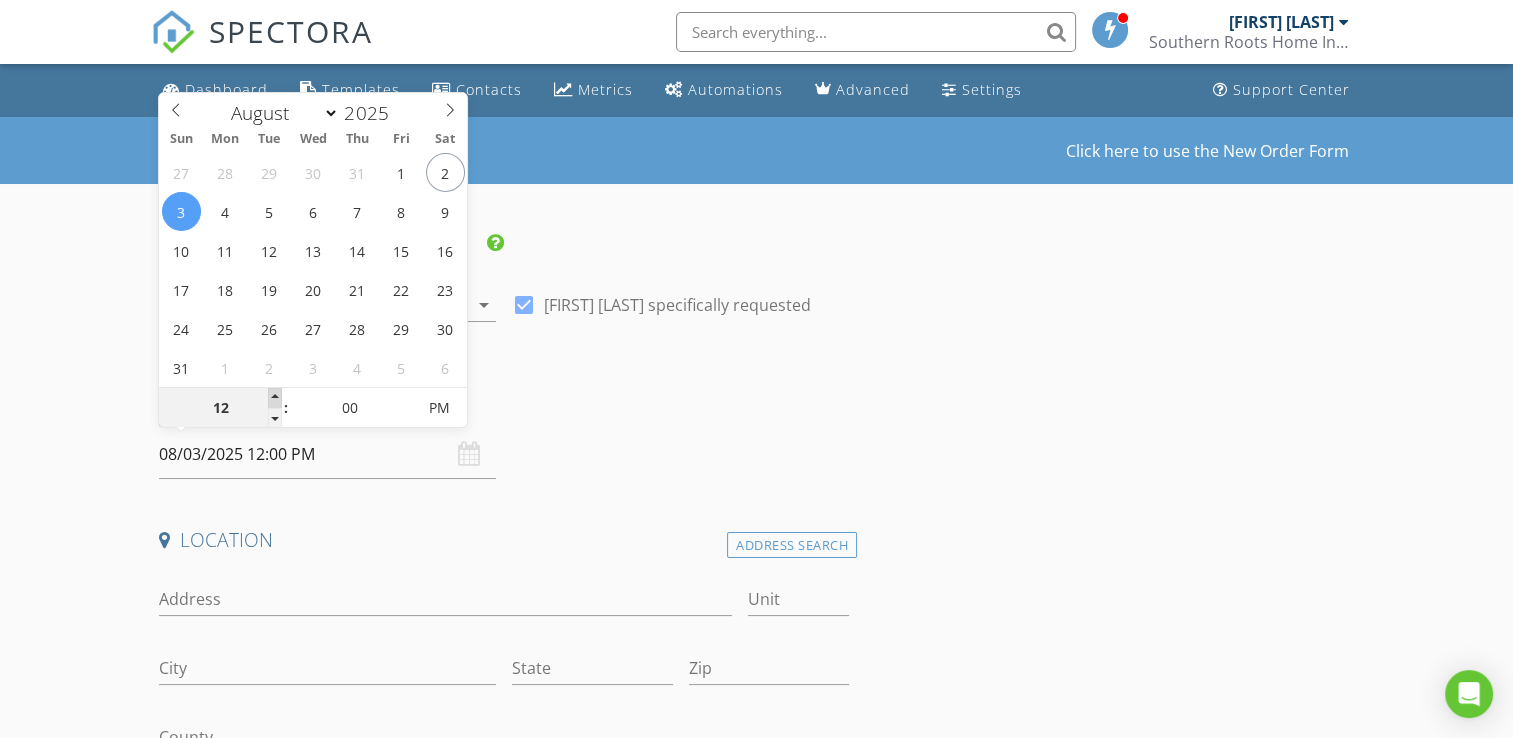 type on "01" 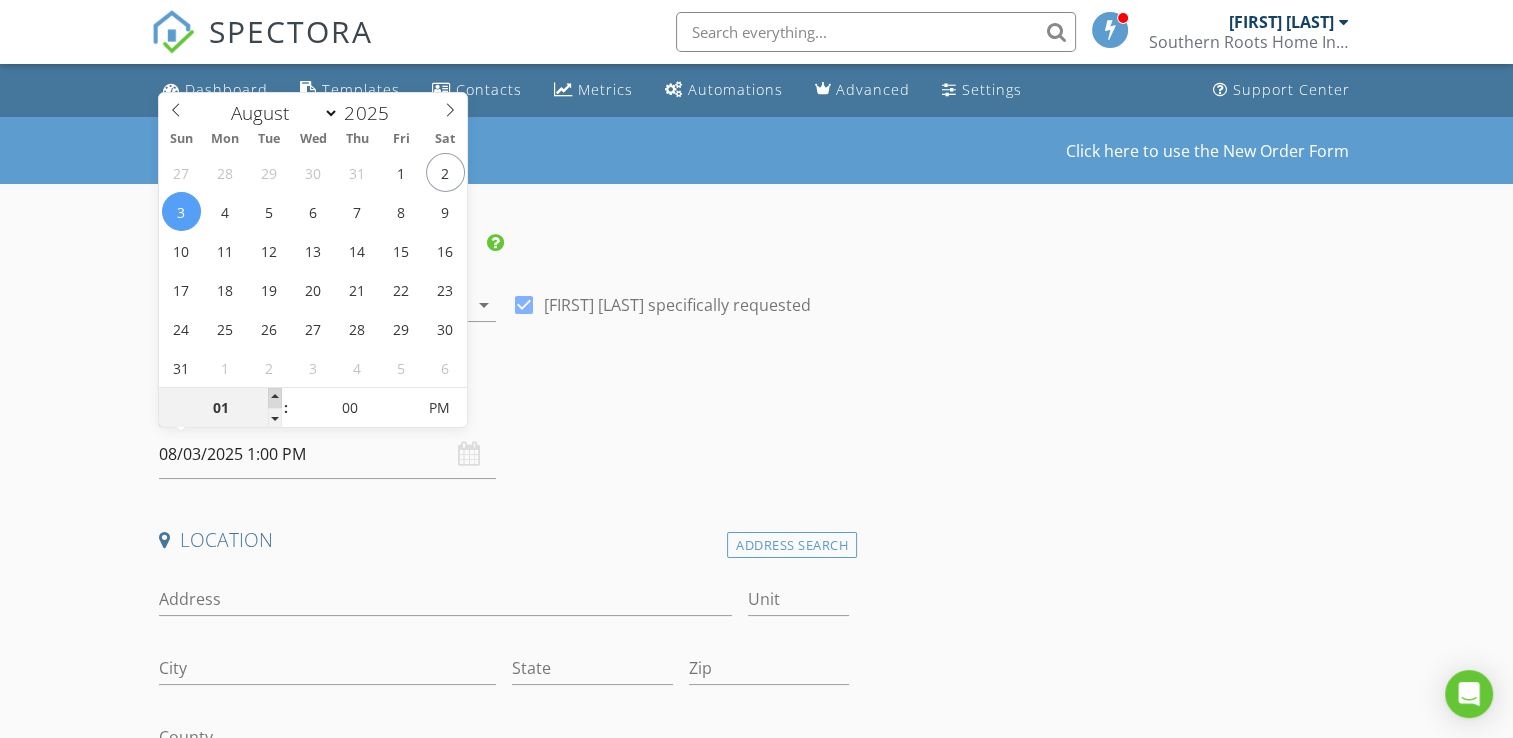 click at bounding box center [275, 398] 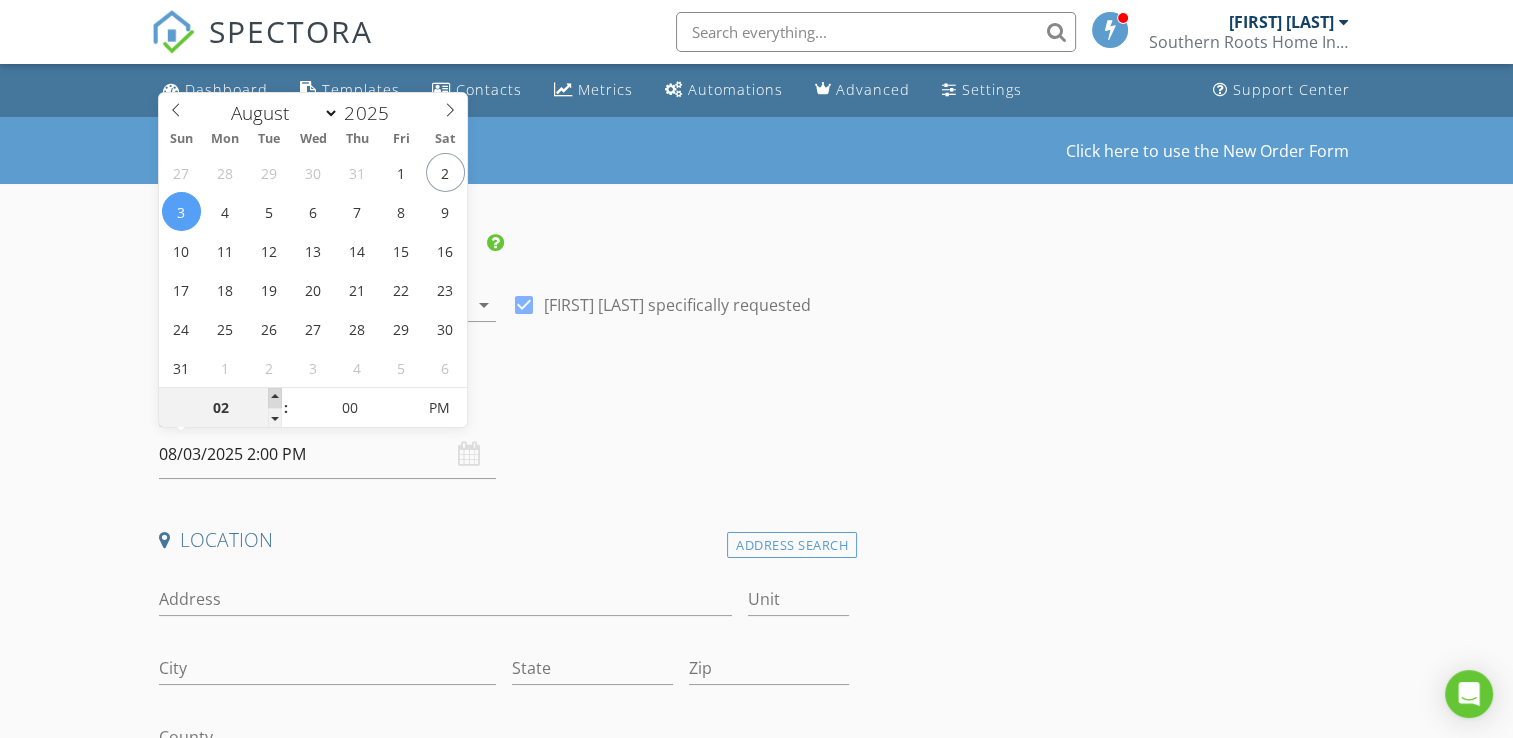 click at bounding box center (275, 398) 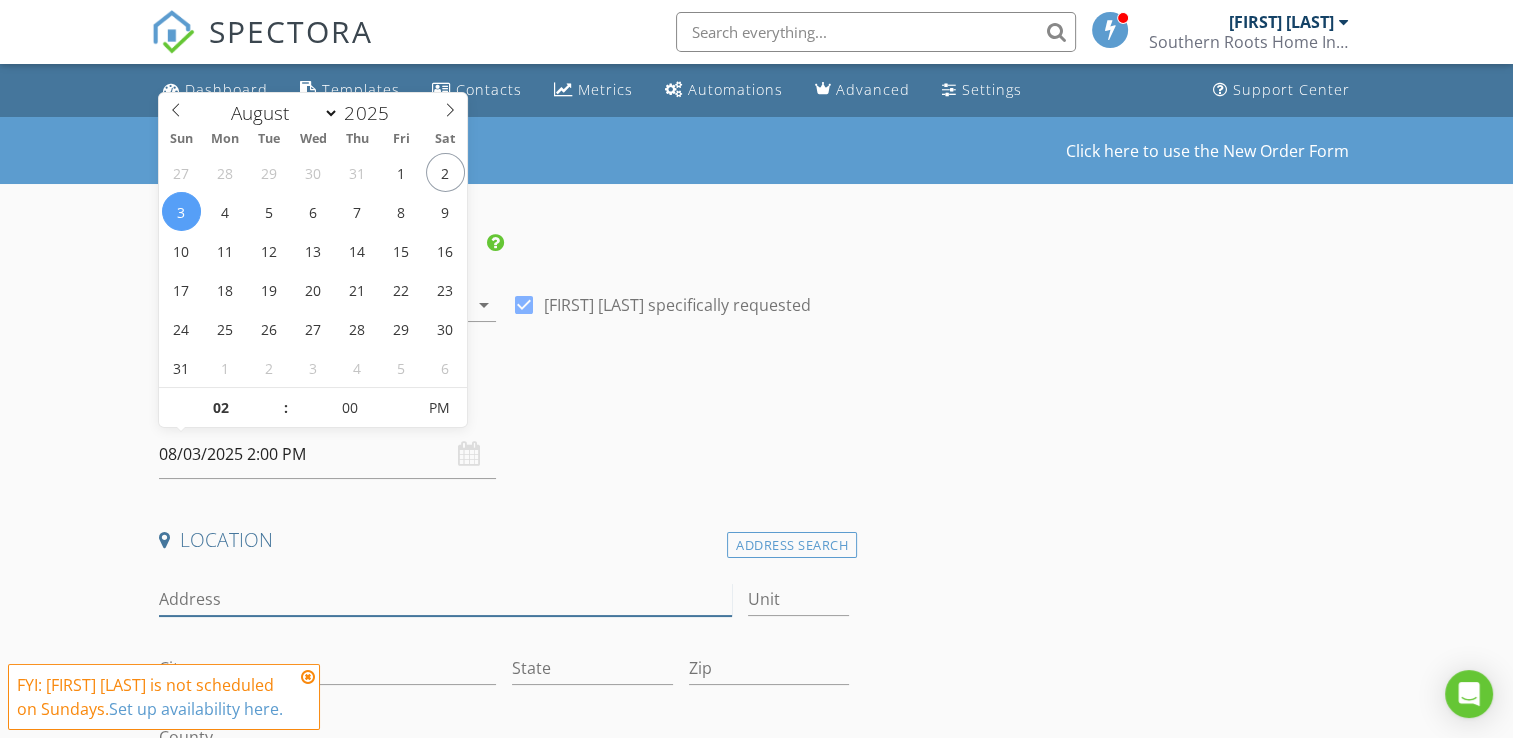click on "Address" at bounding box center [445, 599] 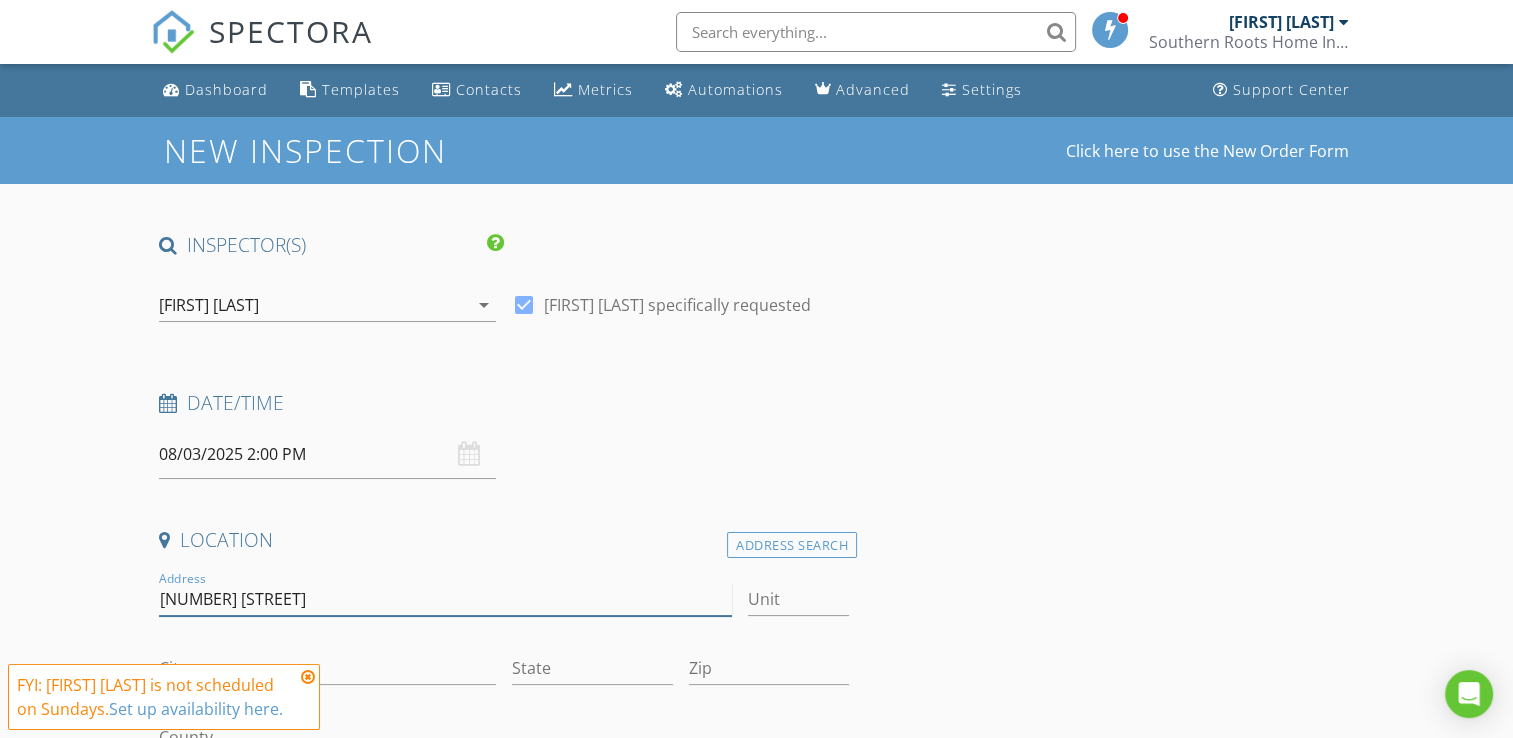 type on "8819 W rayford" 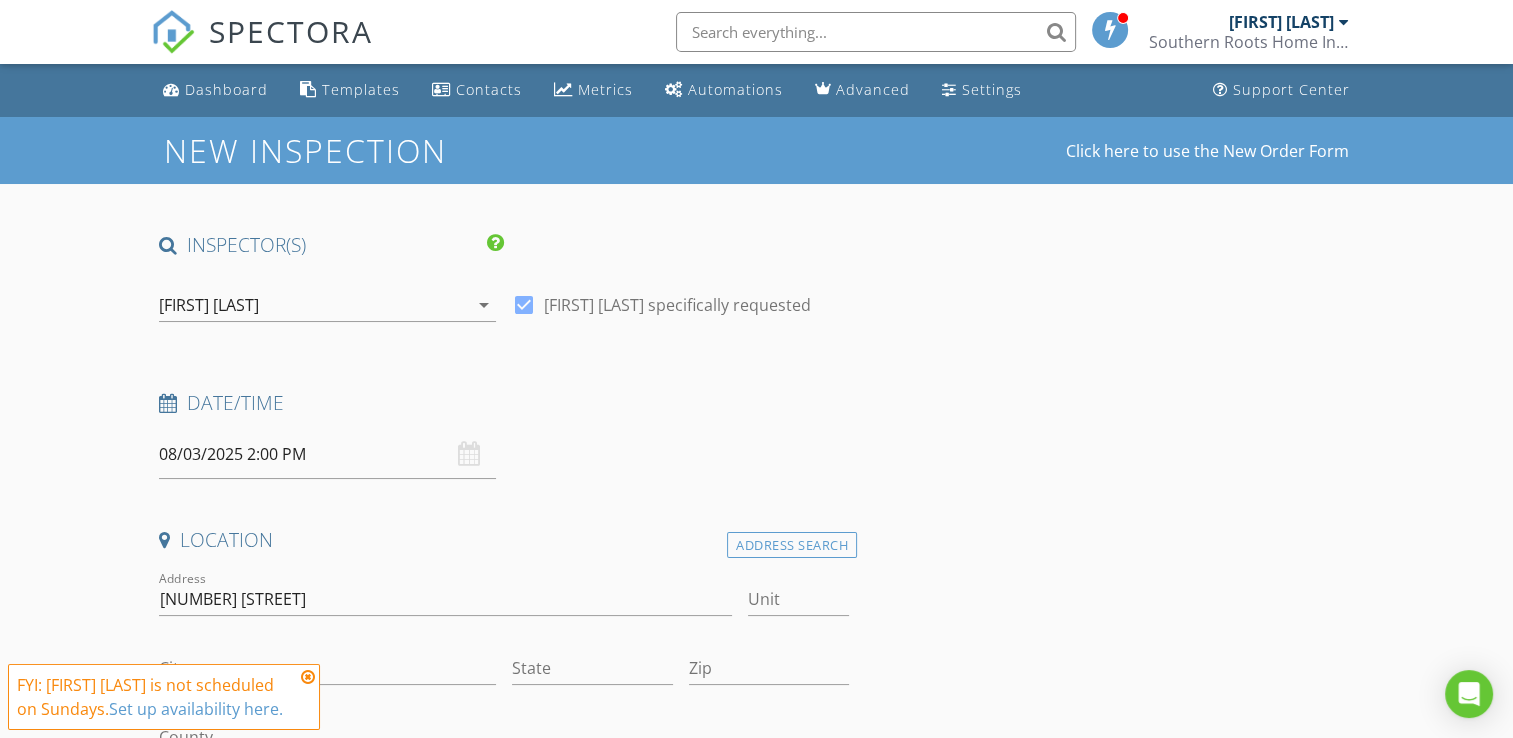 click at bounding box center [308, 677] 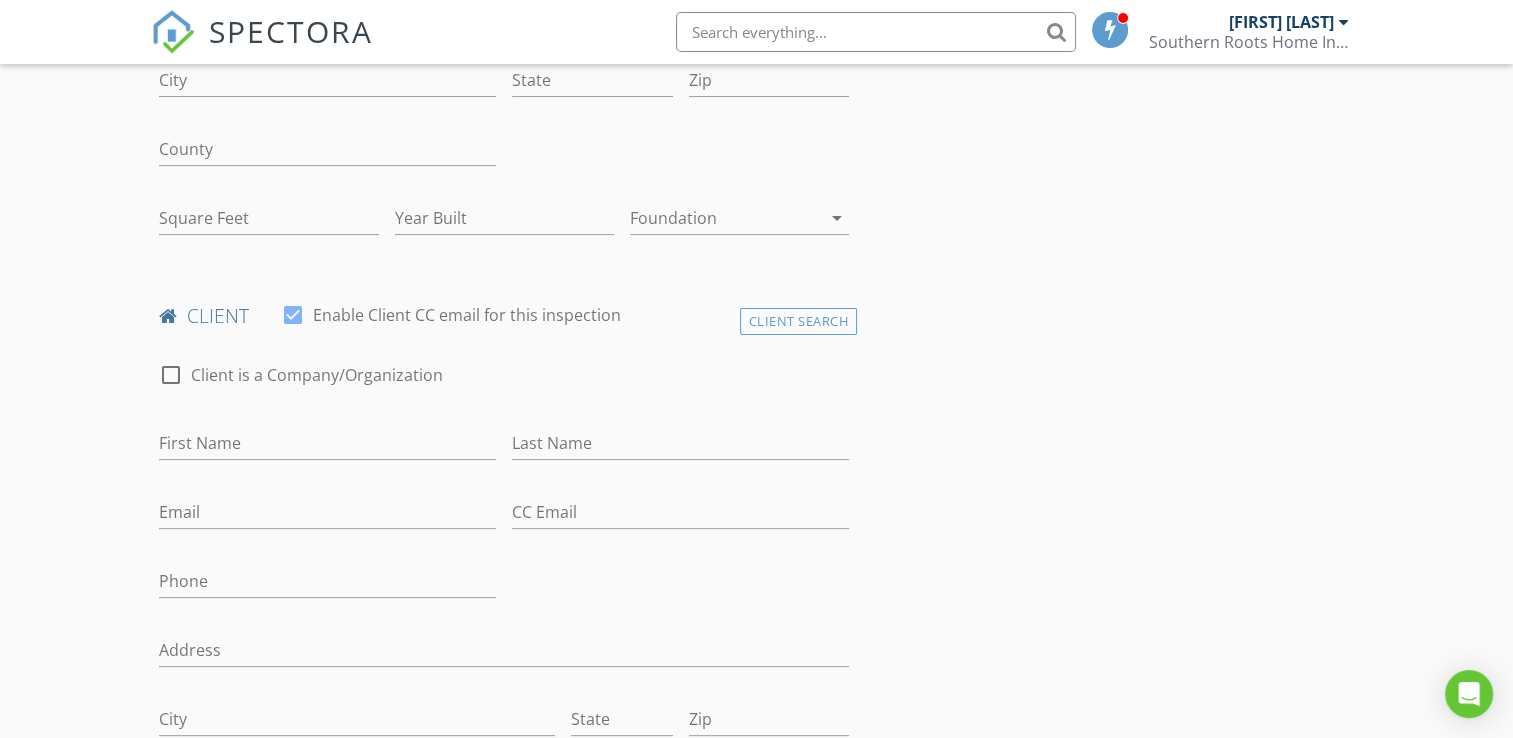 scroll, scrollTop: 599, scrollLeft: 0, axis: vertical 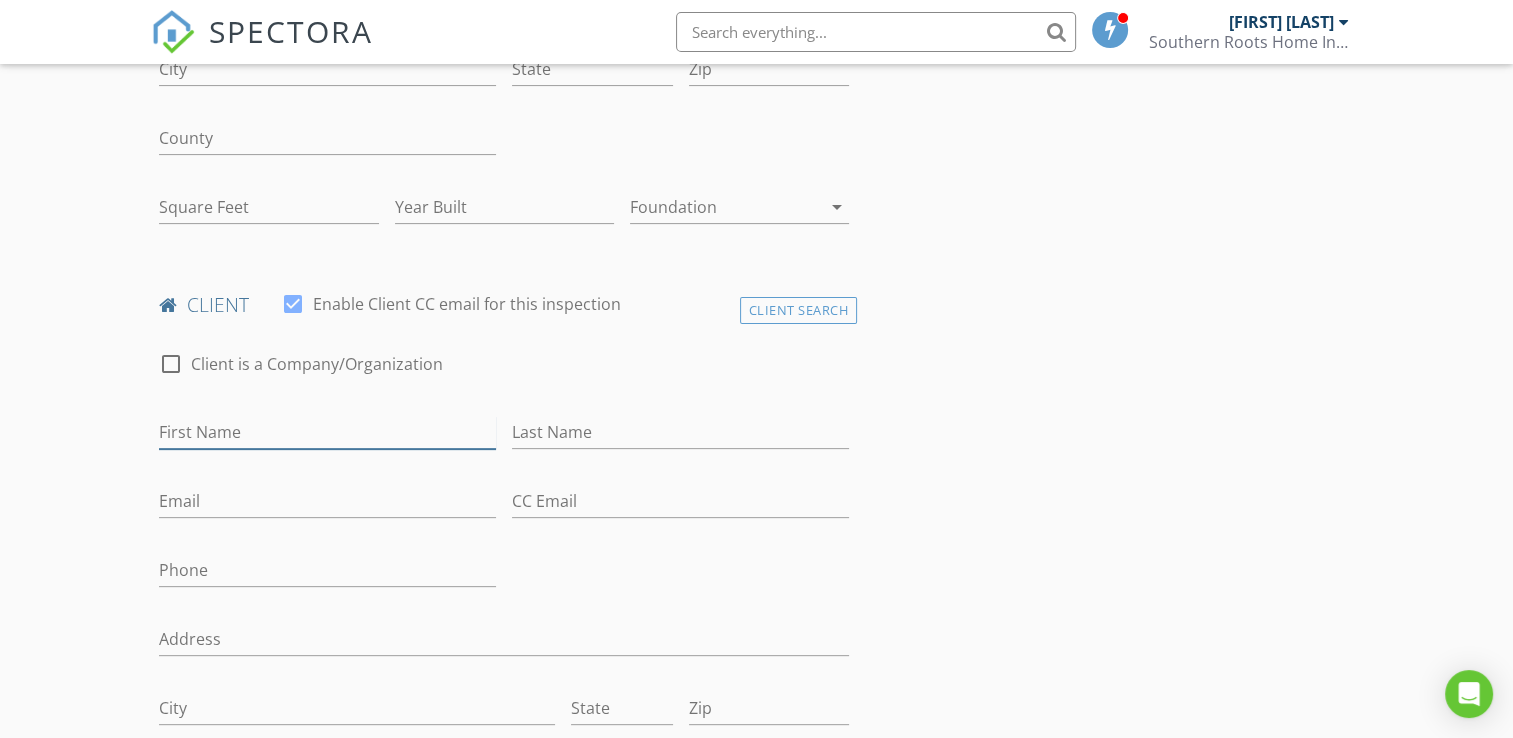 click on "First Name" at bounding box center [327, 432] 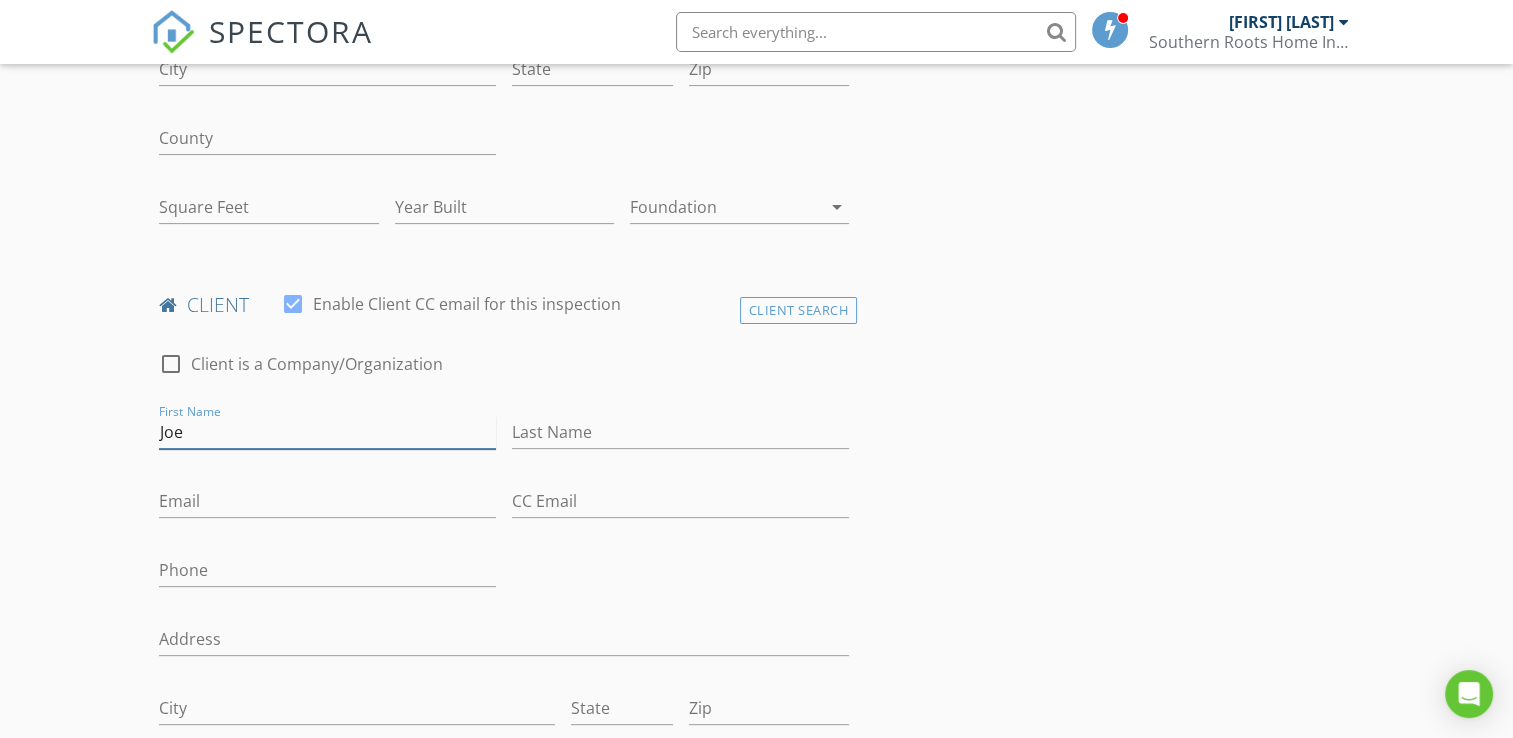 type on "Joe" 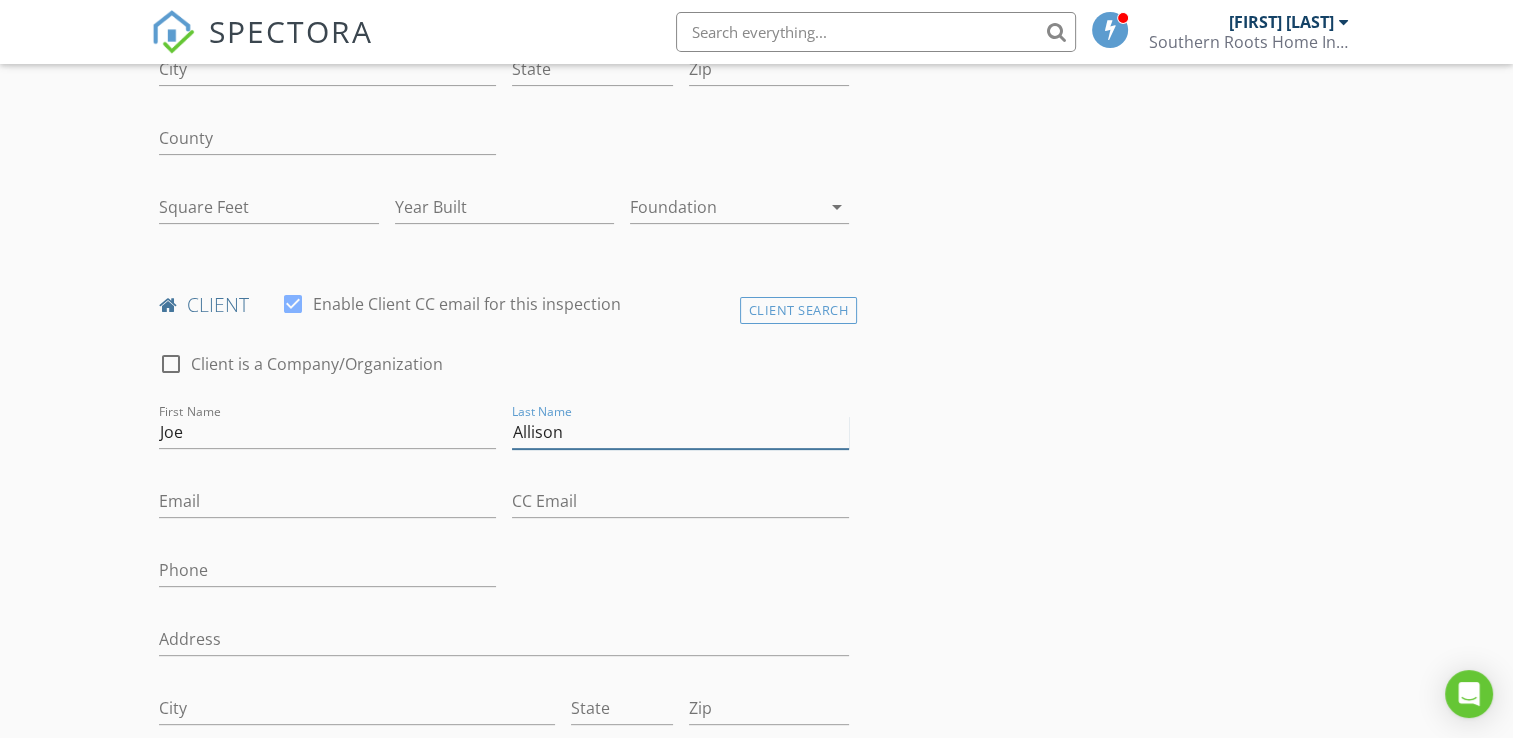 type on "Allison" 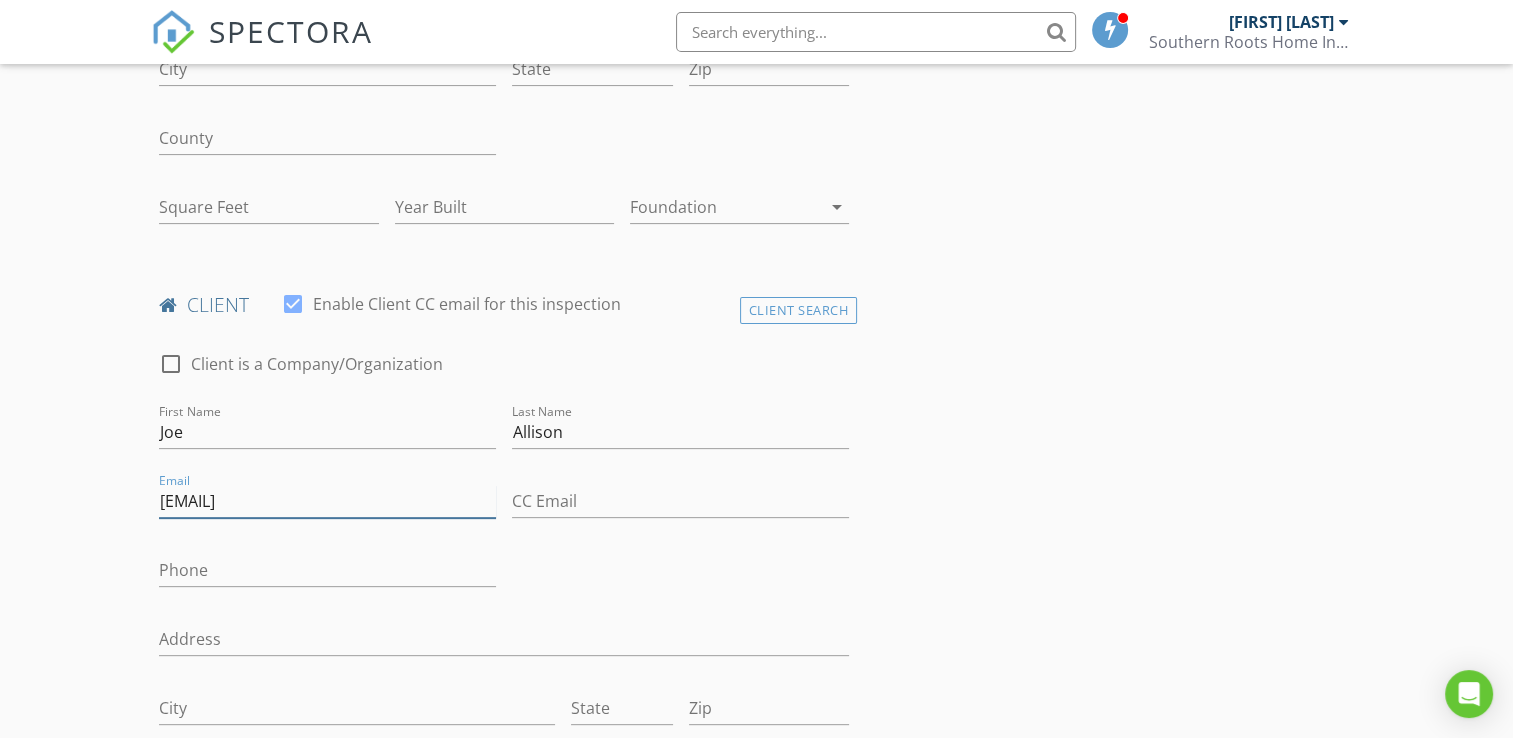 type on "[EMAIL]" 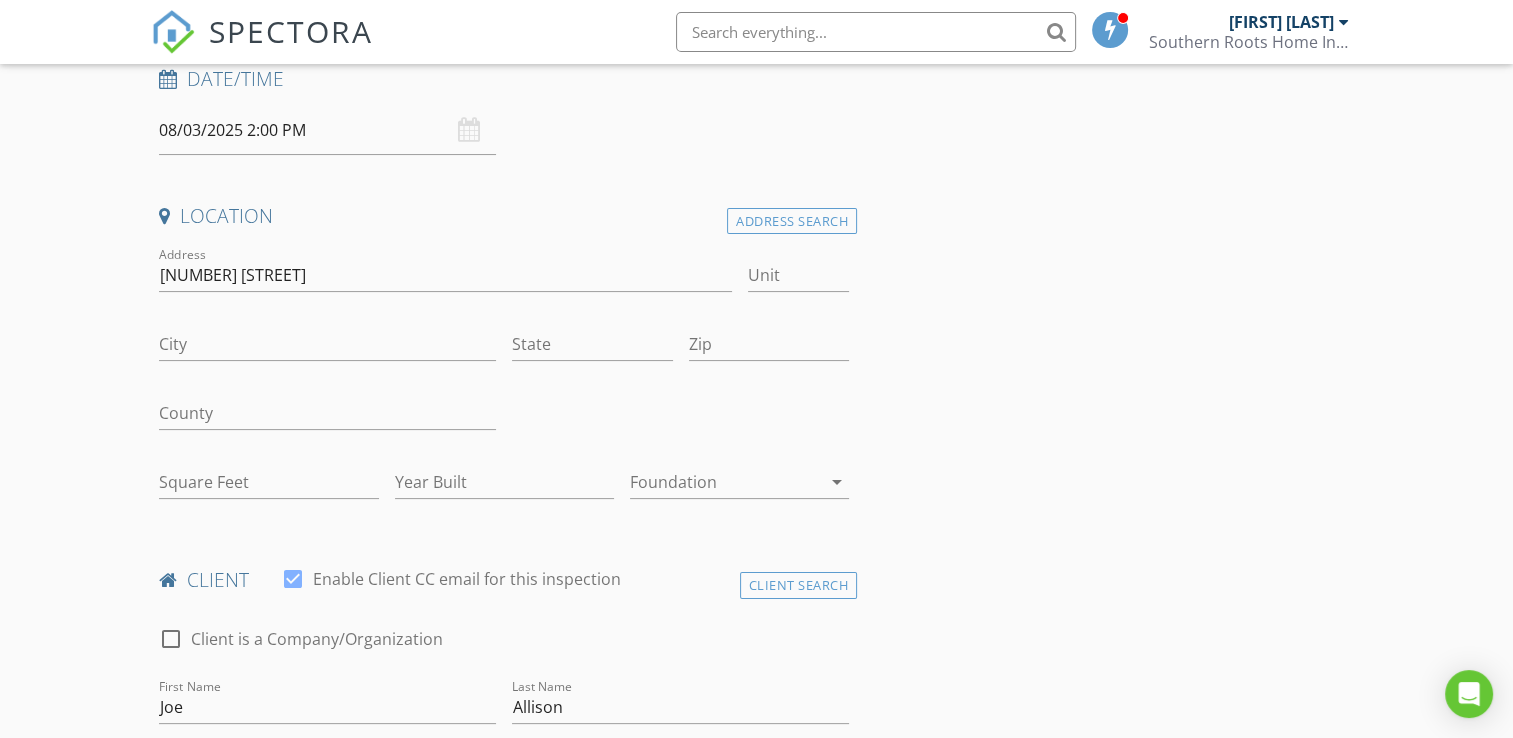 scroll, scrollTop: 320, scrollLeft: 0, axis: vertical 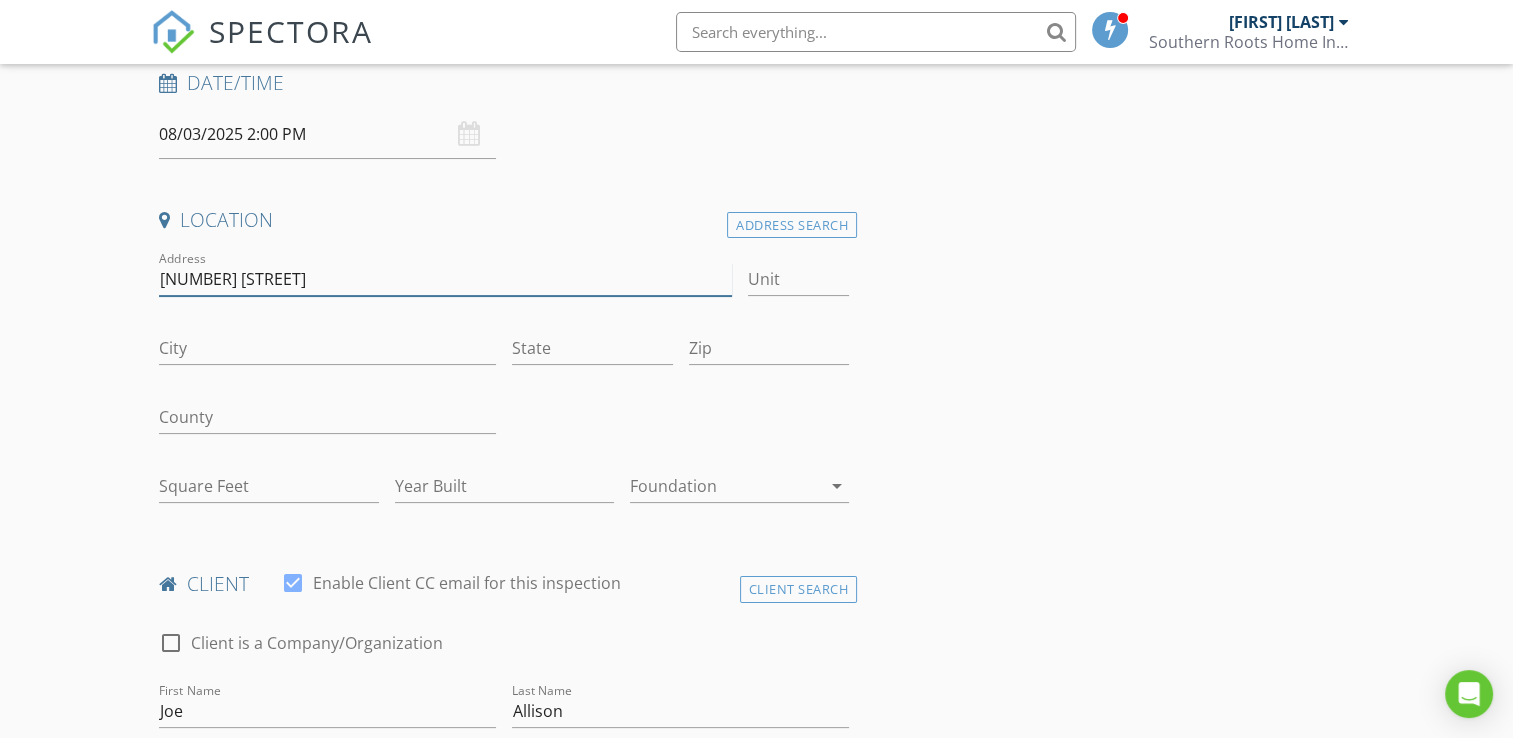 click on "8819 W rayford" at bounding box center [445, 279] 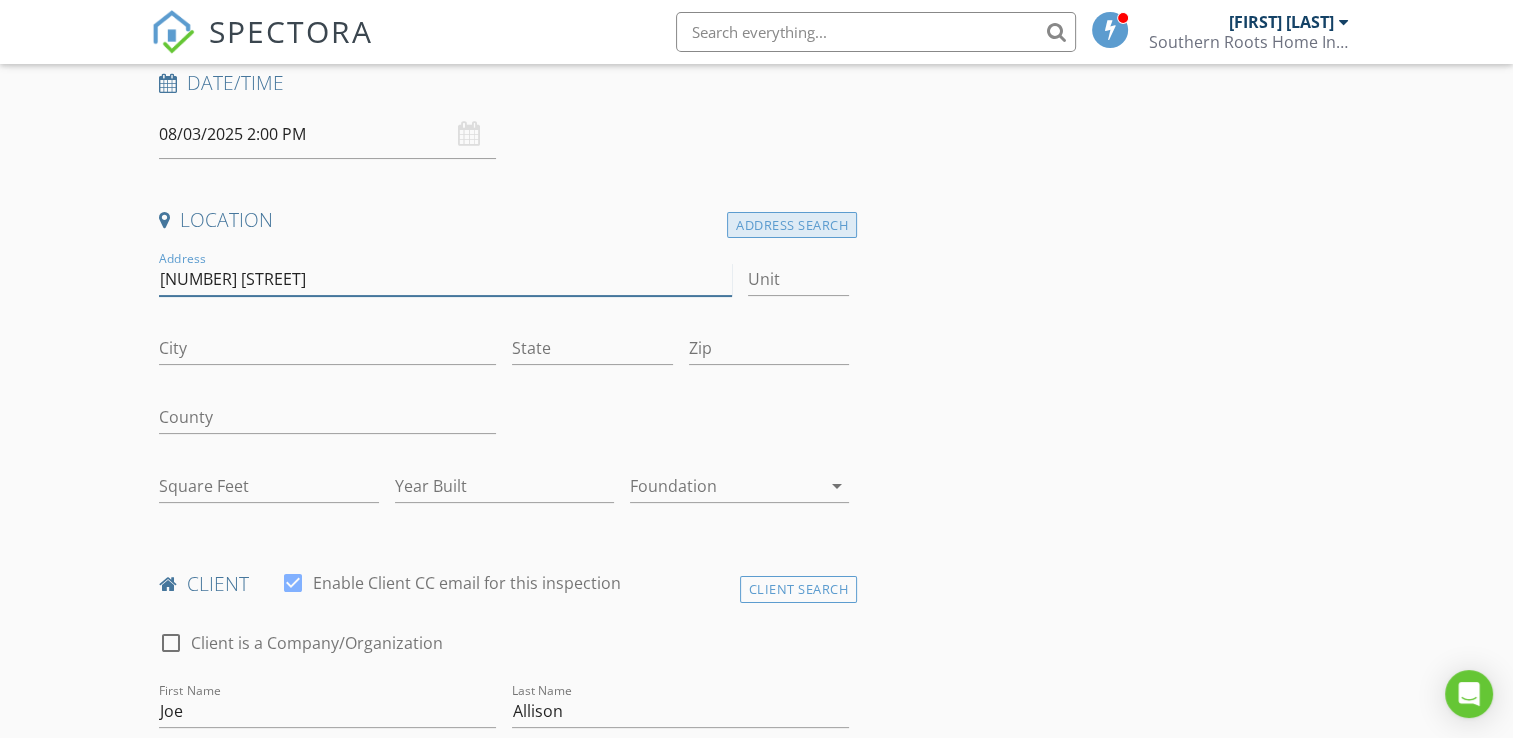 type on "8819 W" 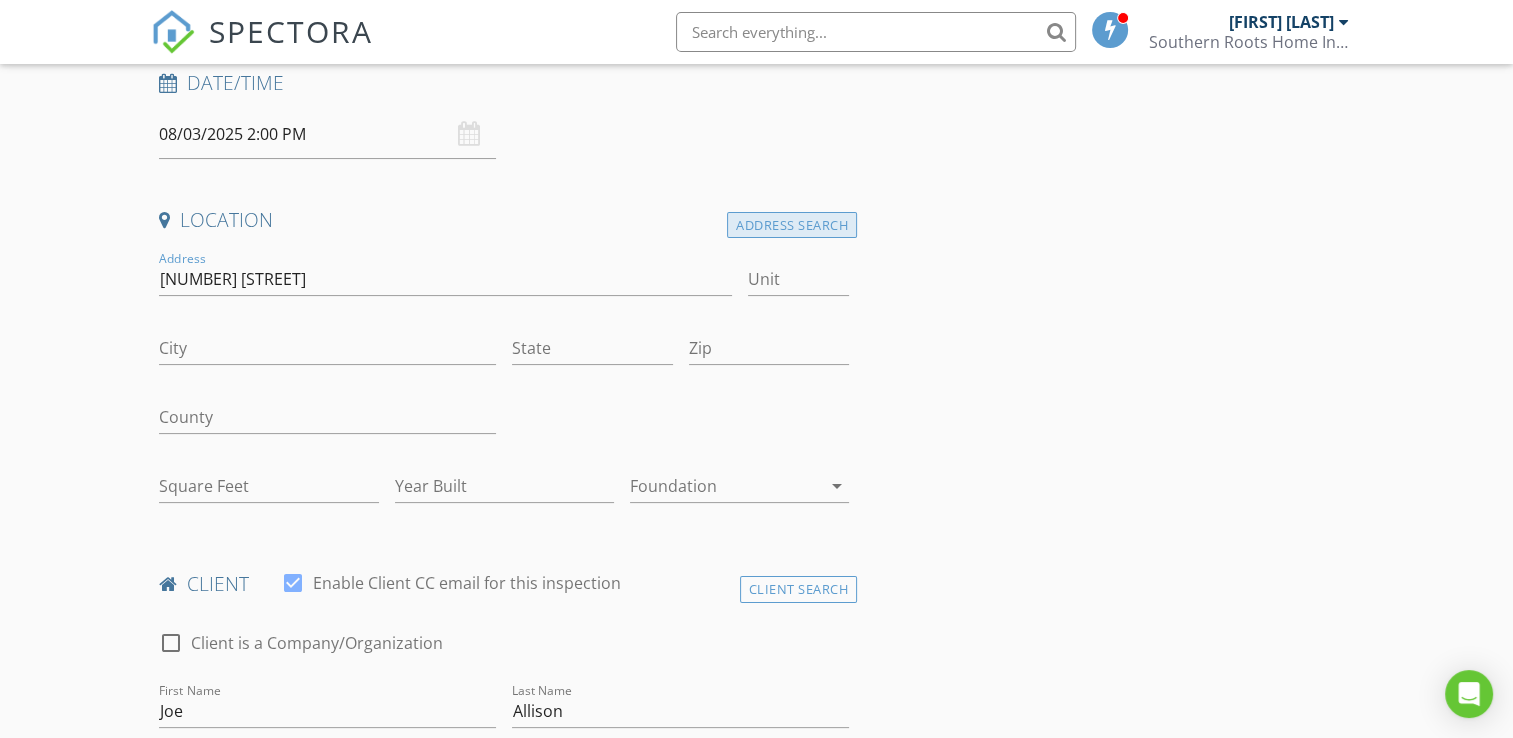 click on "Address Search" at bounding box center [792, 225] 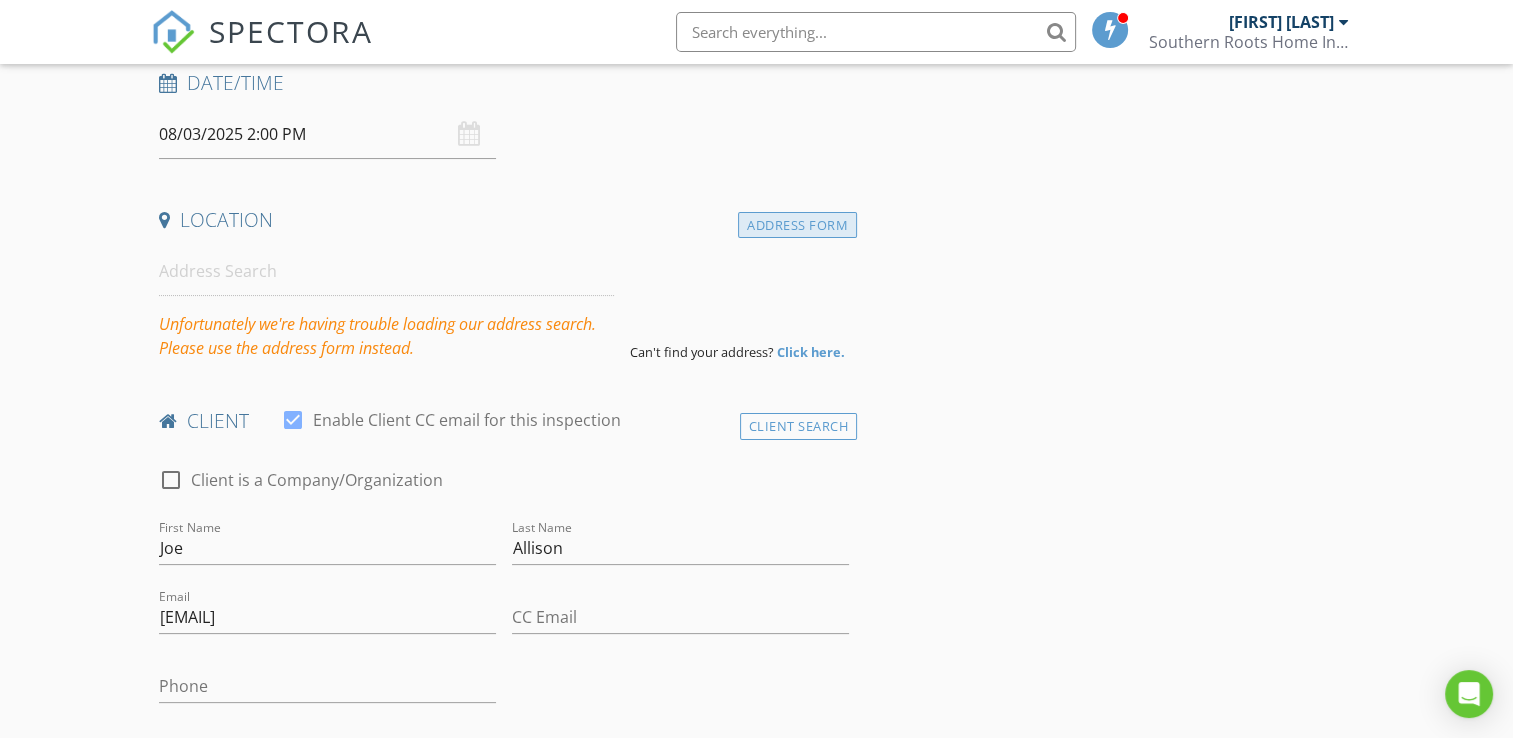 click on "Address Form" at bounding box center (797, 225) 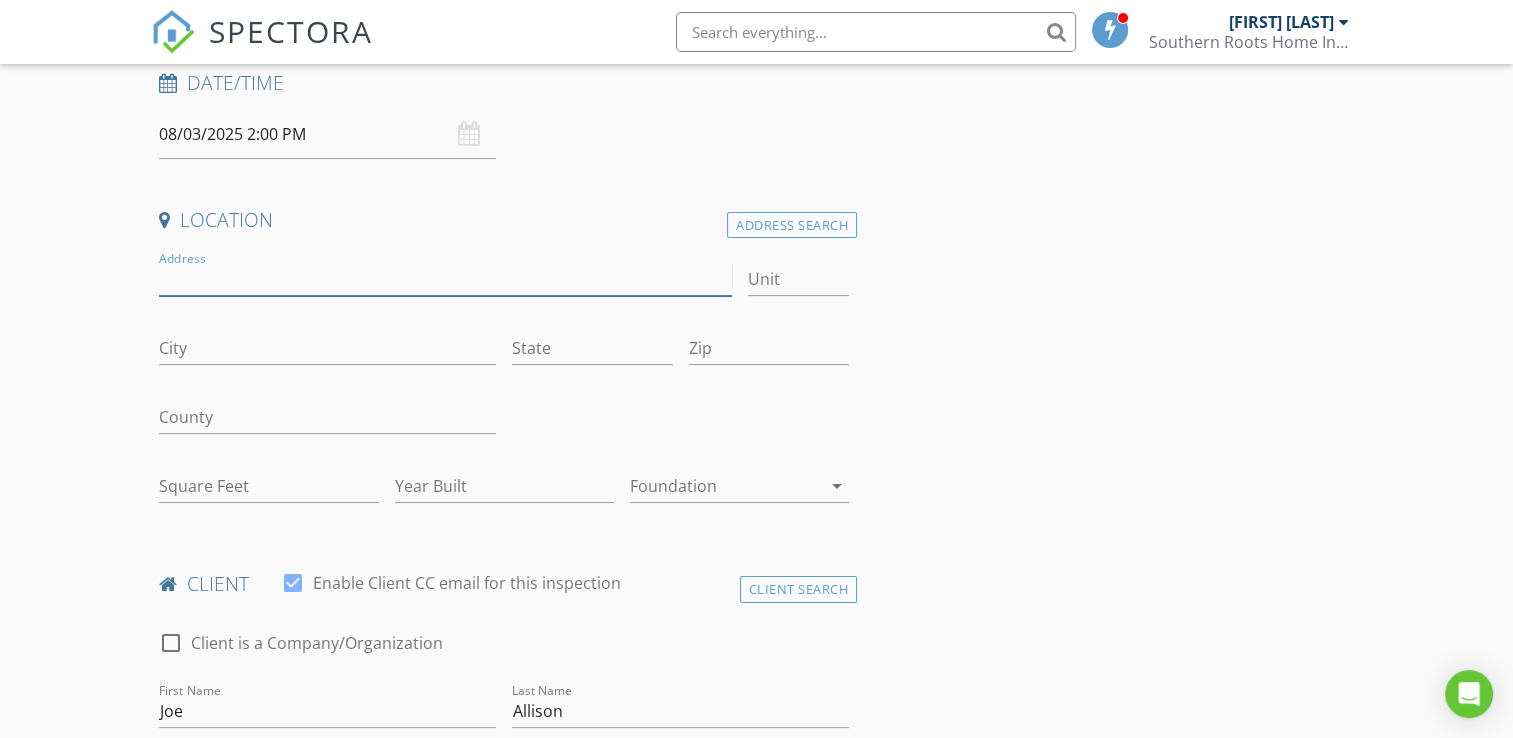 click on "Address" at bounding box center (445, 279) 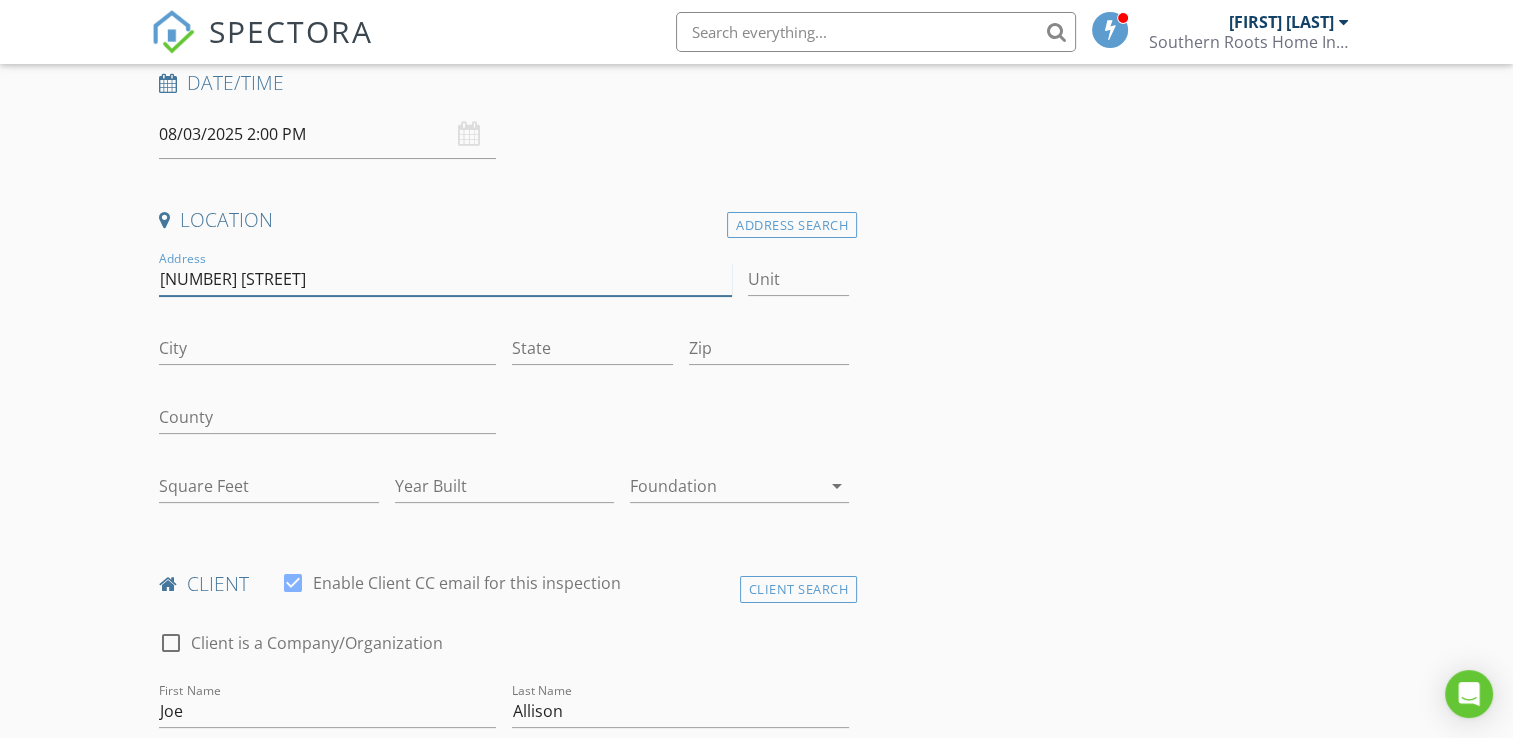 type on "[NUMBER] [STREET]" 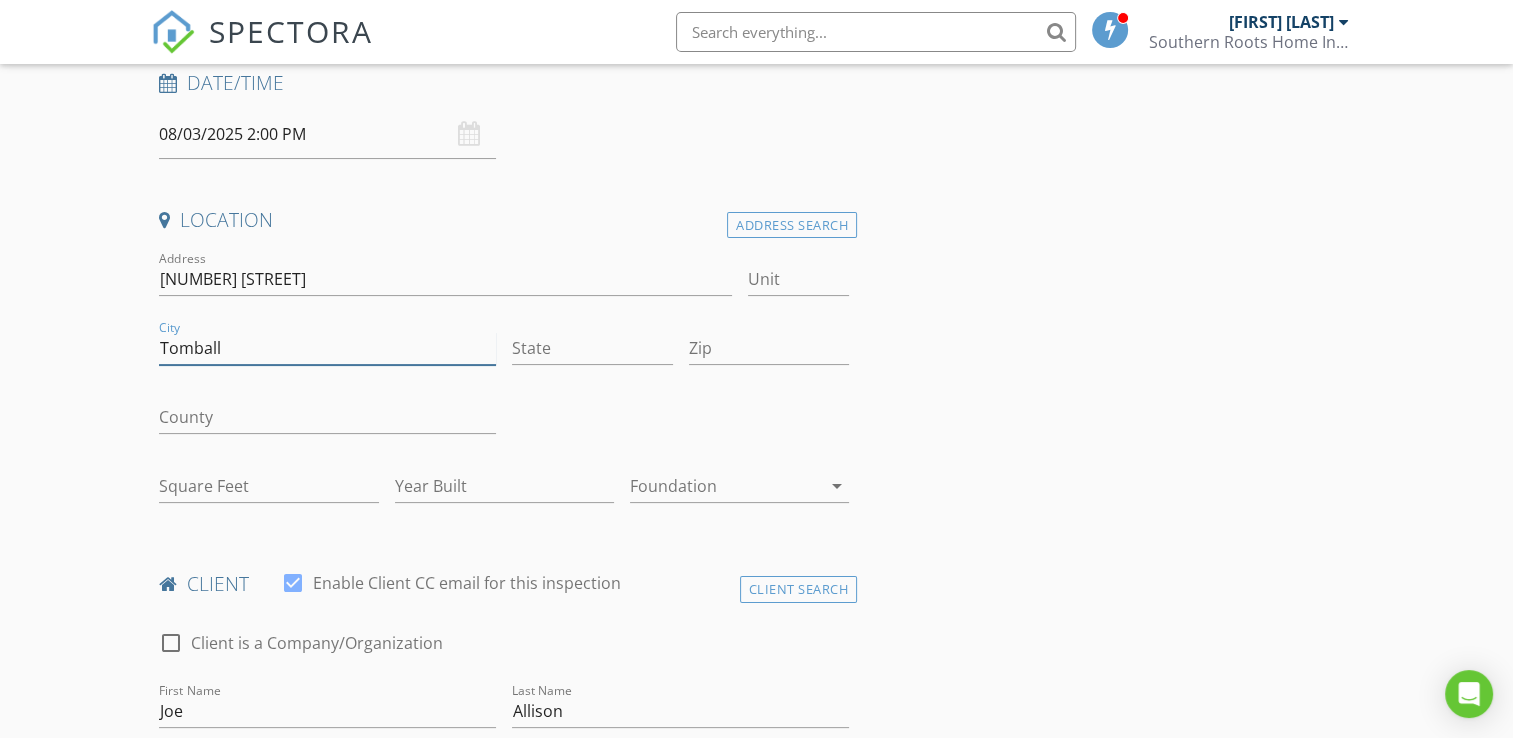 type on "Tomball" 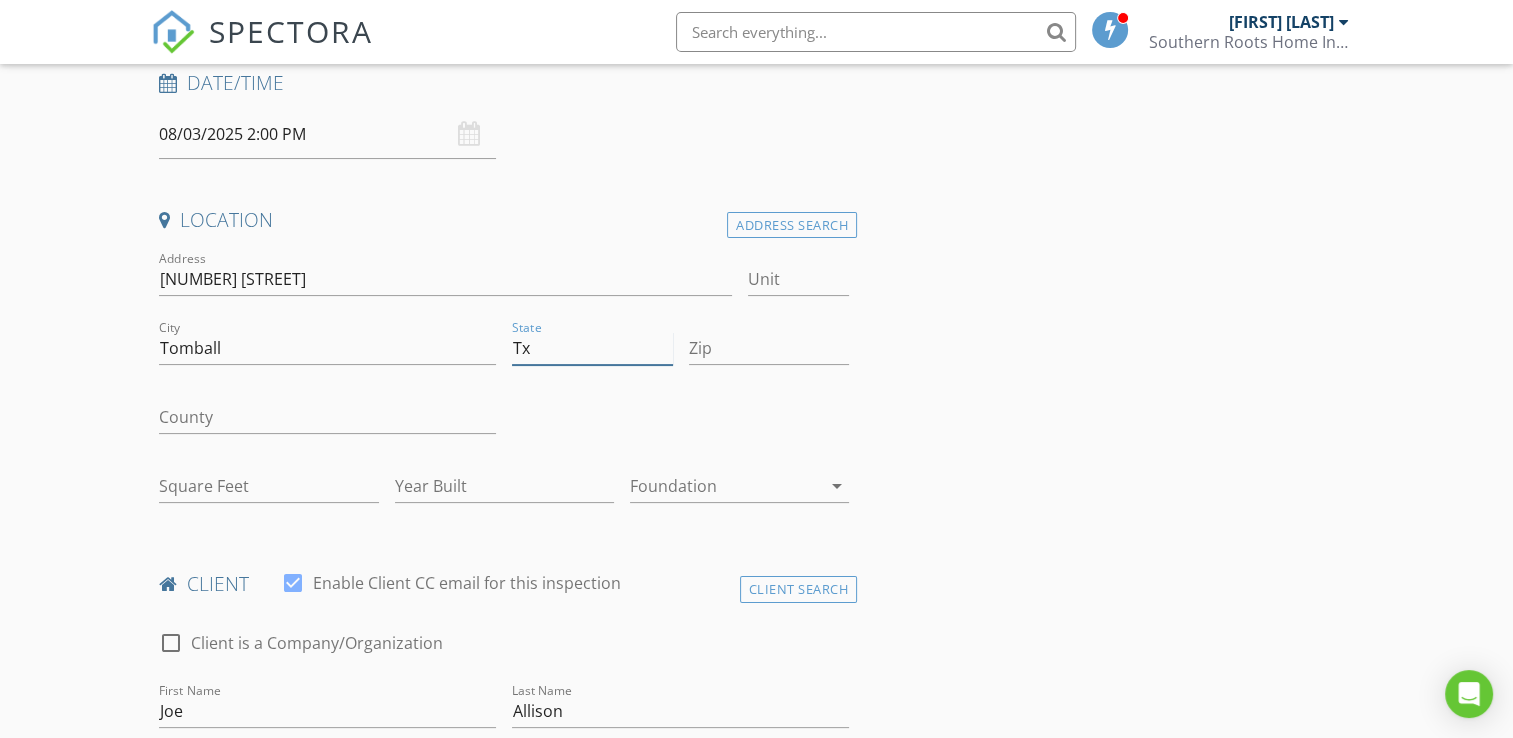 type on "Tx" 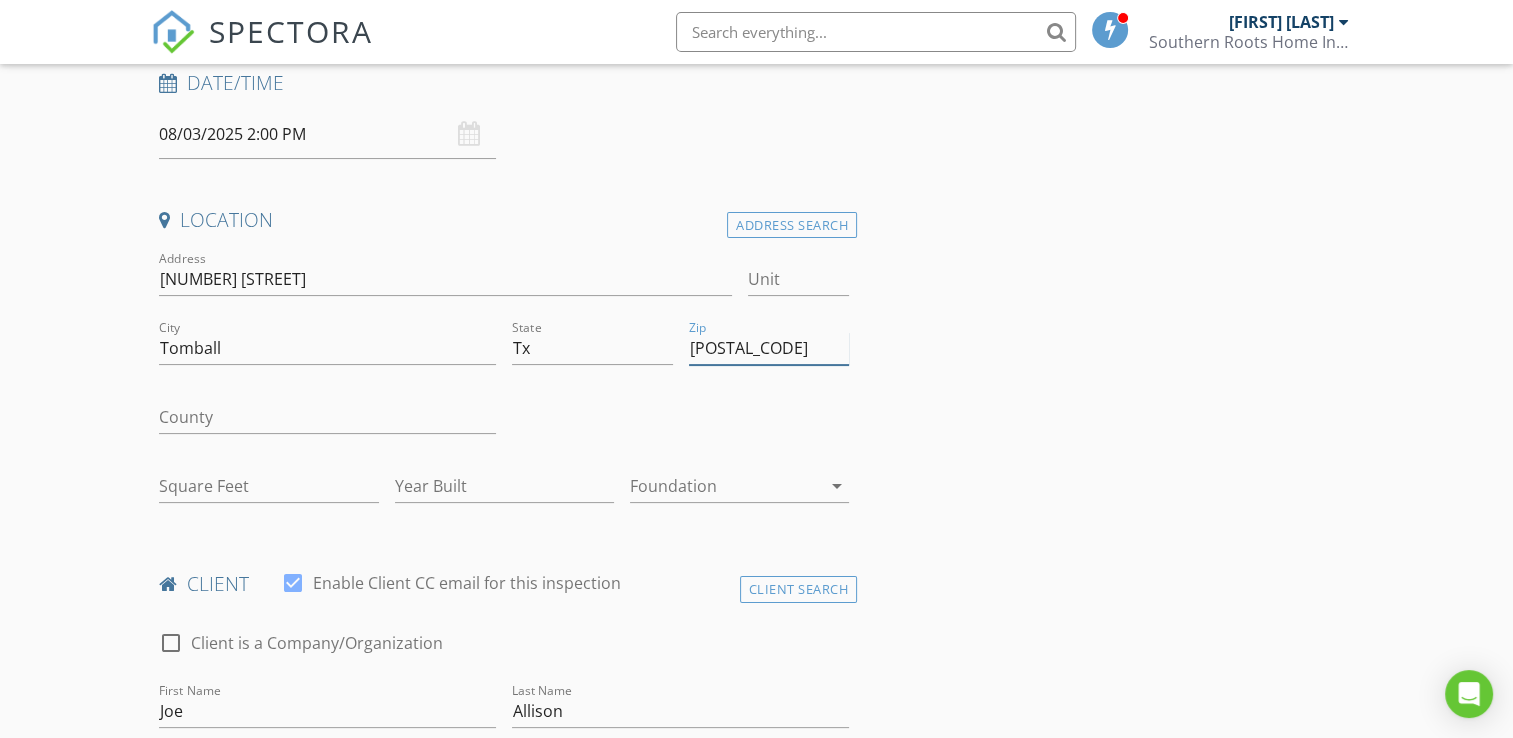 type on "[POSTAL_CODE]" 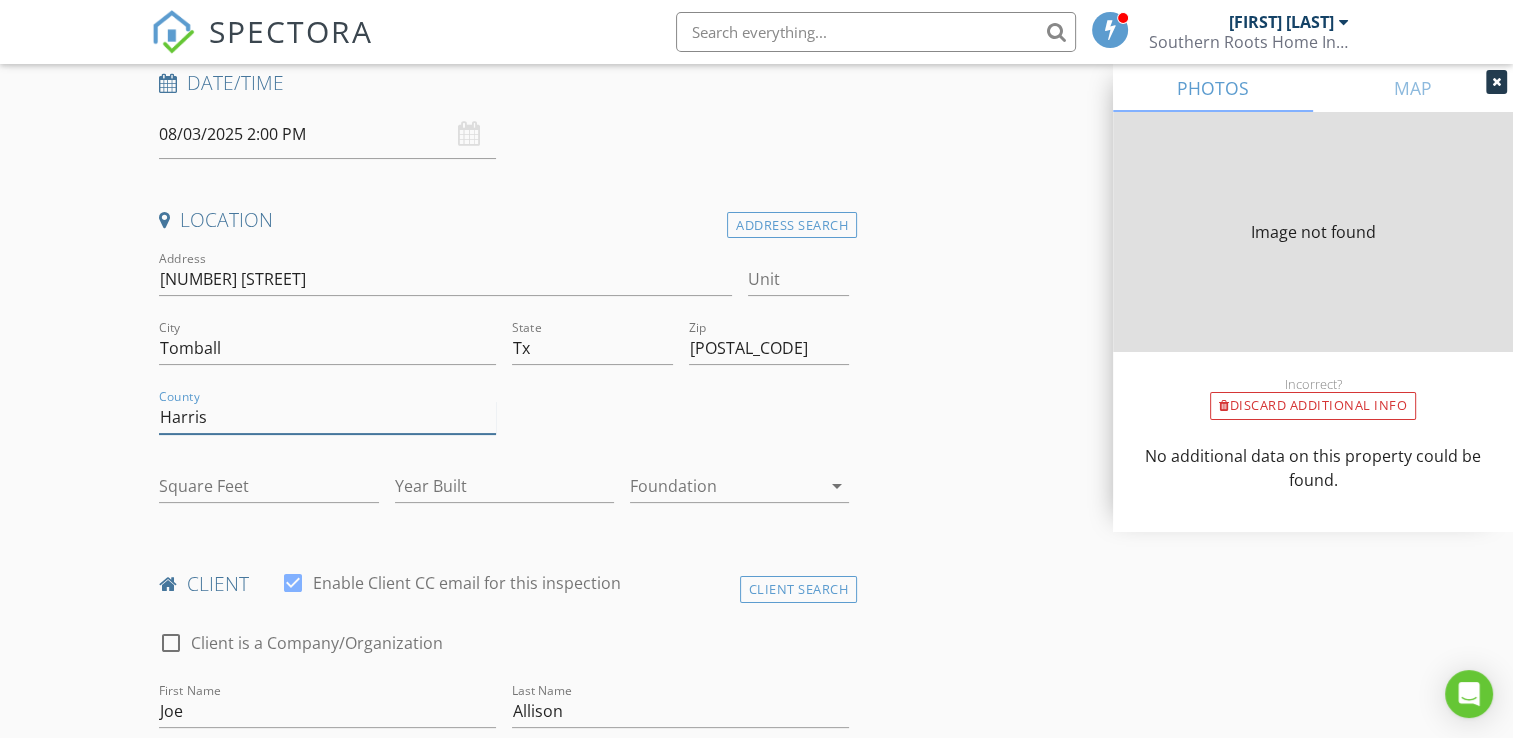 type on "Harris" 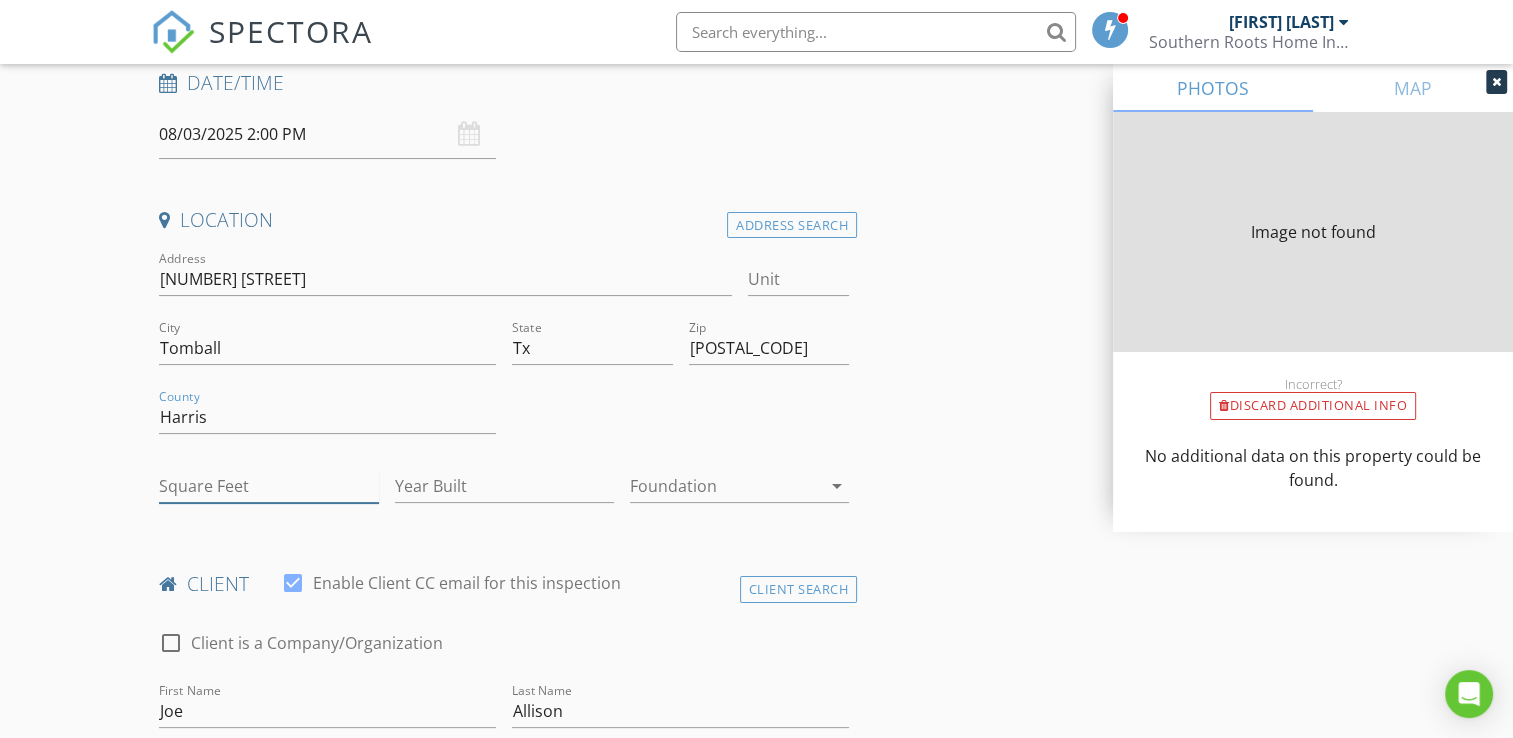 type on "2288" 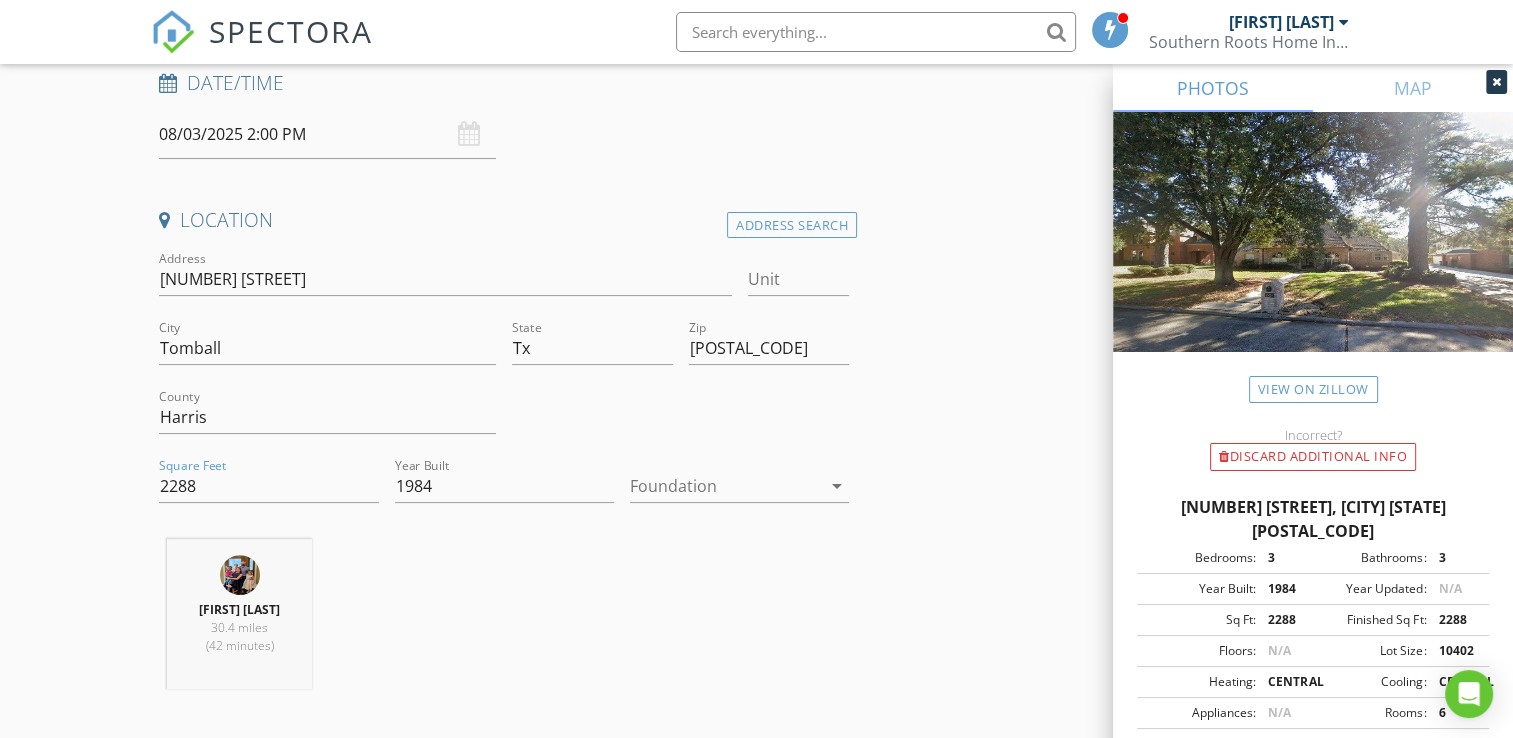 click at bounding box center (725, 486) 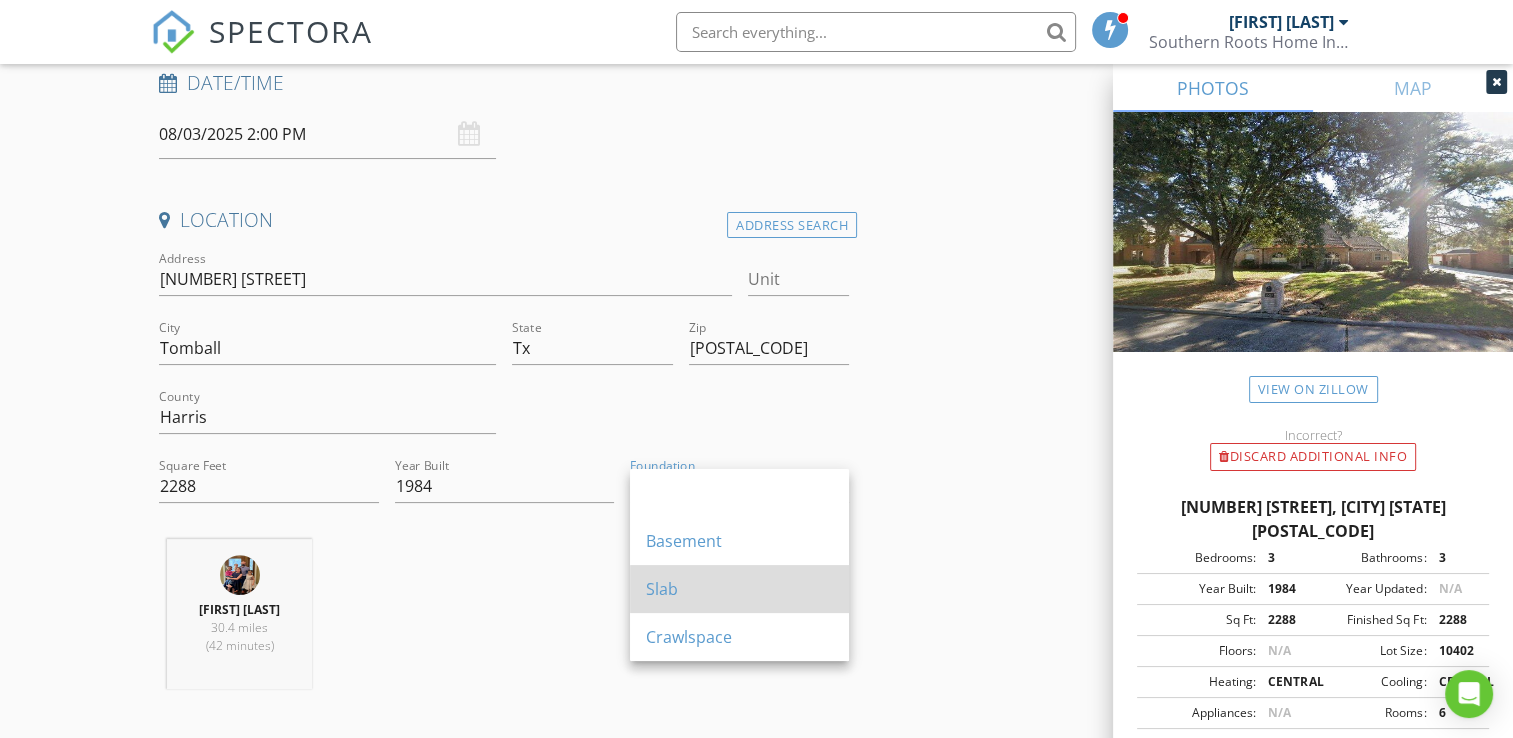 click on "Slab" at bounding box center [739, 589] 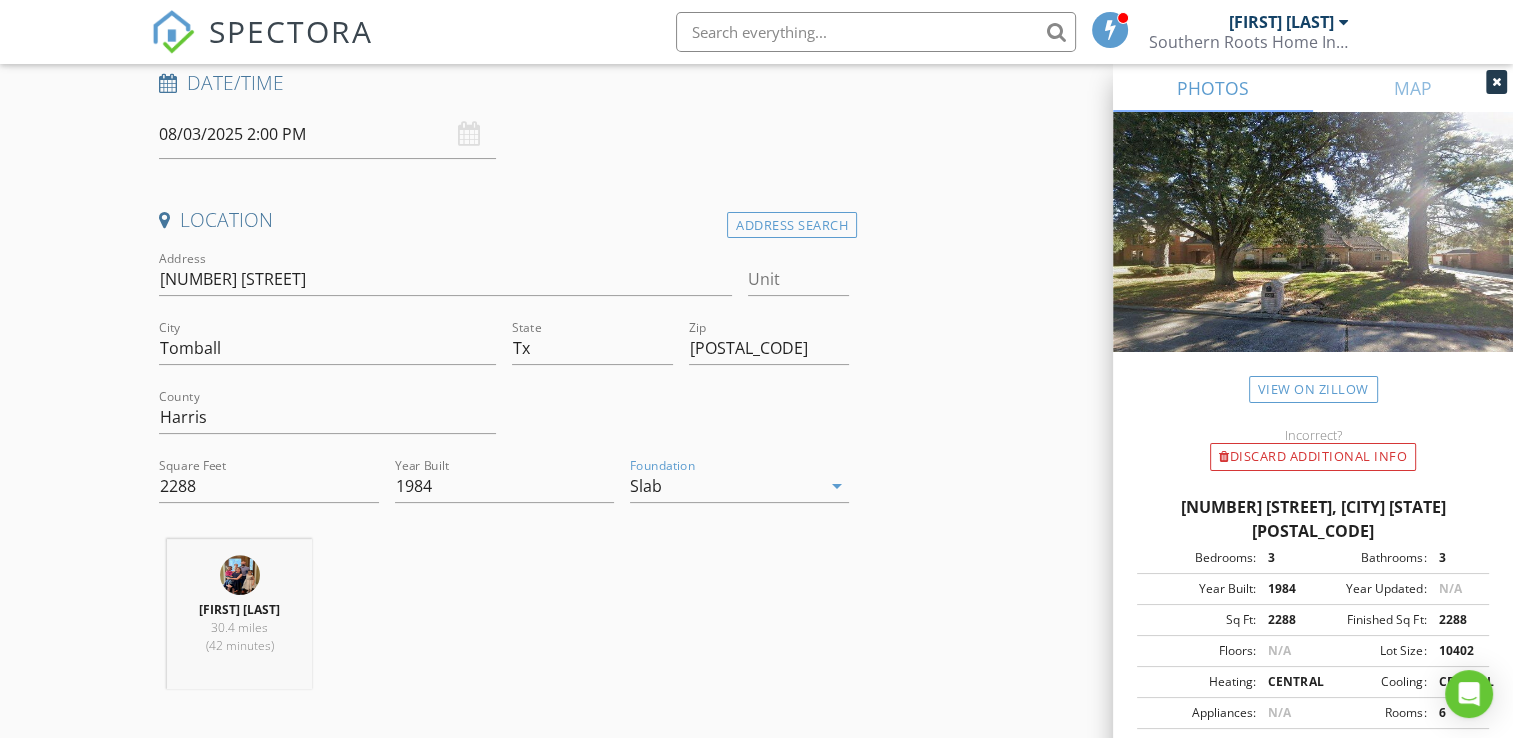 click at bounding box center (1496, 82) 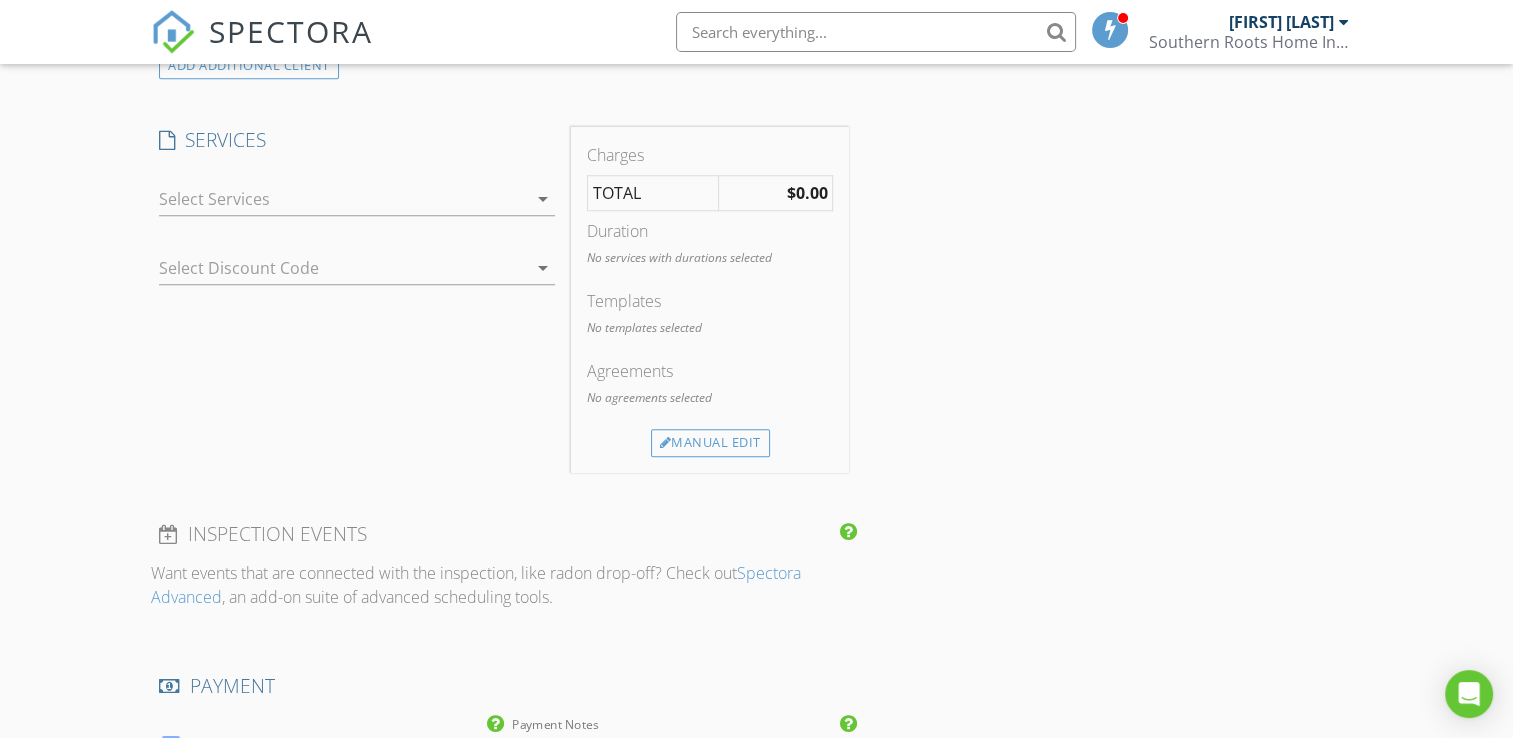 scroll, scrollTop: 1639, scrollLeft: 0, axis: vertical 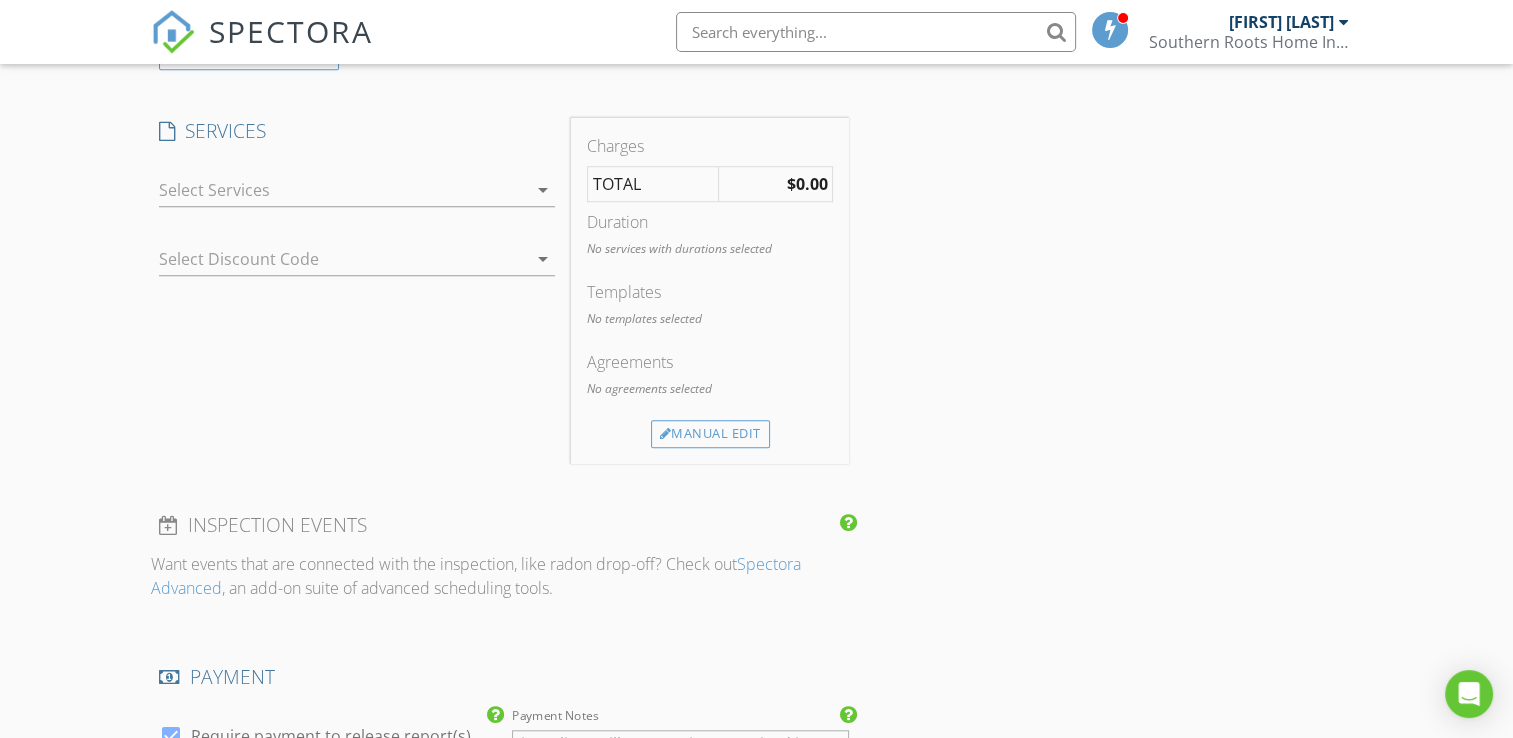 click on "arrow_drop_down" at bounding box center (543, 190) 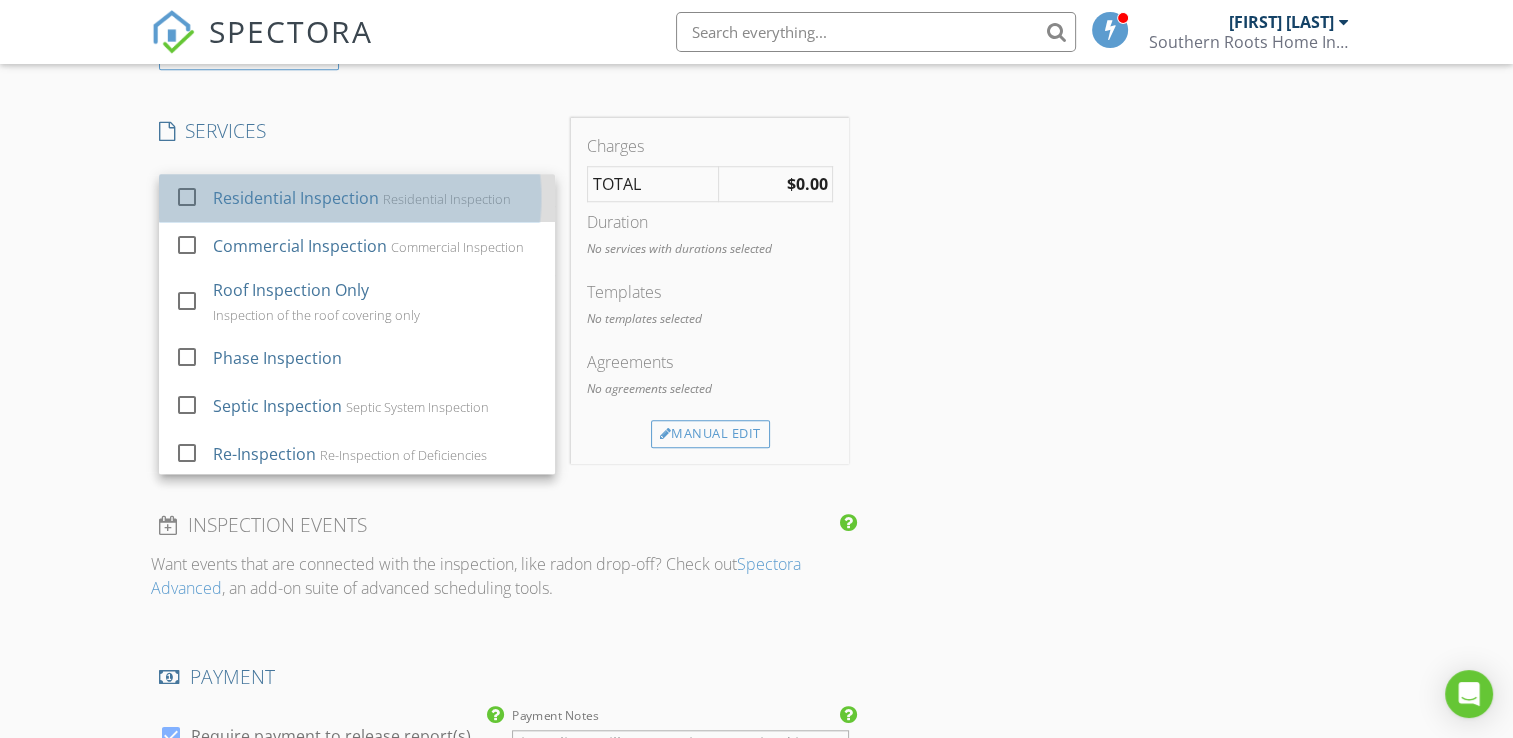 click on "Residential Inspection   Residential Inspection" at bounding box center [377, 198] 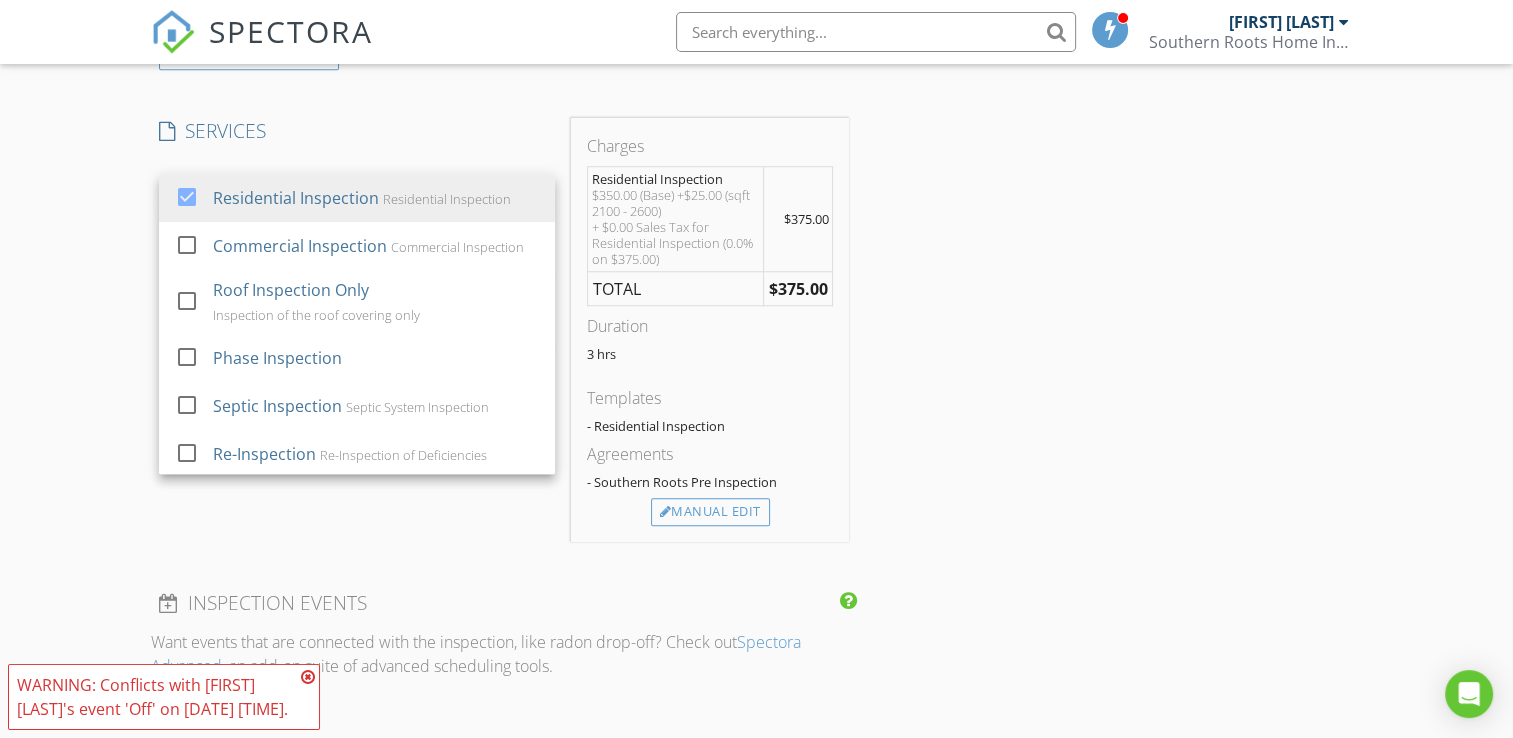 click on "INSPECTOR(S)
check_box   John Richardson   PRIMARY   check_box_outline_blank   Kristi Hart     John Richardson arrow_drop_down   check_box John Richardson specifically requested
Date/Time
08/03/2025 2:00 PM
Location
Address Search       Address 8819 W Rayford   Unit   City Tomball   State Tx   Zip 77375   County Harris     Square Feet 2288   Year Built 1984   Foundation Slab arrow_drop_down     John Richardson     30.4 miles     (42 minutes)
client
check_box Enable Client CC email for this inspection   Client Search     check_box_outline_blank Client is a Company/Organization     First Name Joe   Last Name Allison   Email joeee389@gmail.com   CC Email   Phone   Address   City   State   Zip       Notes   Private Notes
ADD ADDITIONAL client
SERVICES
check_box" at bounding box center [756, 297] 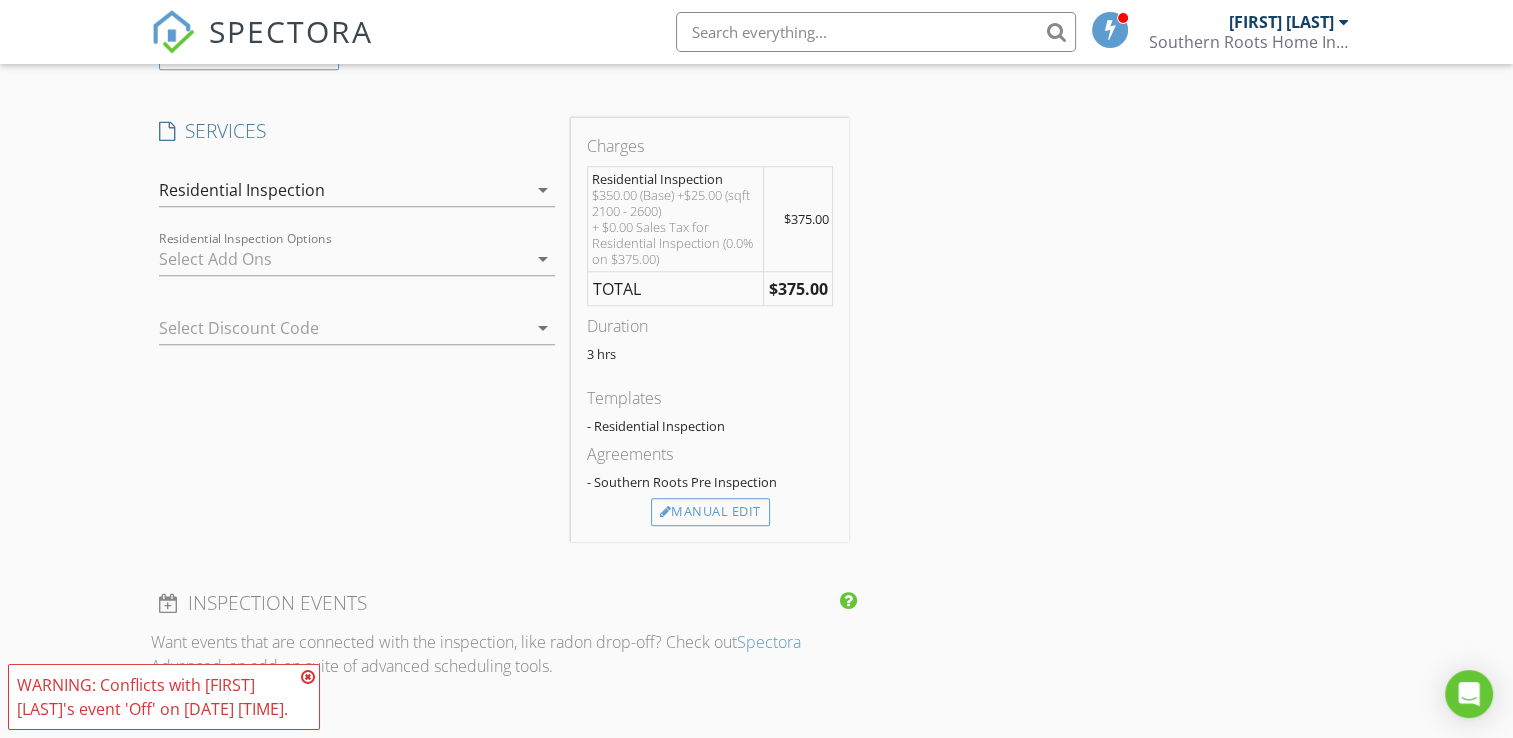 click at bounding box center [308, 677] 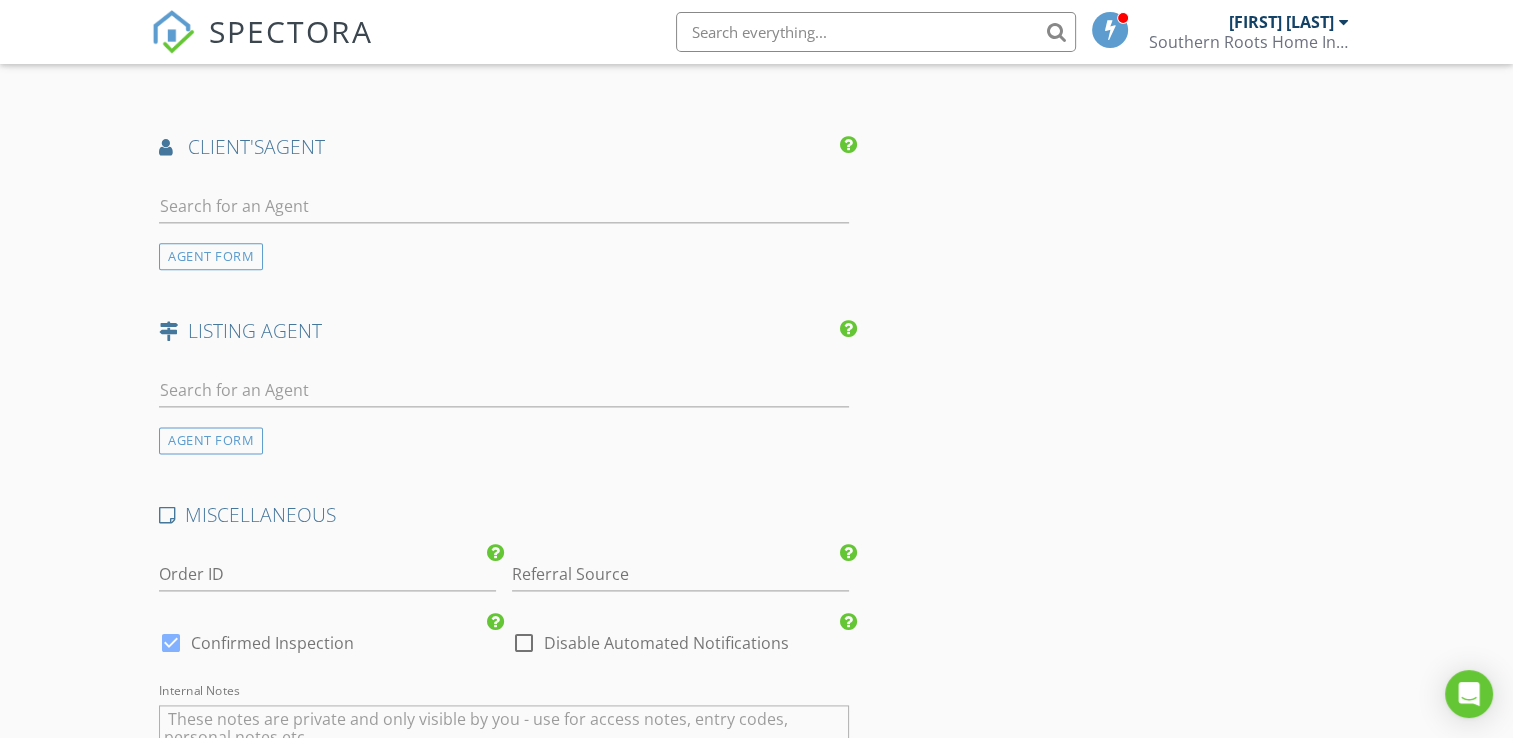 scroll, scrollTop: 2479, scrollLeft: 0, axis: vertical 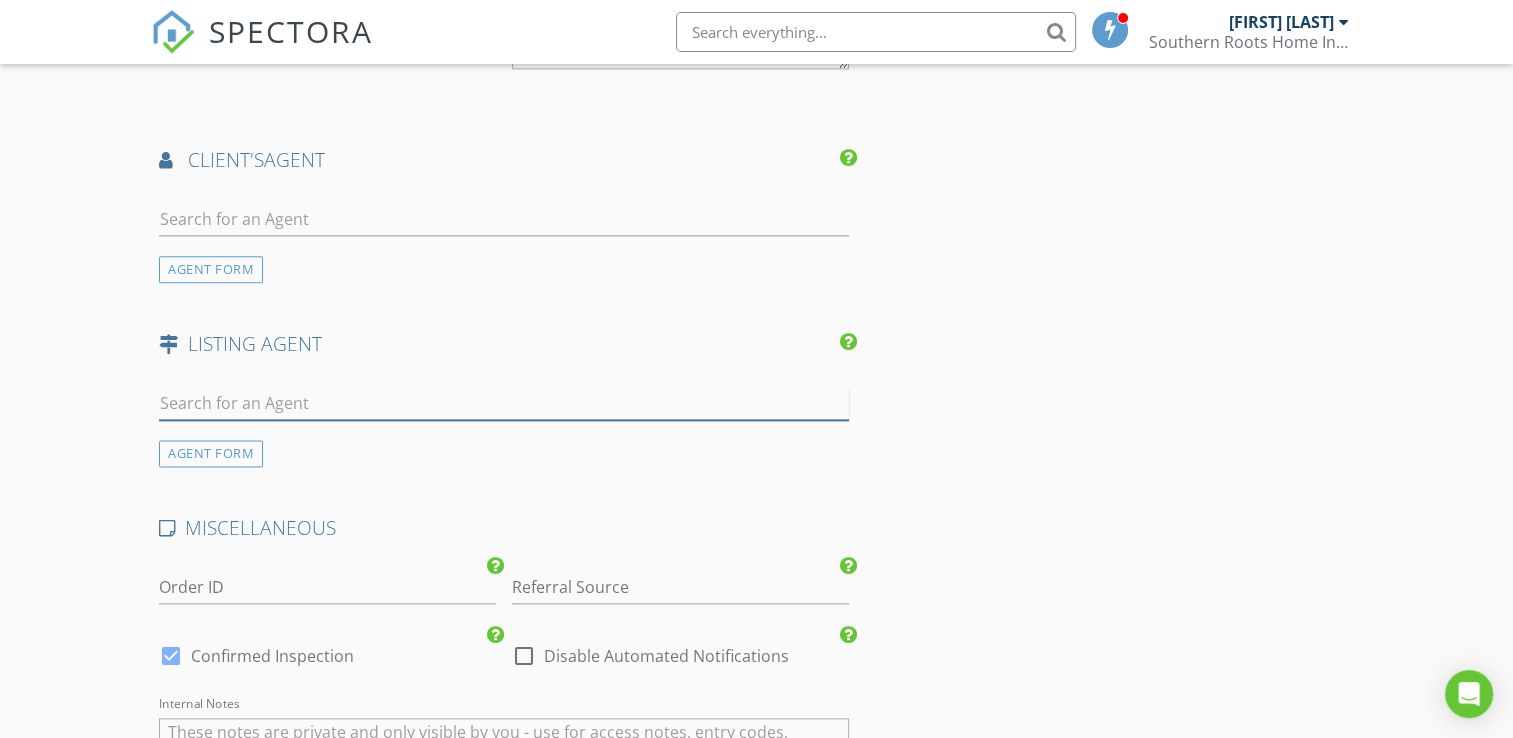 click at bounding box center (504, 403) 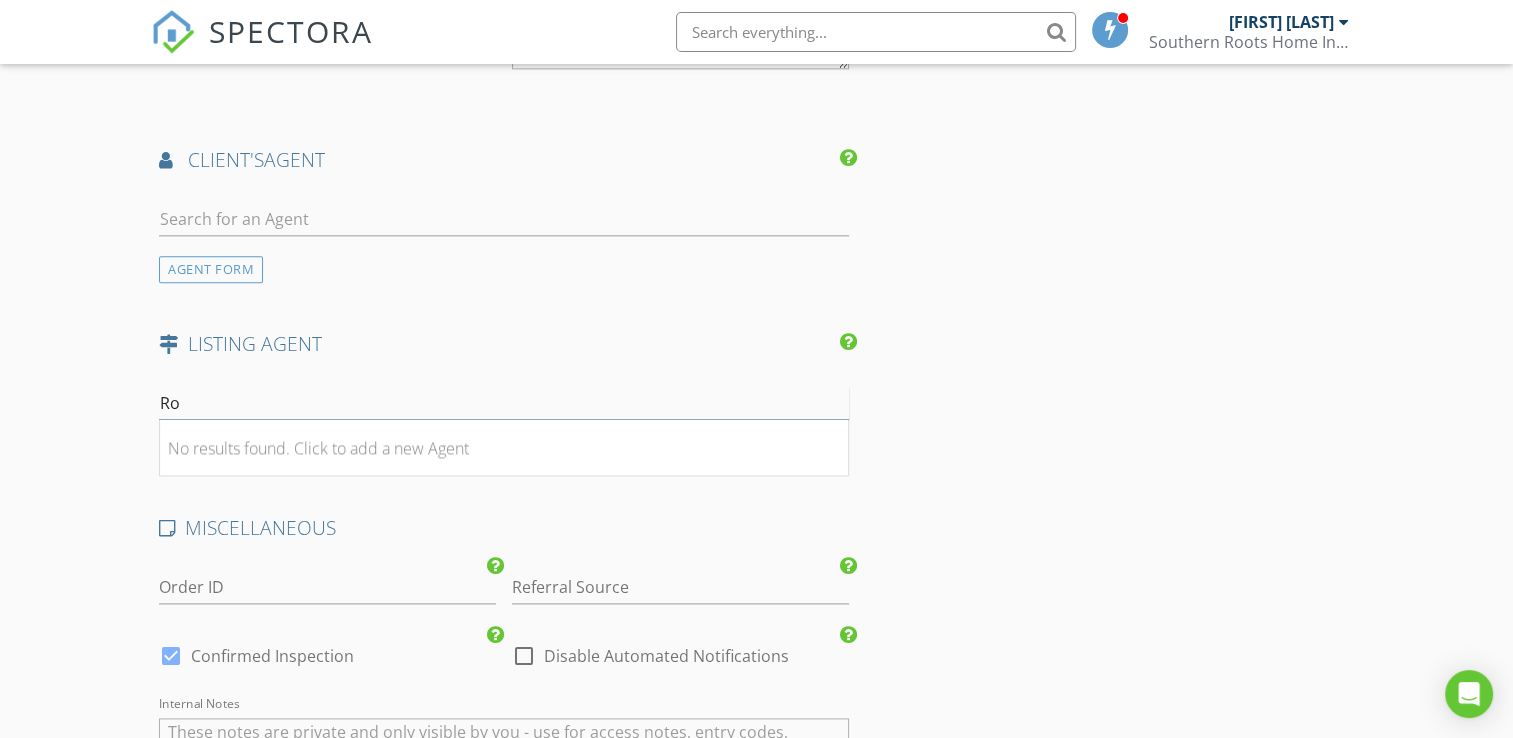 type on "R" 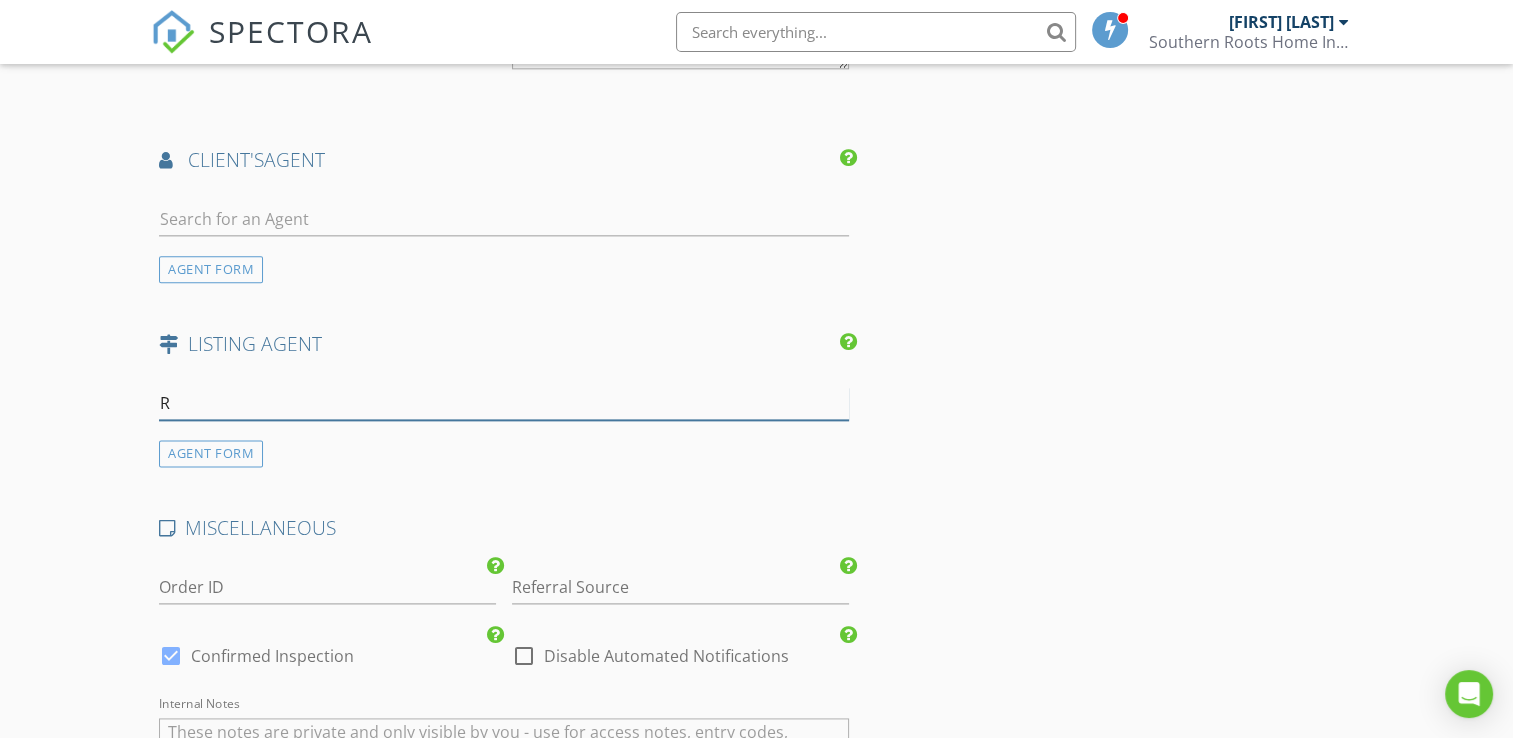 type 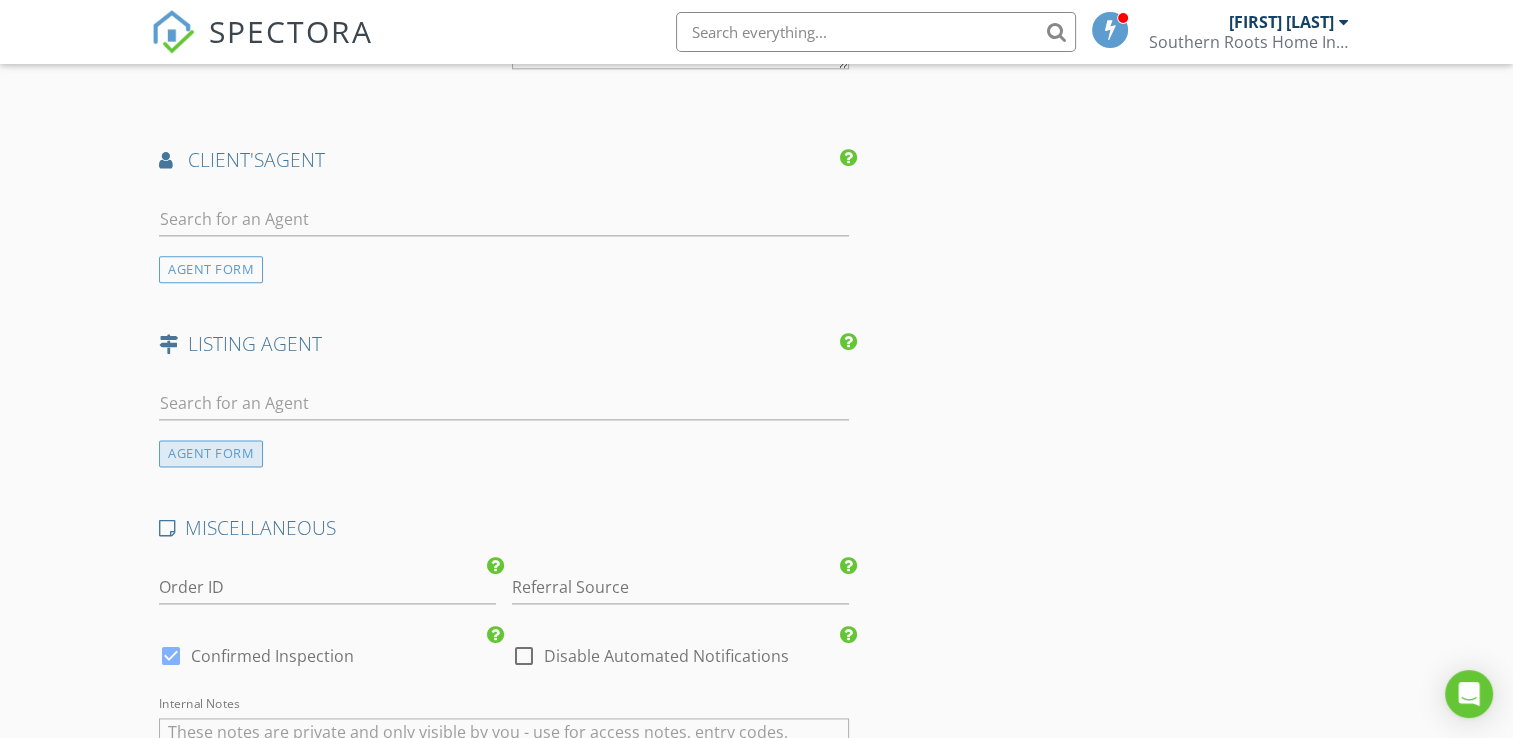 click on "AGENT FORM" at bounding box center [211, 453] 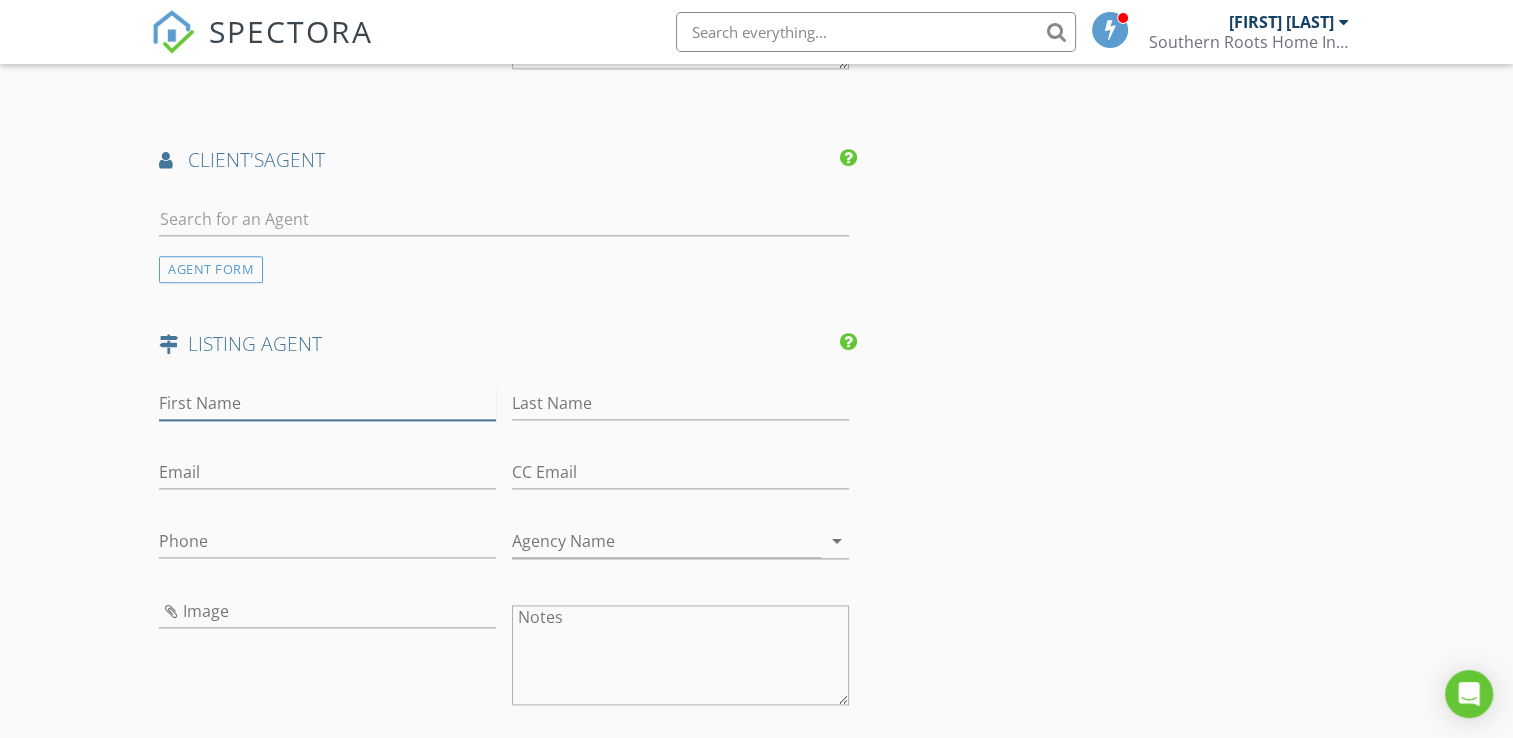 click on "First Name" at bounding box center (327, 403) 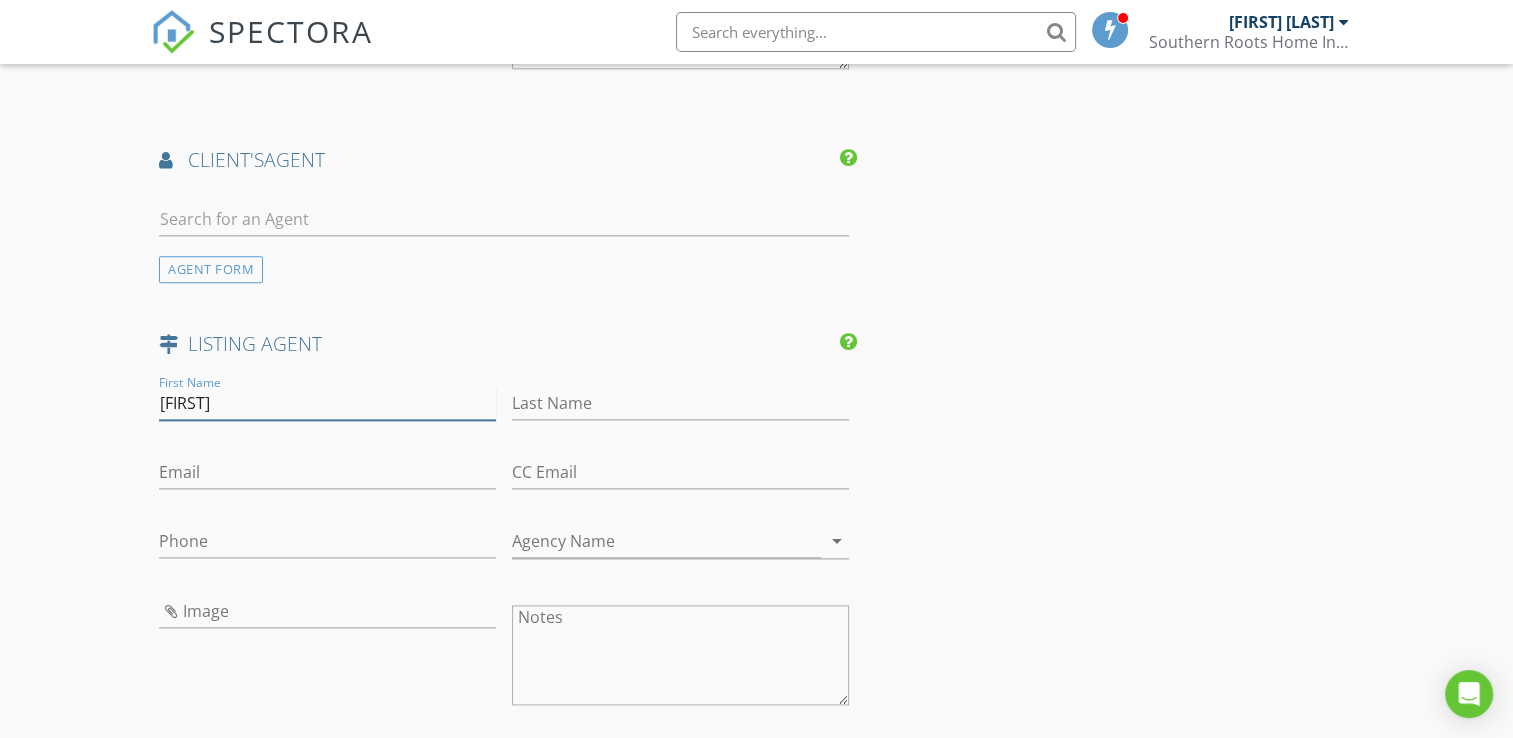 type on "Rolando" 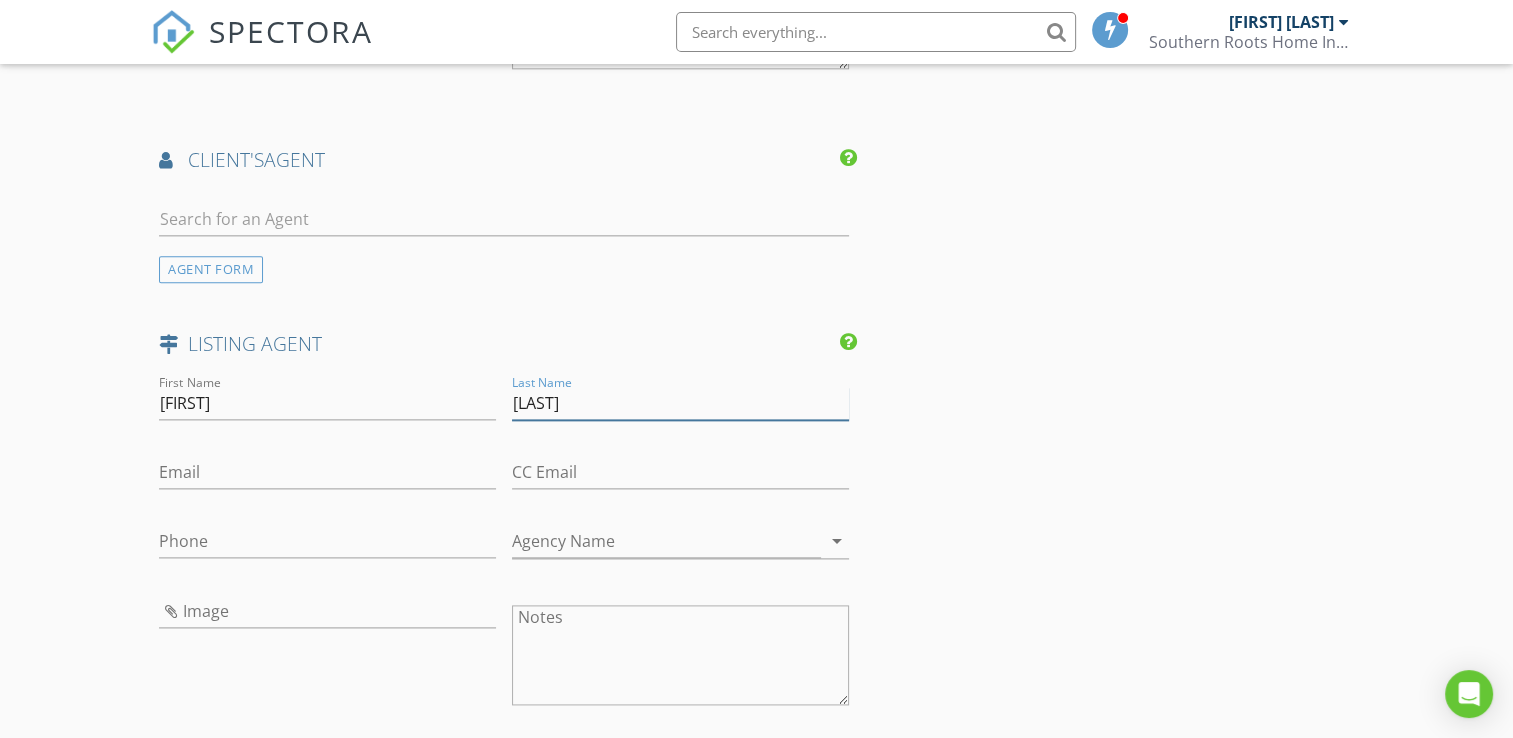 type on "Aguilar" 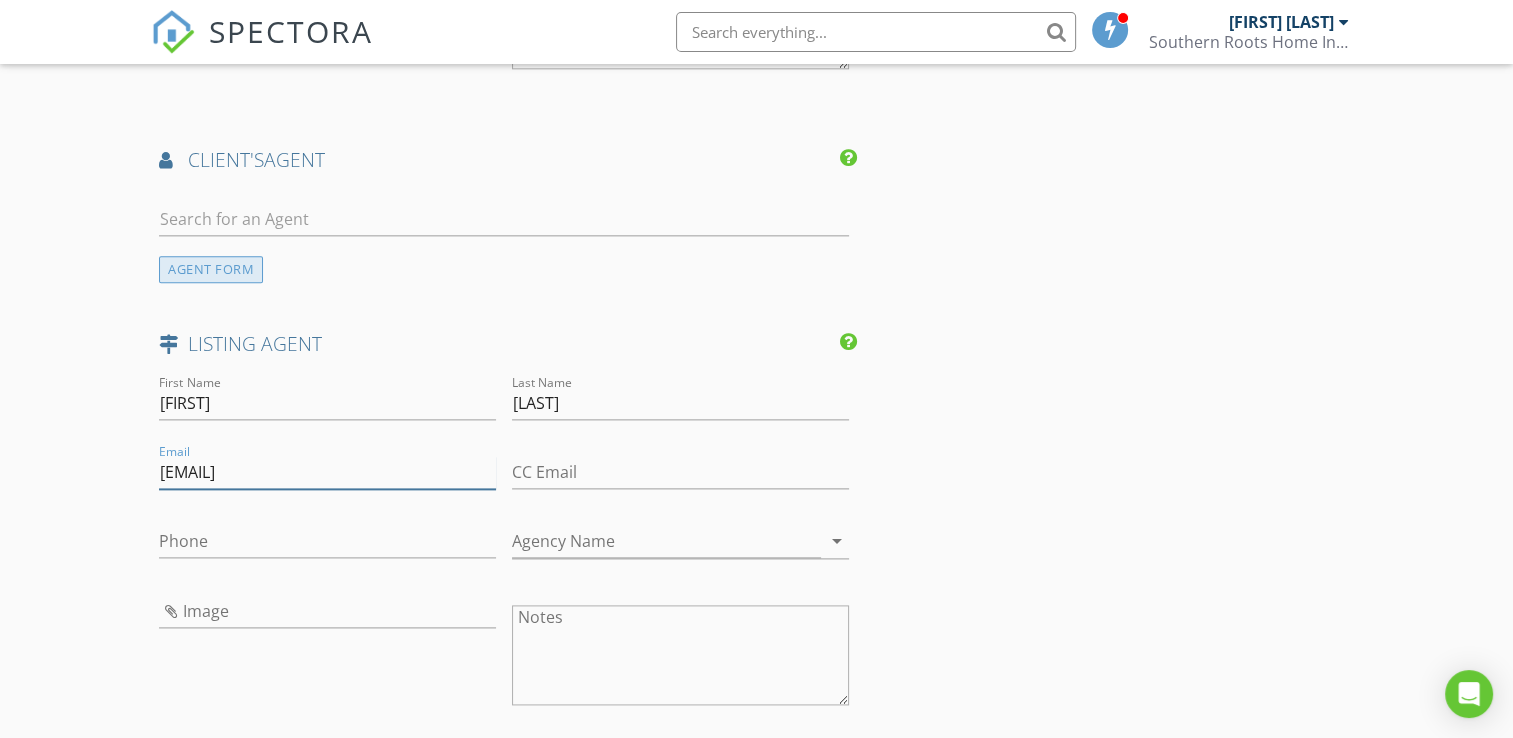 type on "[EMAIL]" 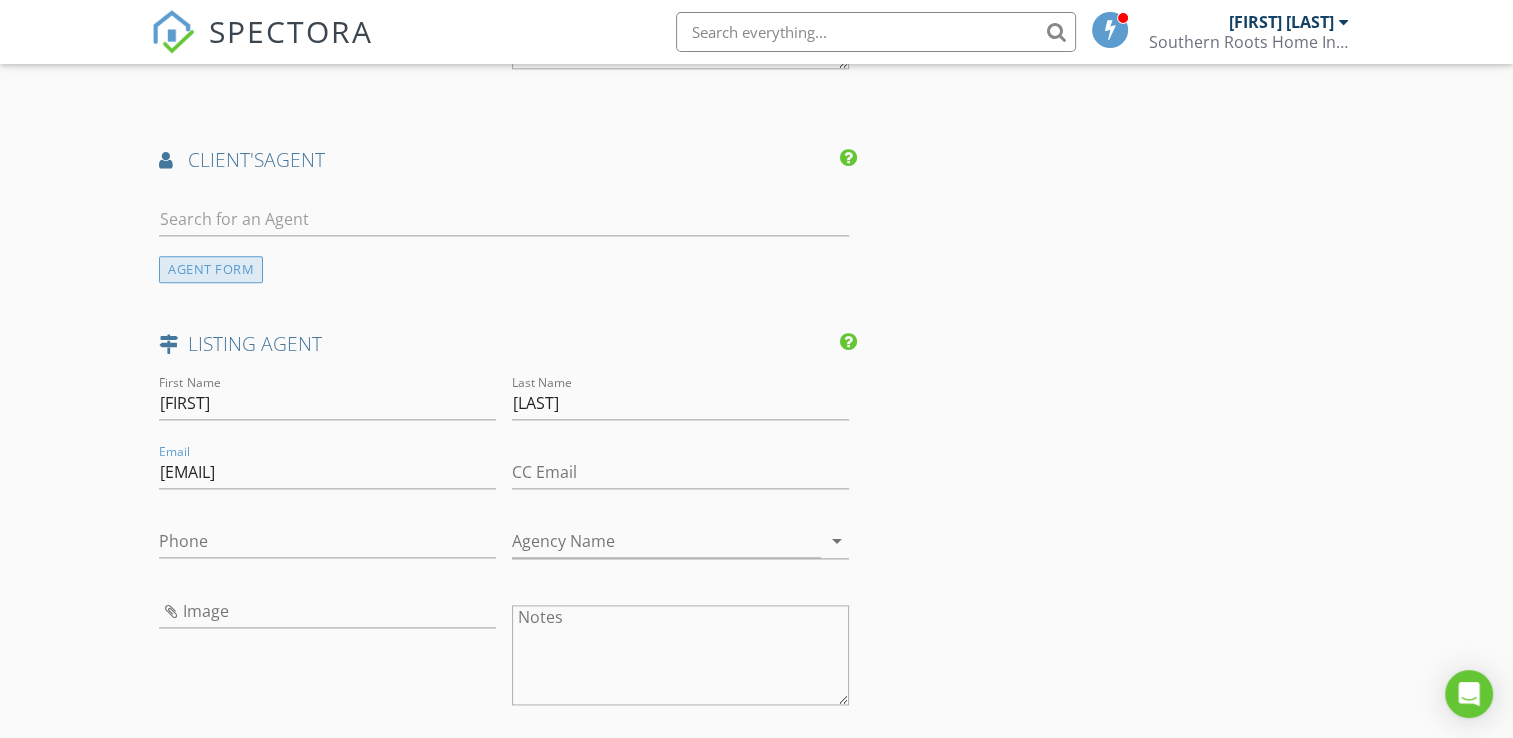 click on "AGENT FORM" at bounding box center [211, 269] 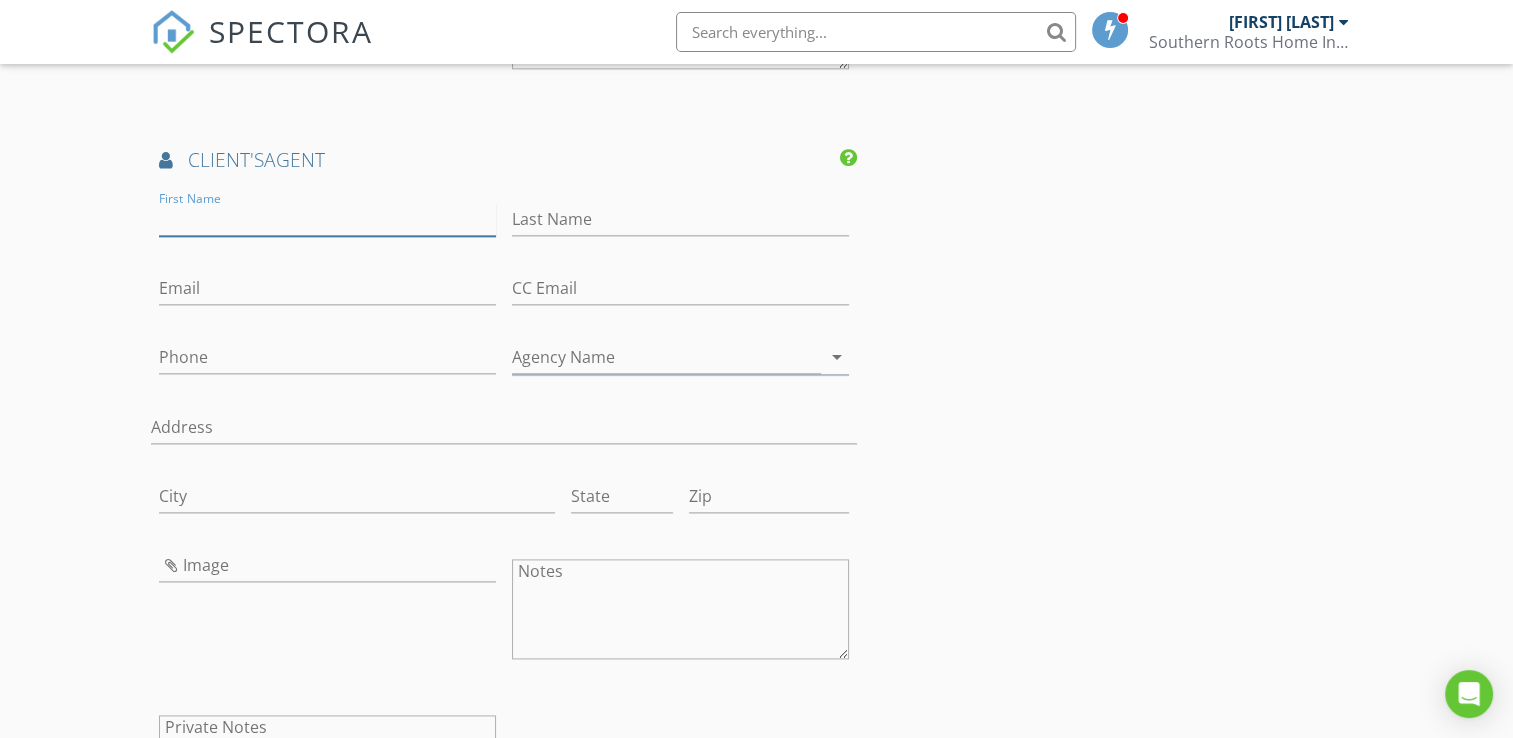 click on "First Name" at bounding box center (327, 219) 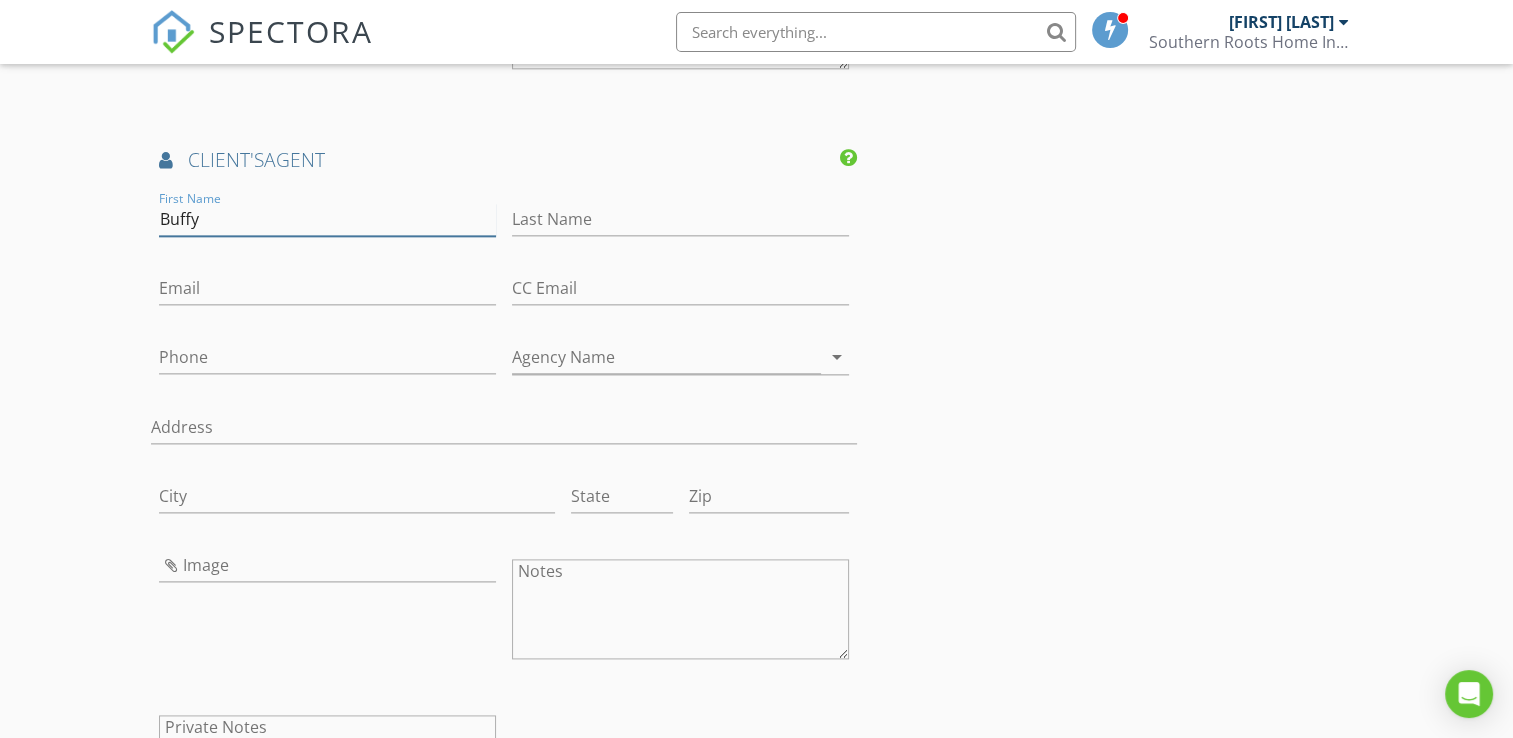 type on "Buffy" 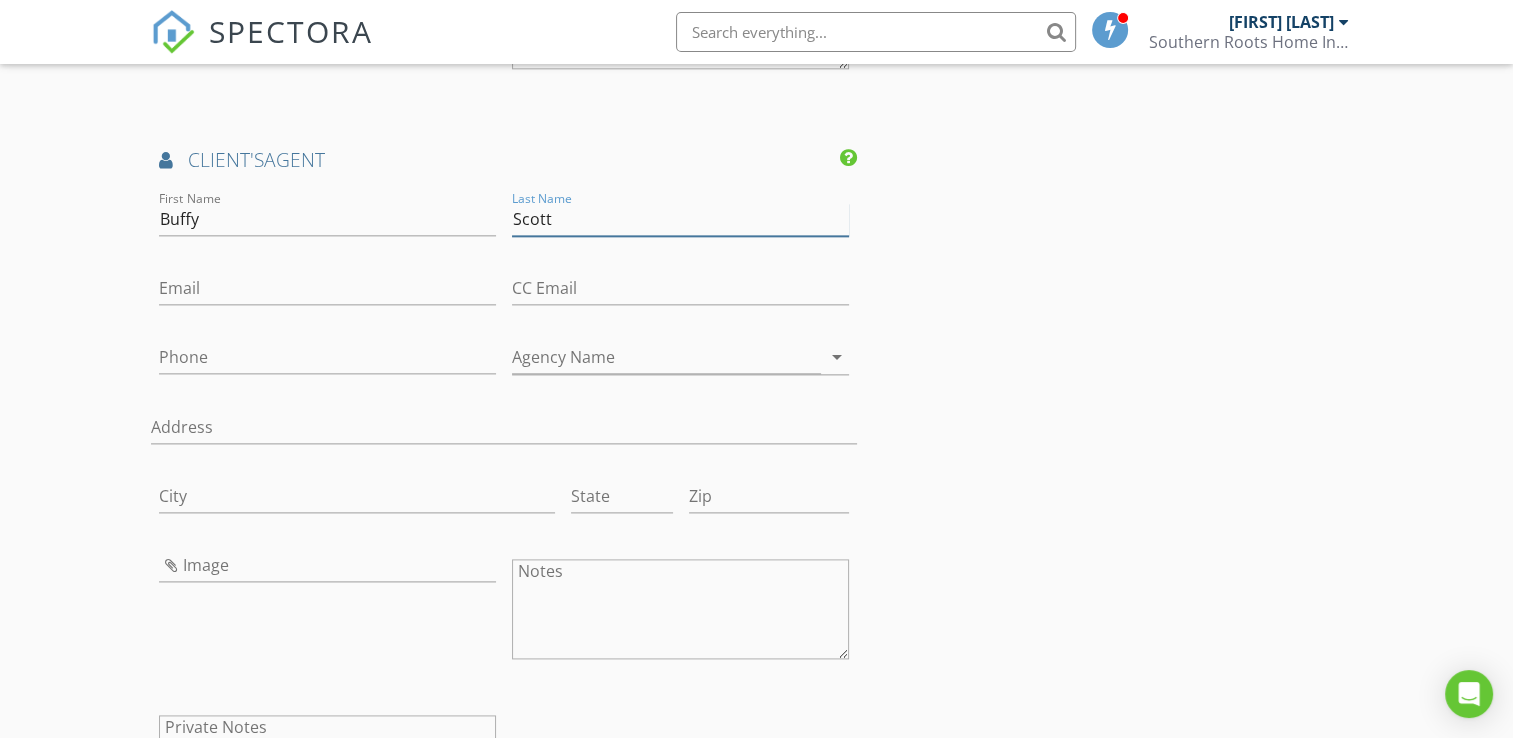type on "Scott" 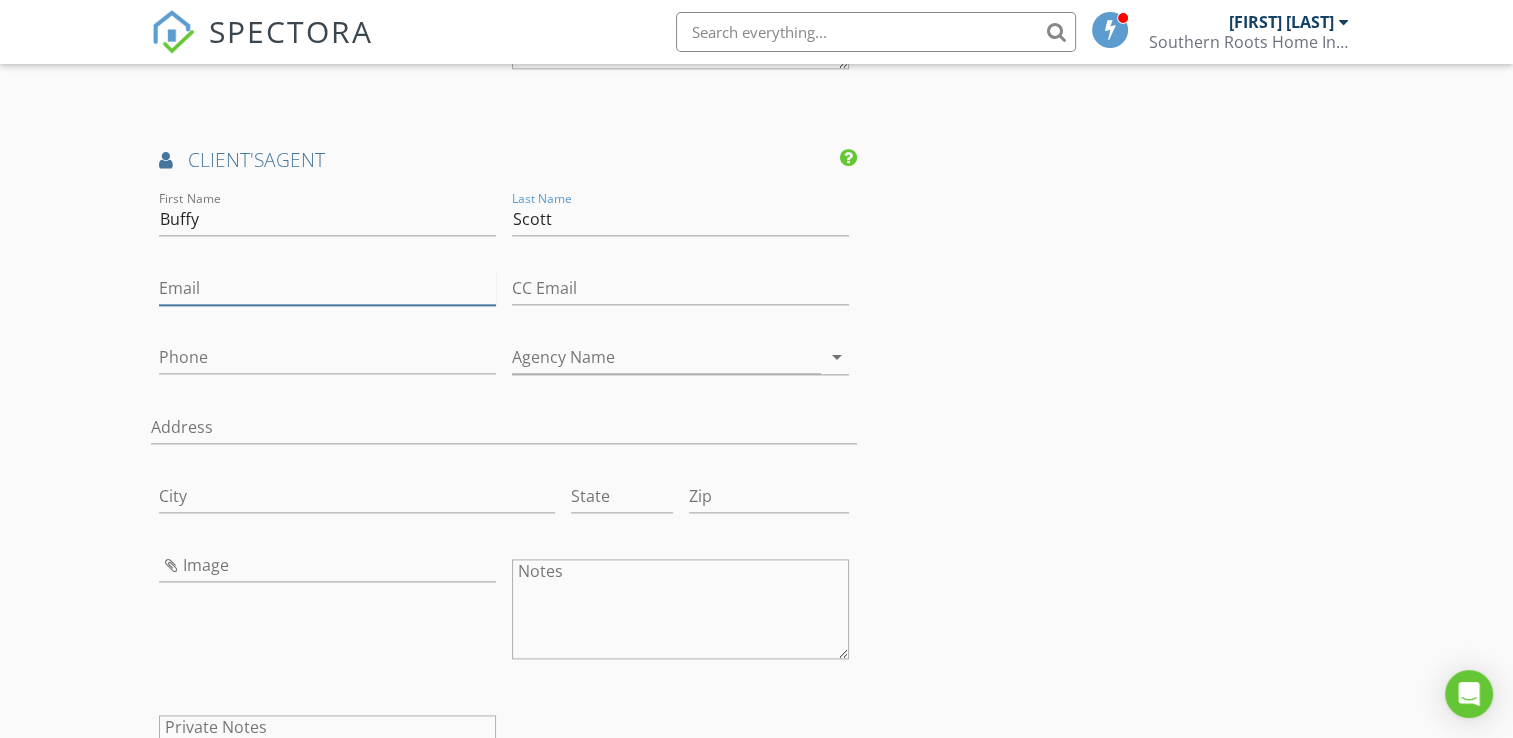 click on "Email" at bounding box center (327, 288) 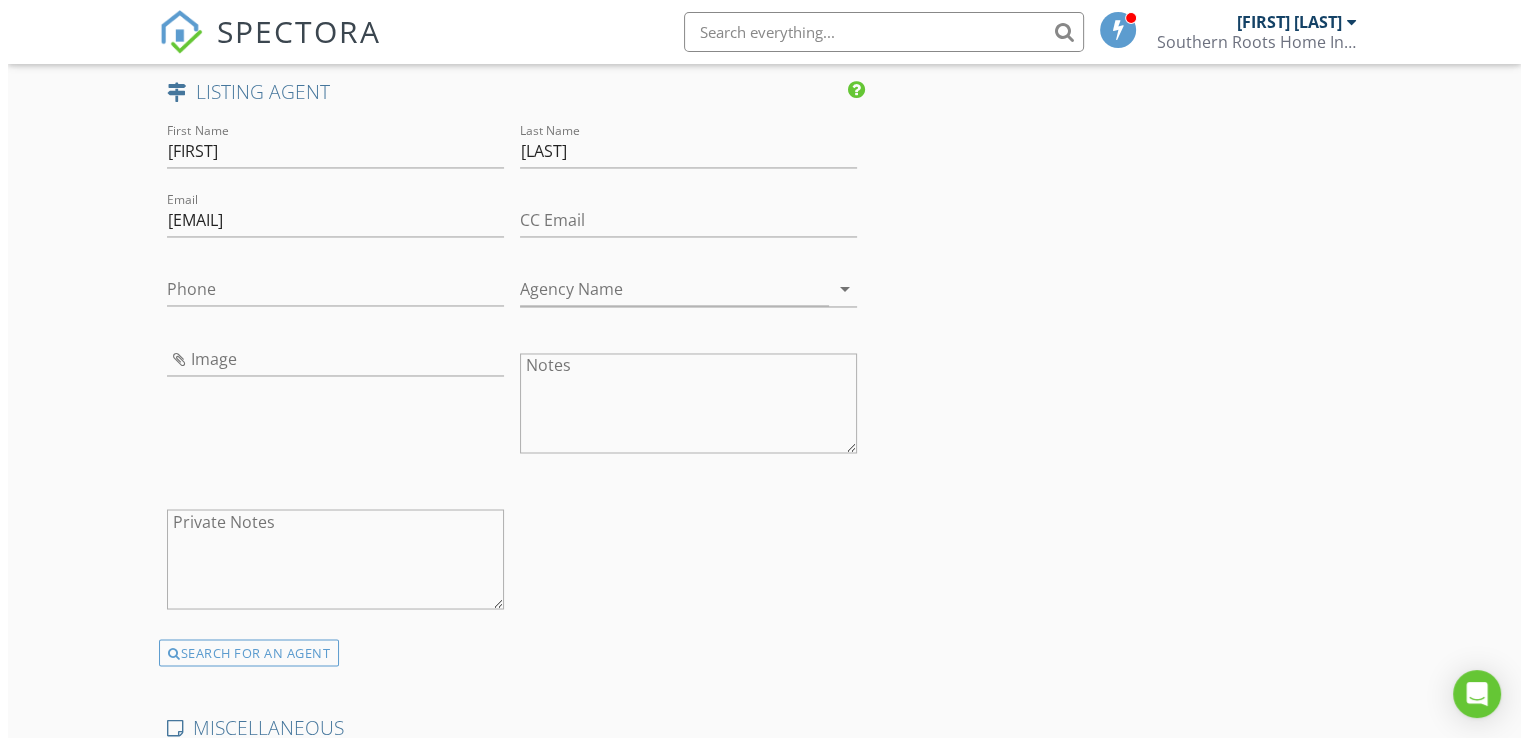 scroll, scrollTop: 3982, scrollLeft: 0, axis: vertical 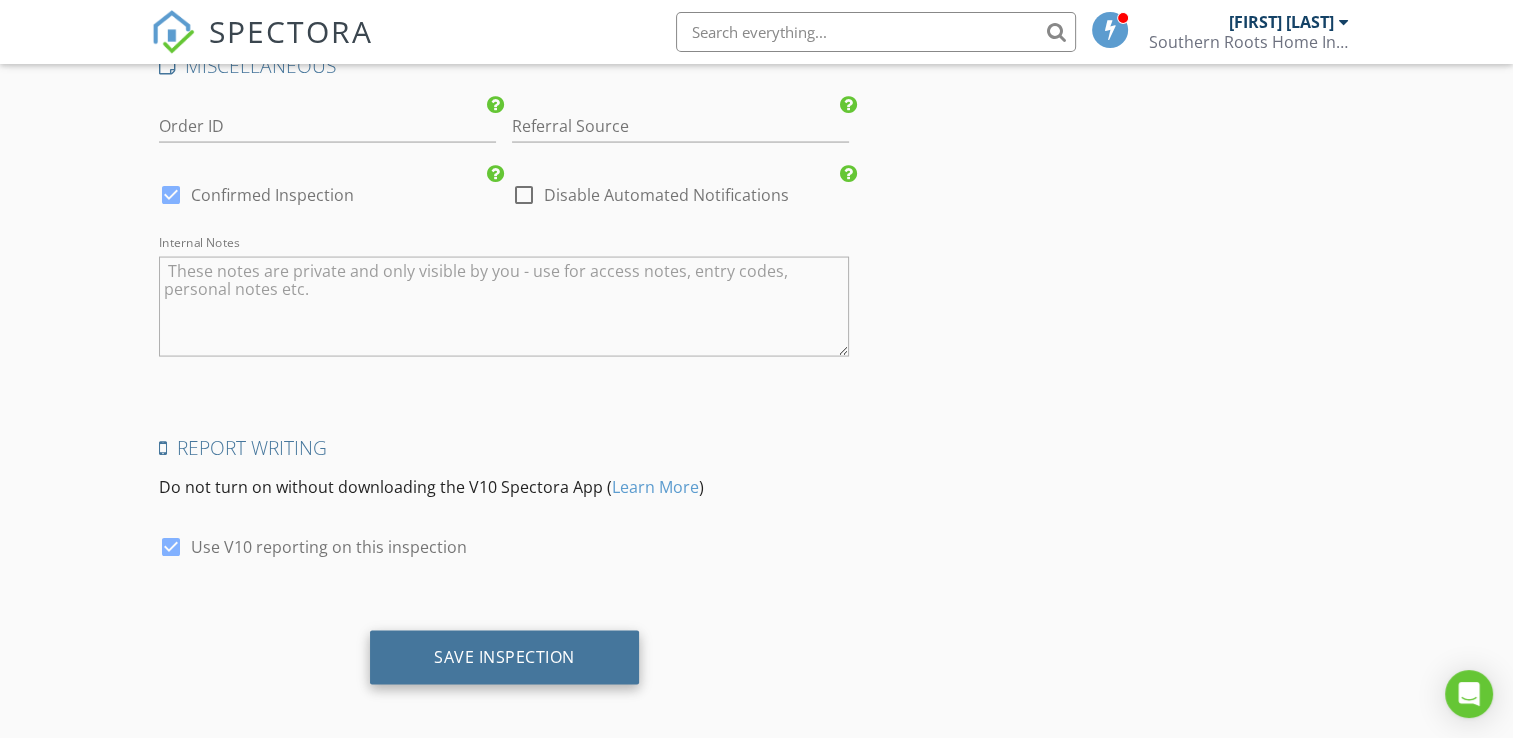 type on "[EMAIL]" 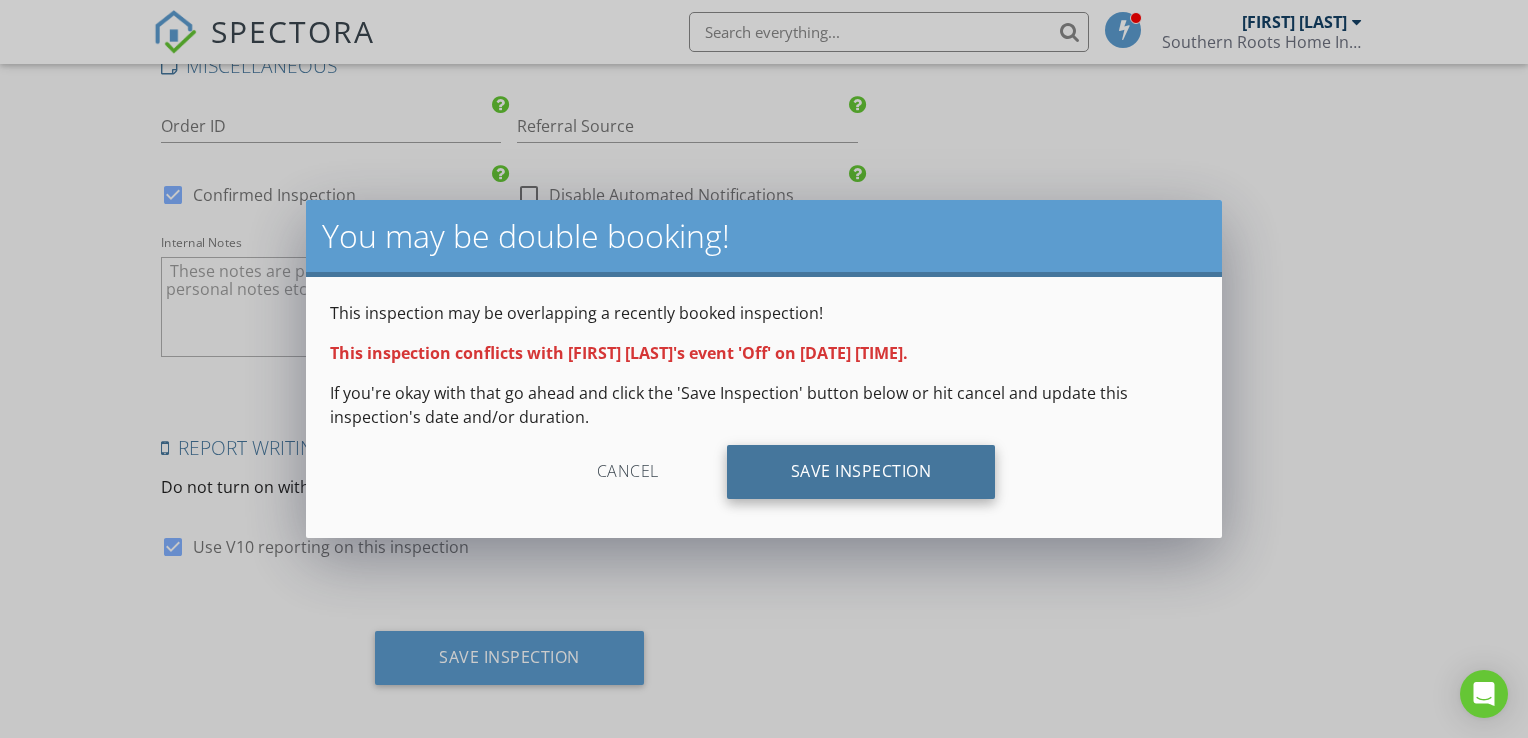 click on "Save Inspection" at bounding box center [861, 472] 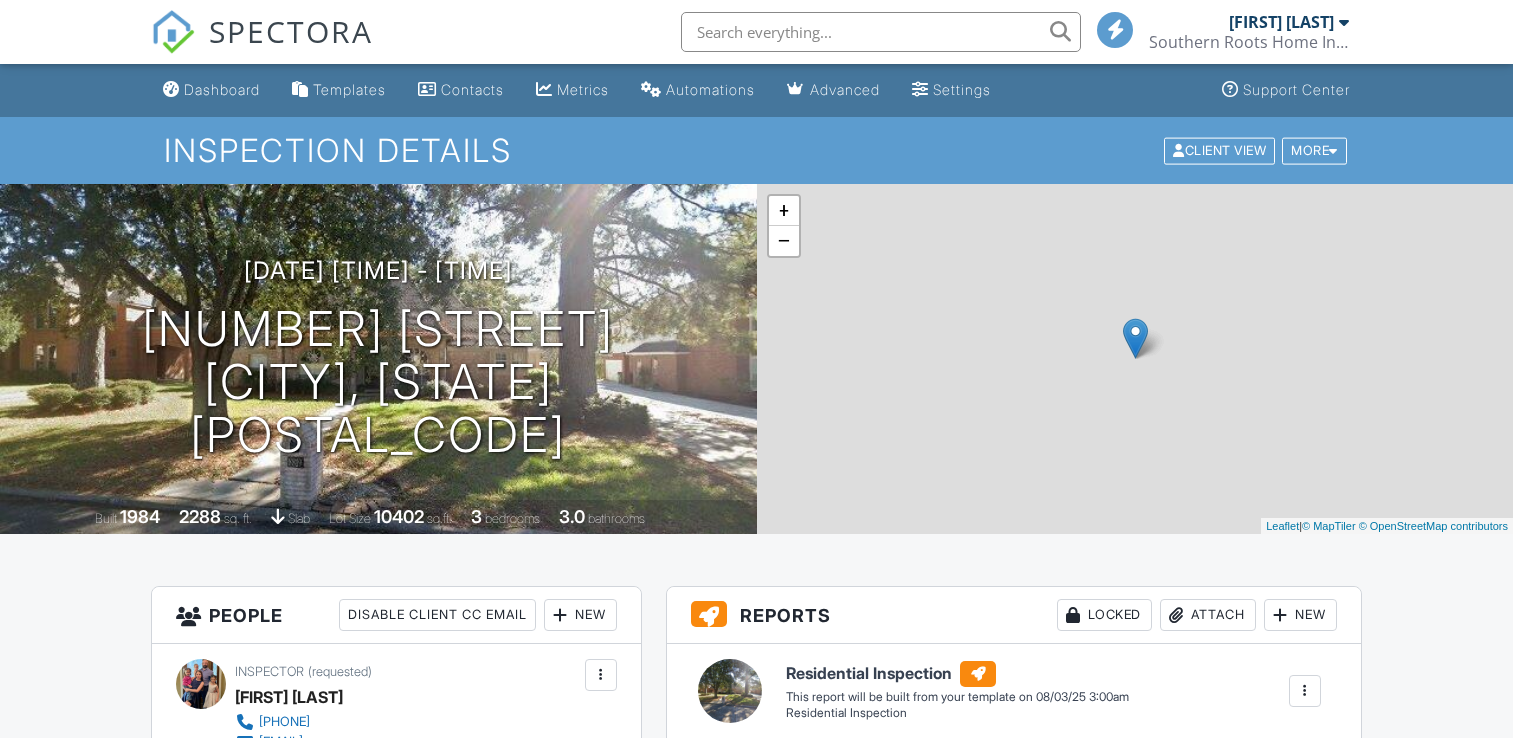 scroll, scrollTop: 0, scrollLeft: 0, axis: both 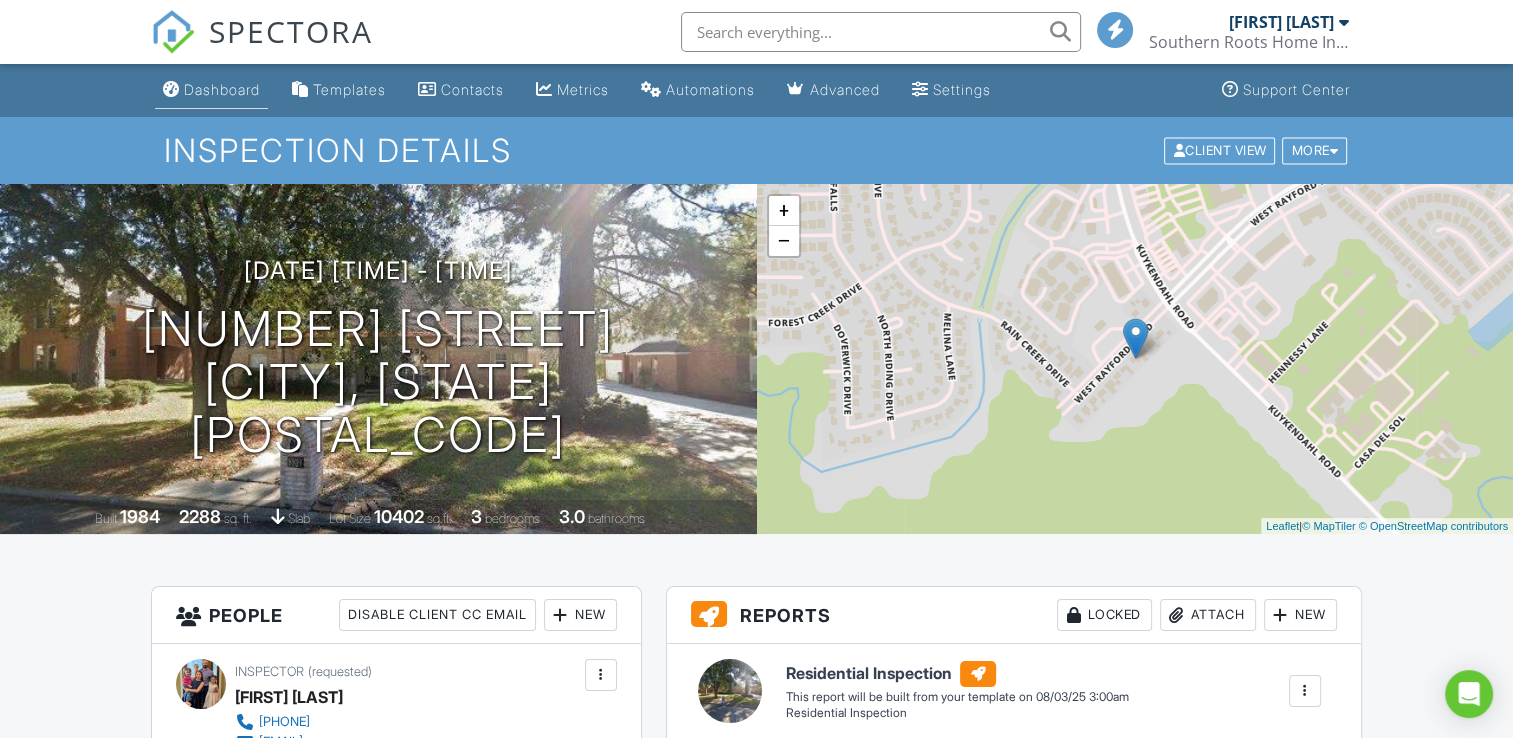 click on "Dashboard" at bounding box center [222, 89] 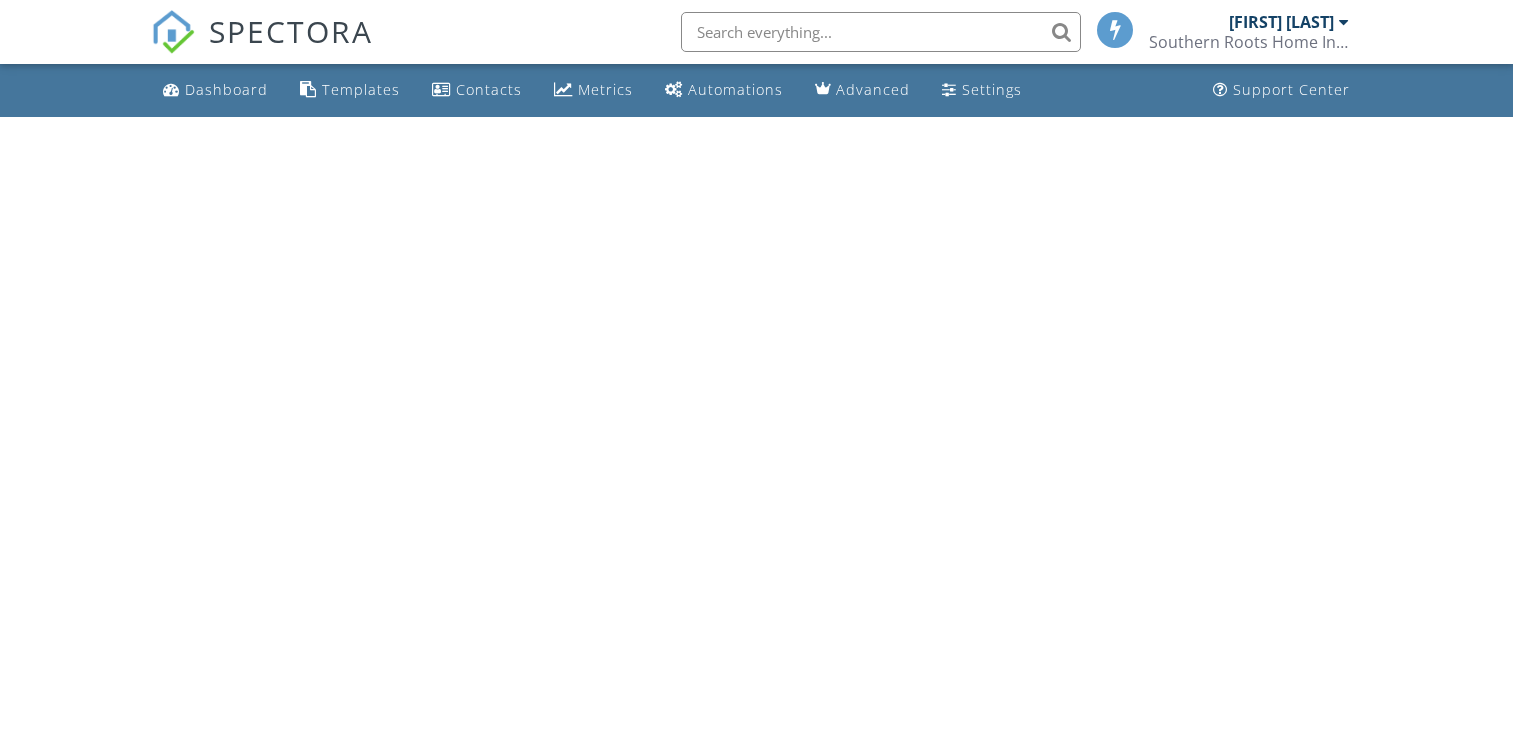 scroll, scrollTop: 0, scrollLeft: 0, axis: both 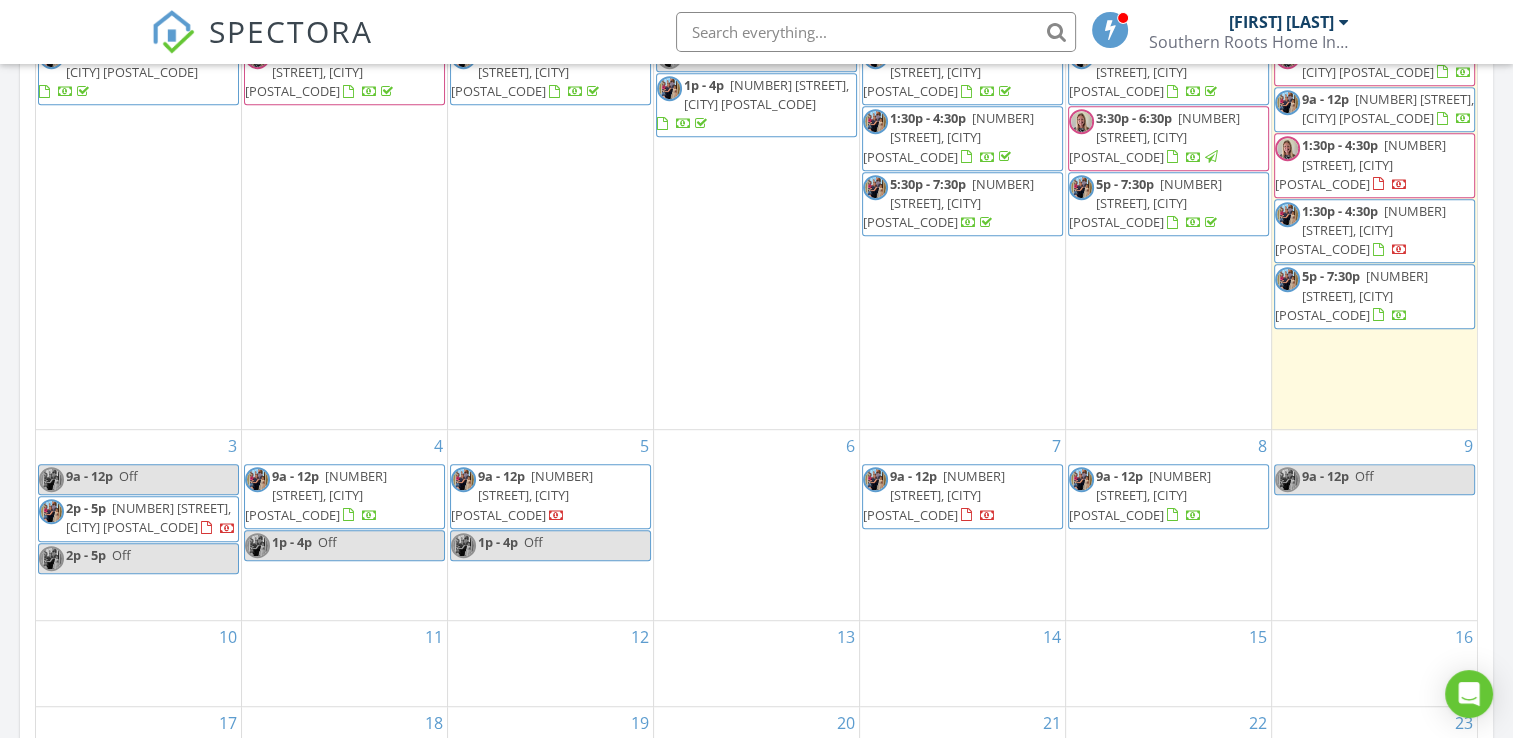 click on "9a - 12p
Off" at bounding box center [138, 479] 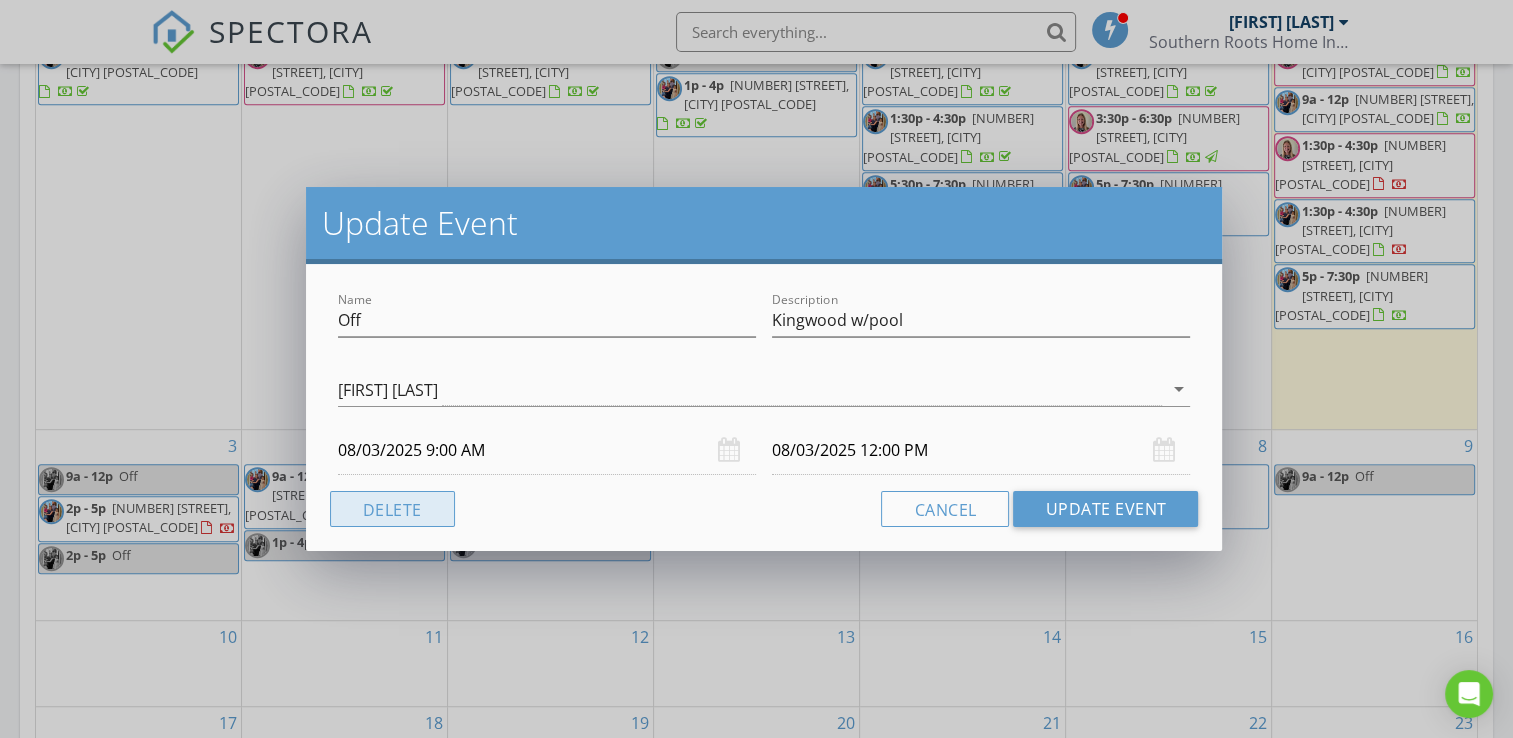 click on "Delete" at bounding box center (392, 509) 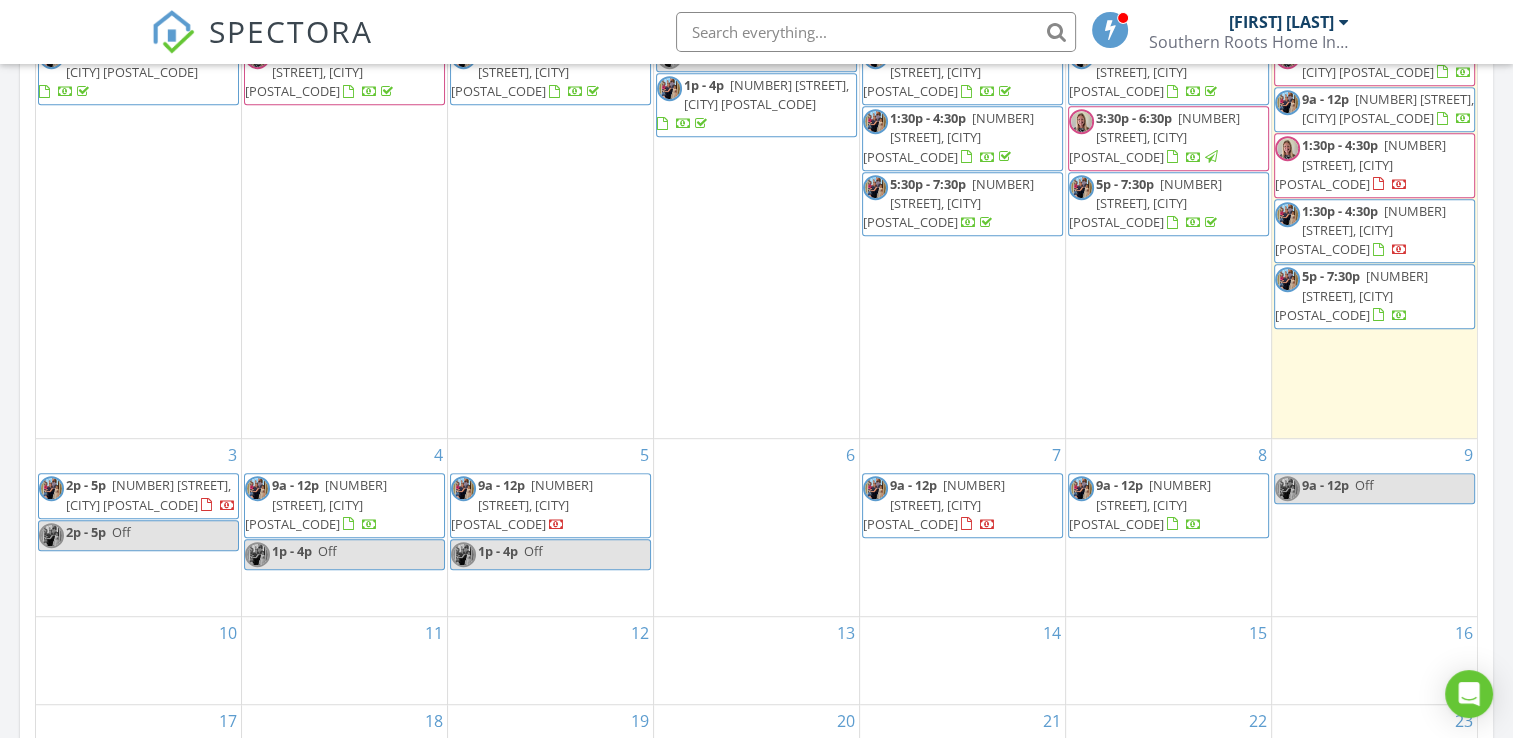 click on "2p - 5p
Off" at bounding box center (138, 535) 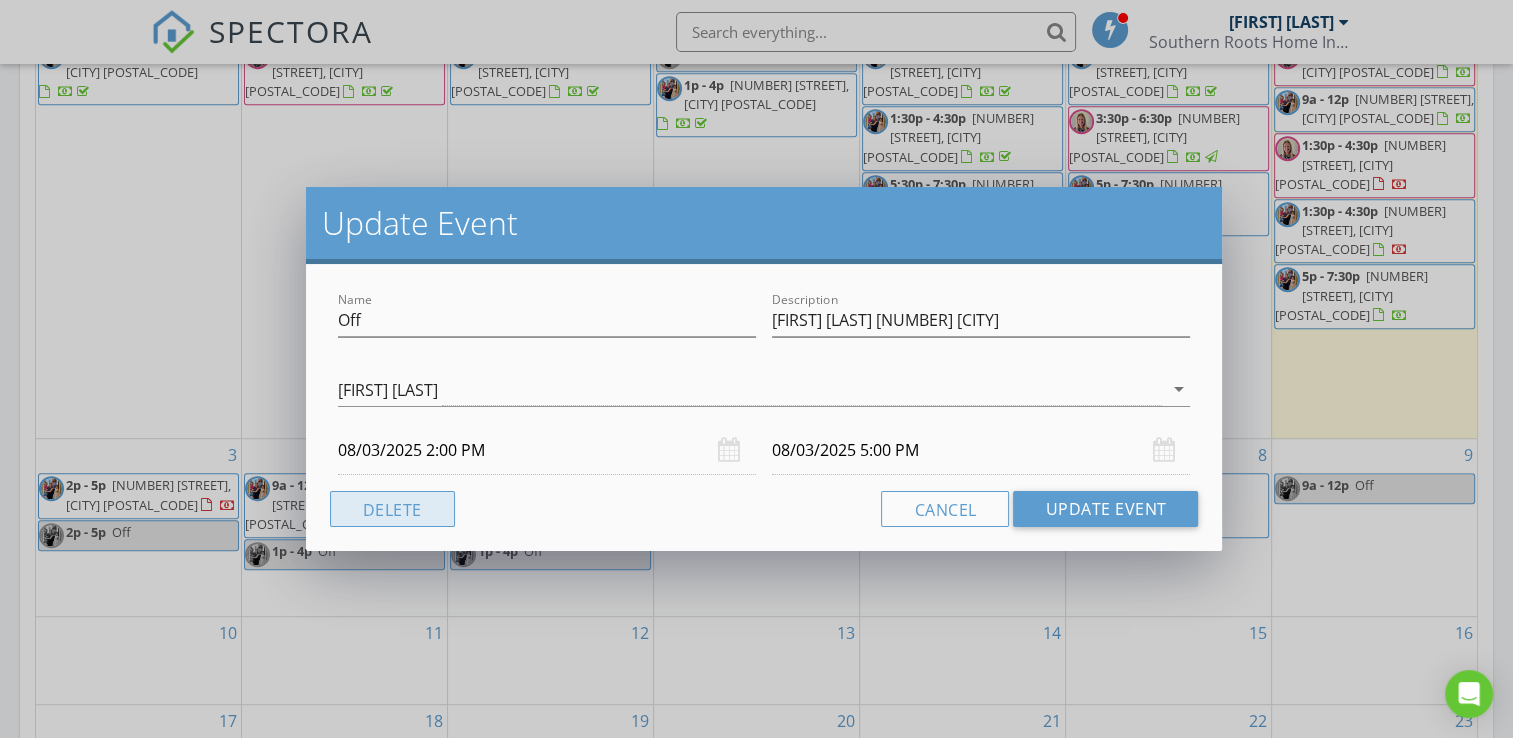click on "Delete" at bounding box center (392, 509) 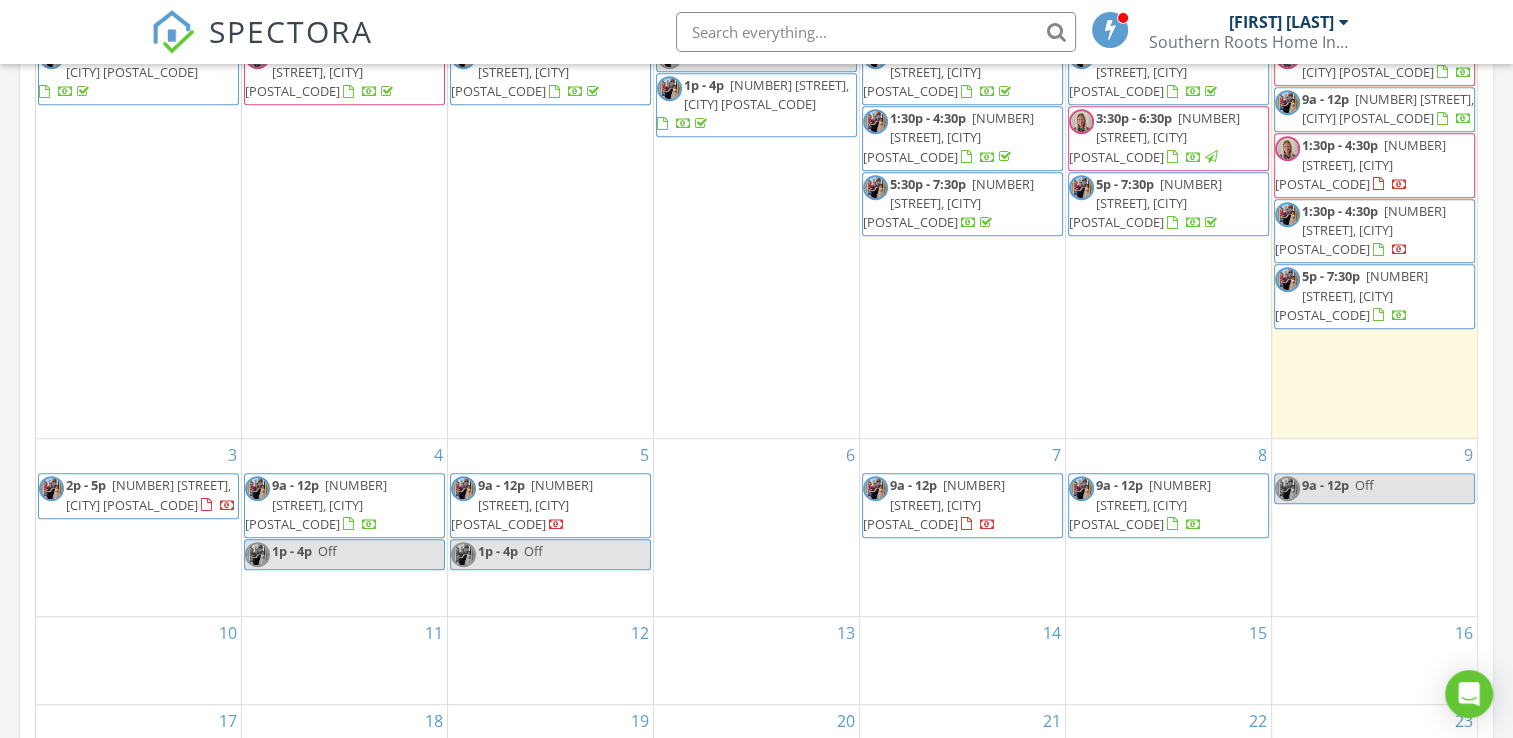 click on "3
2p - 5p
8819 W Rayford, Tomball 77375" at bounding box center [138, 527] 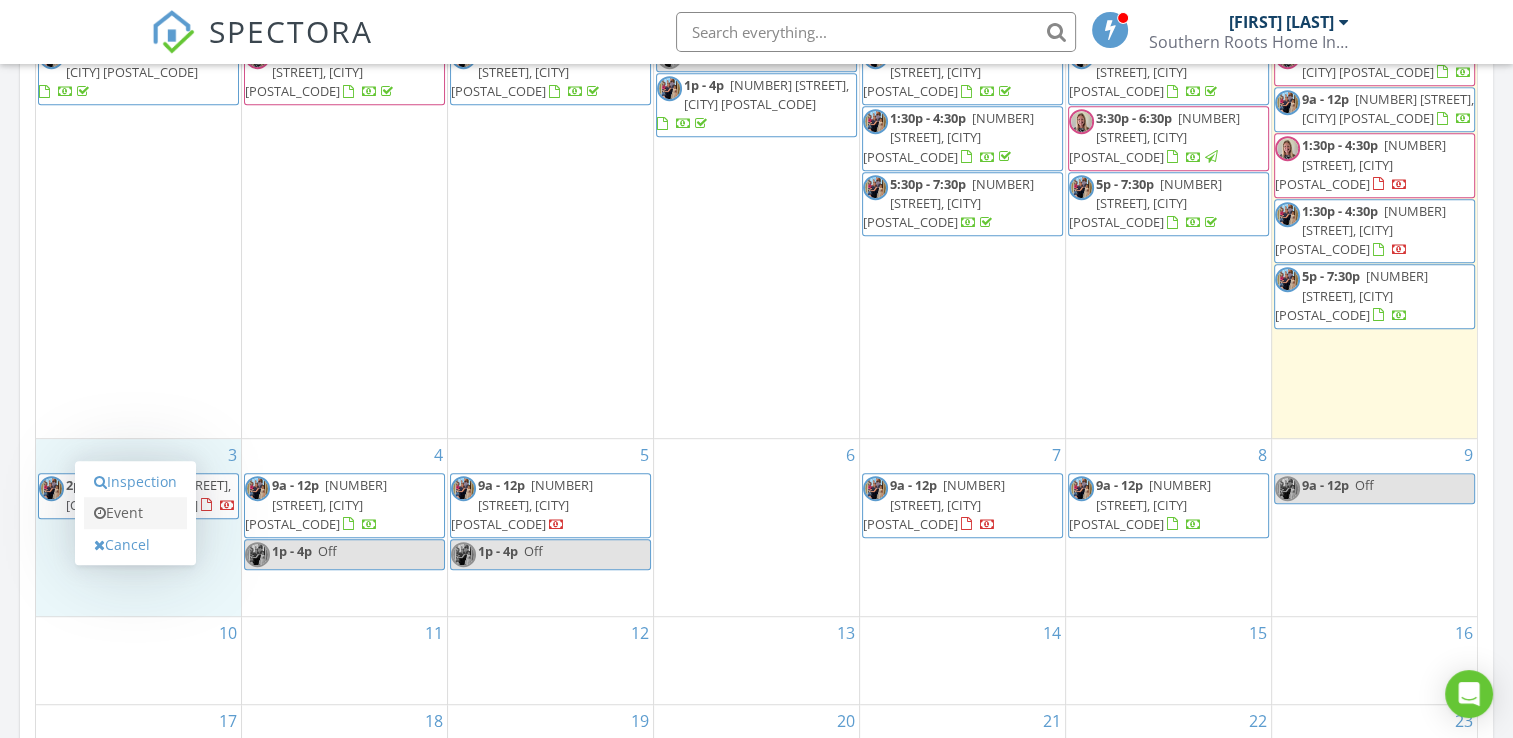 click on "Event" at bounding box center (135, 513) 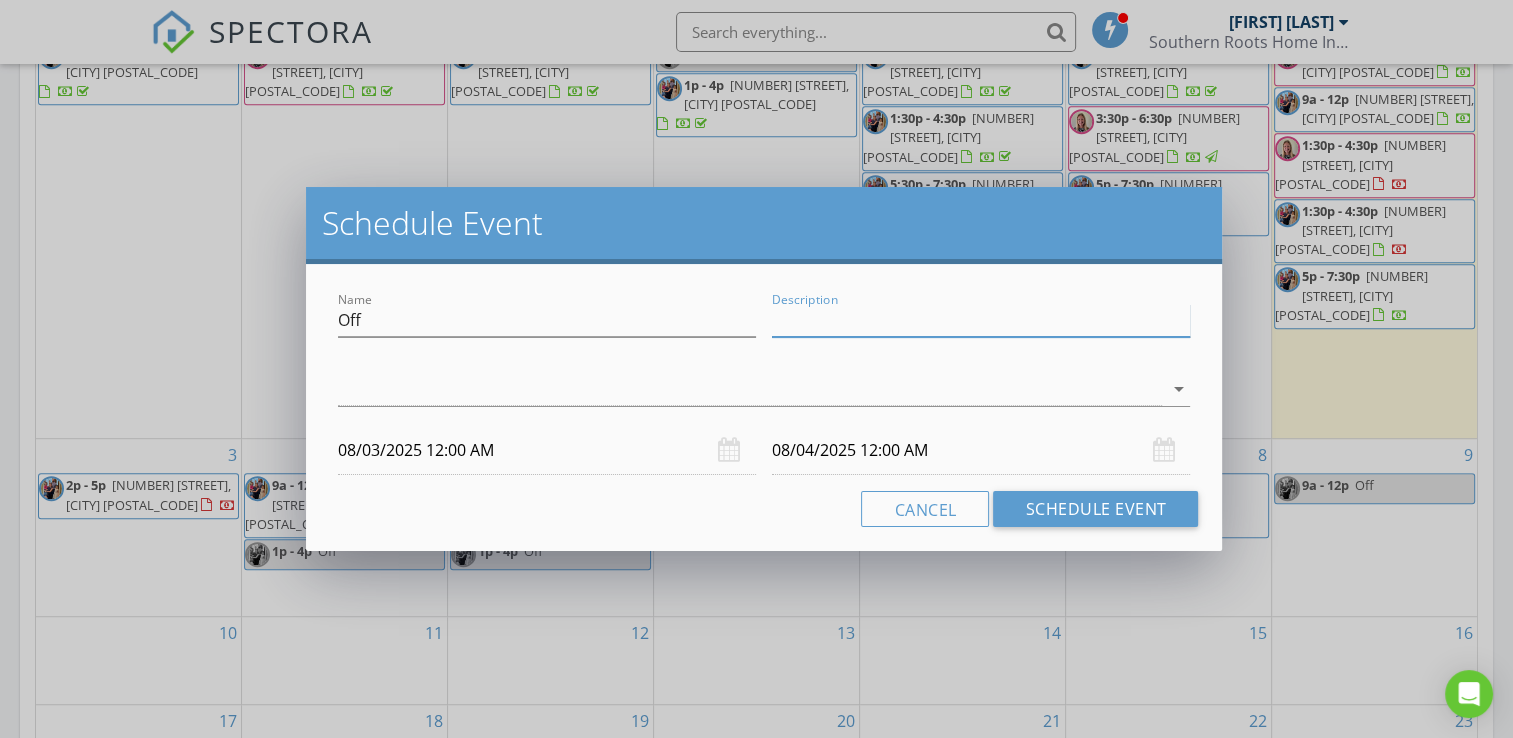 click on "Description" at bounding box center (981, 320) 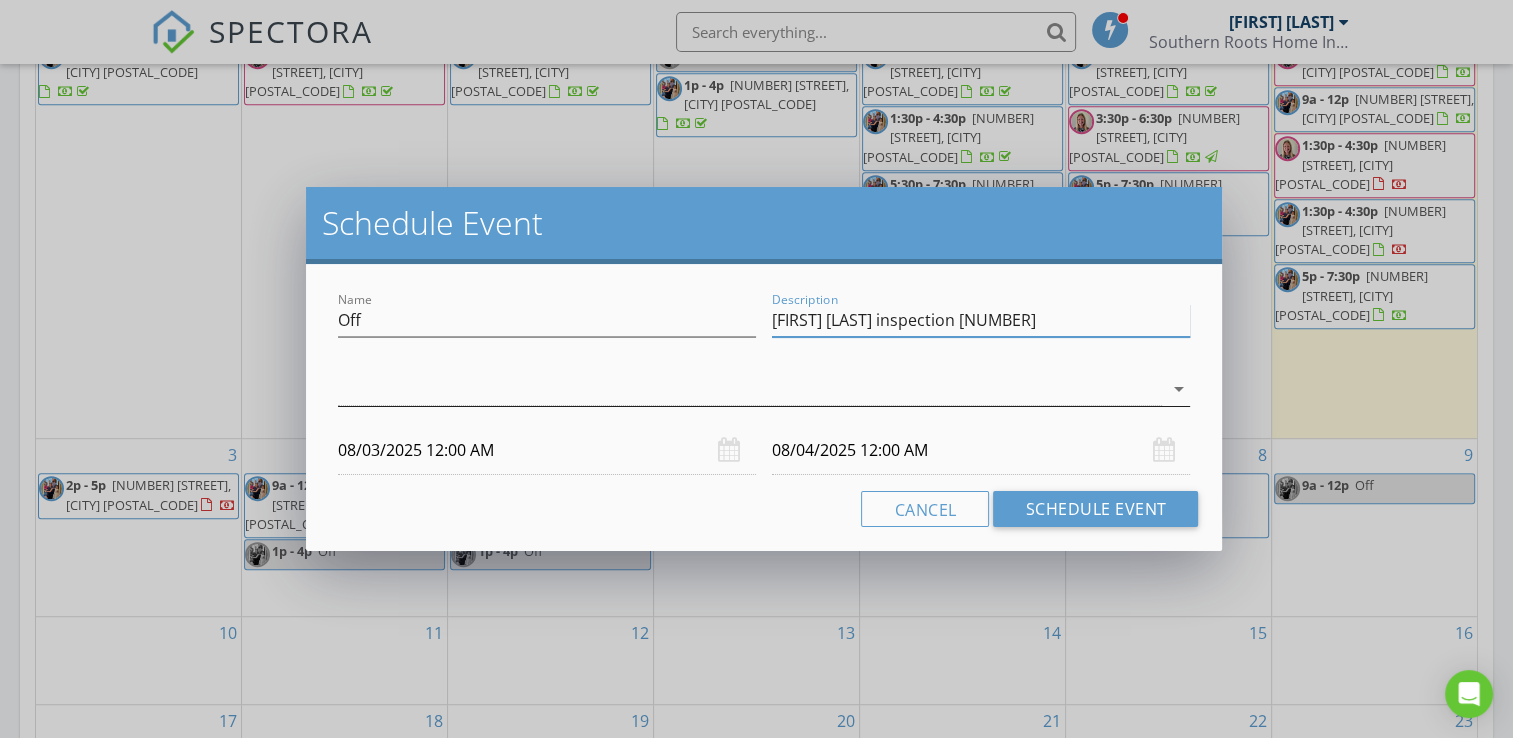 type on "nelly kw inspection 450" 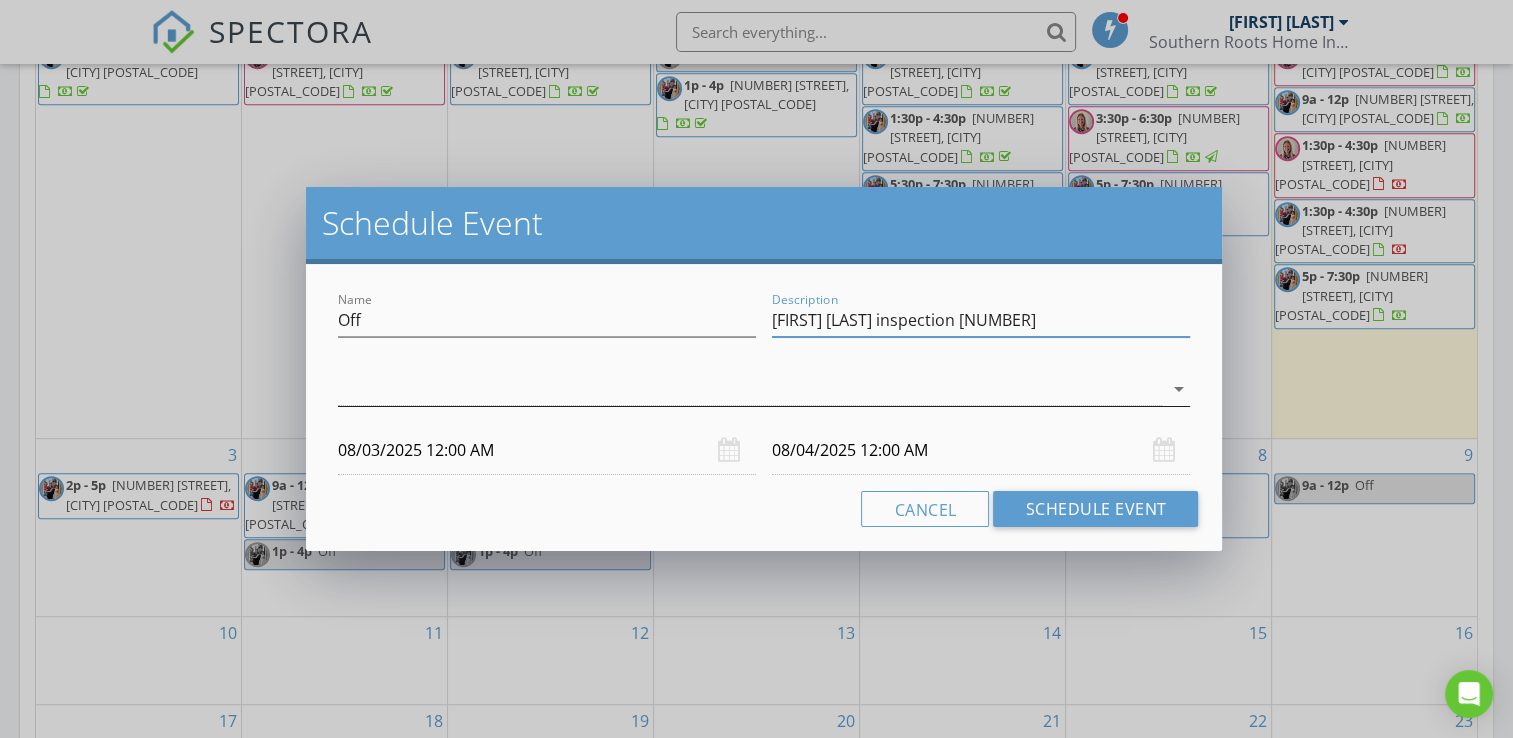 click on "arrow_drop_down" at bounding box center [1176, 389] 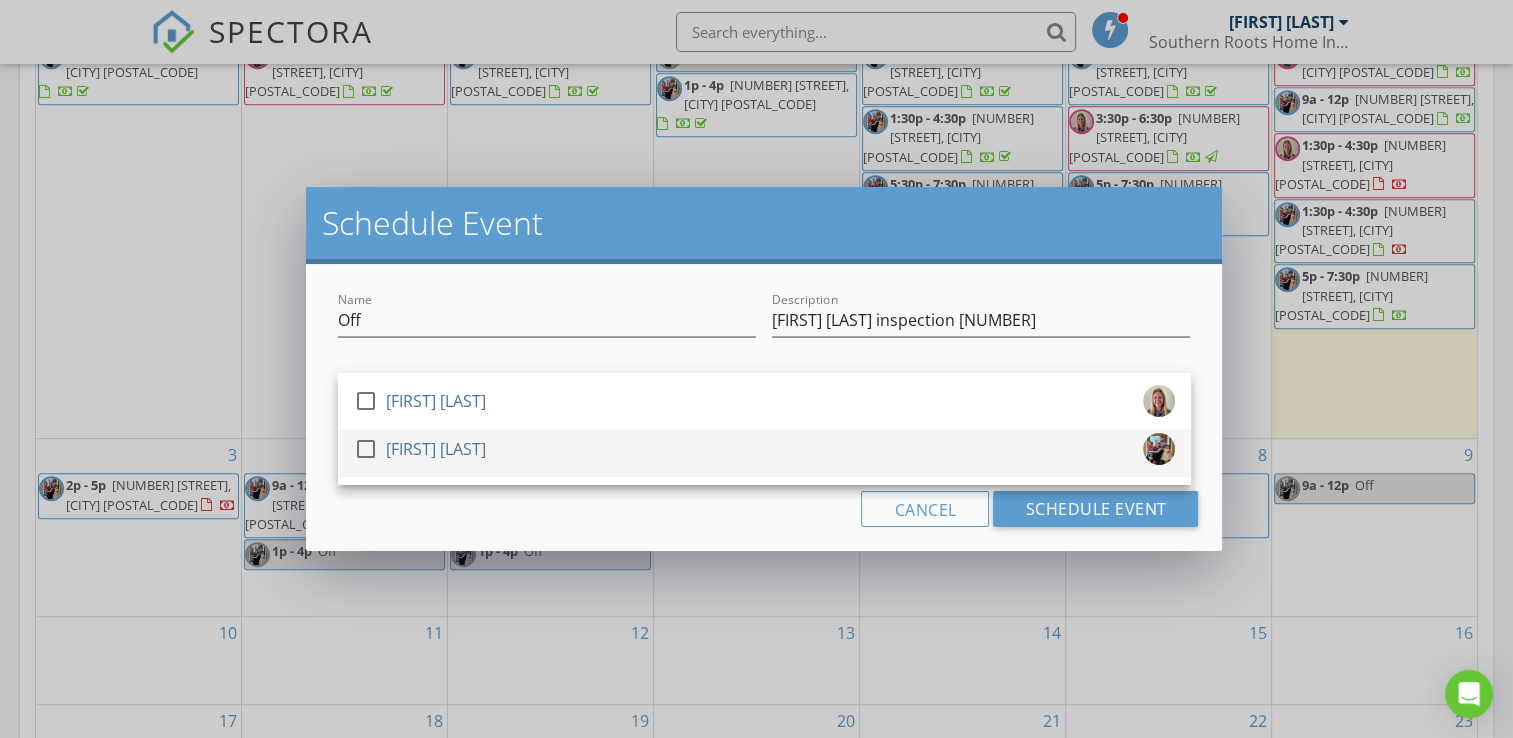 click on "check_box_outline_blank   John Richardson" at bounding box center (764, 453) 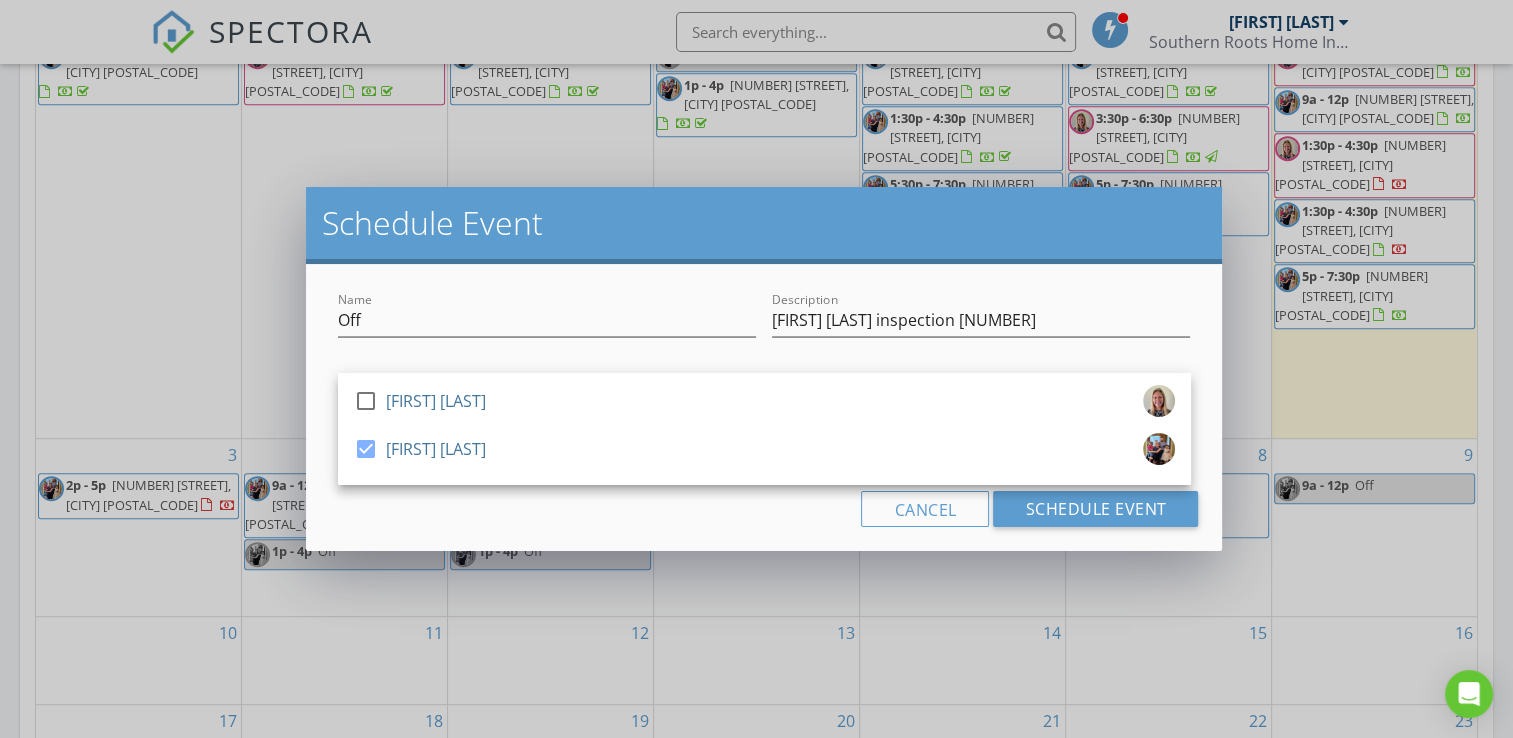 click on "Cancel   Schedule Event" at bounding box center [764, 509] 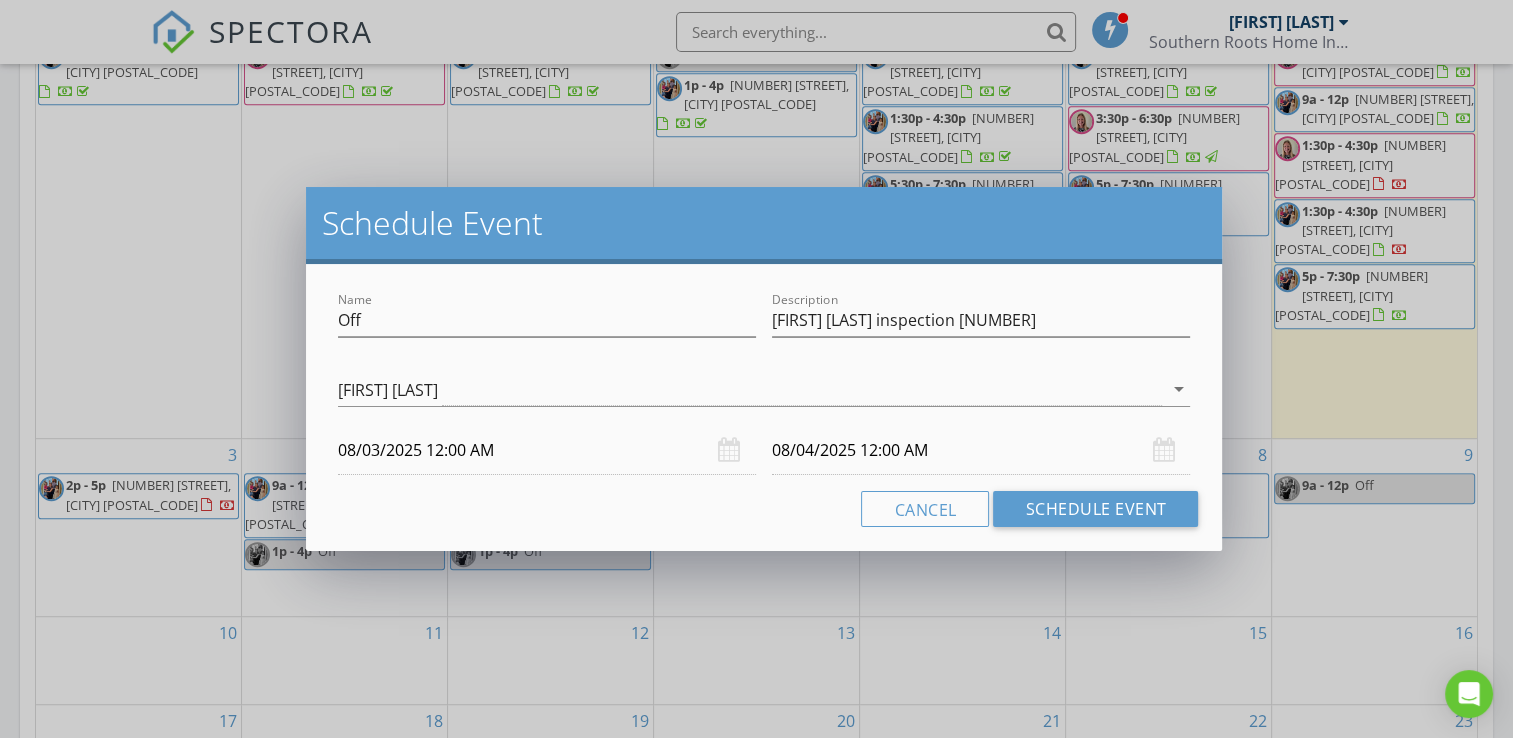 click on "08/03/2025 12:00 AM" at bounding box center [547, 450] 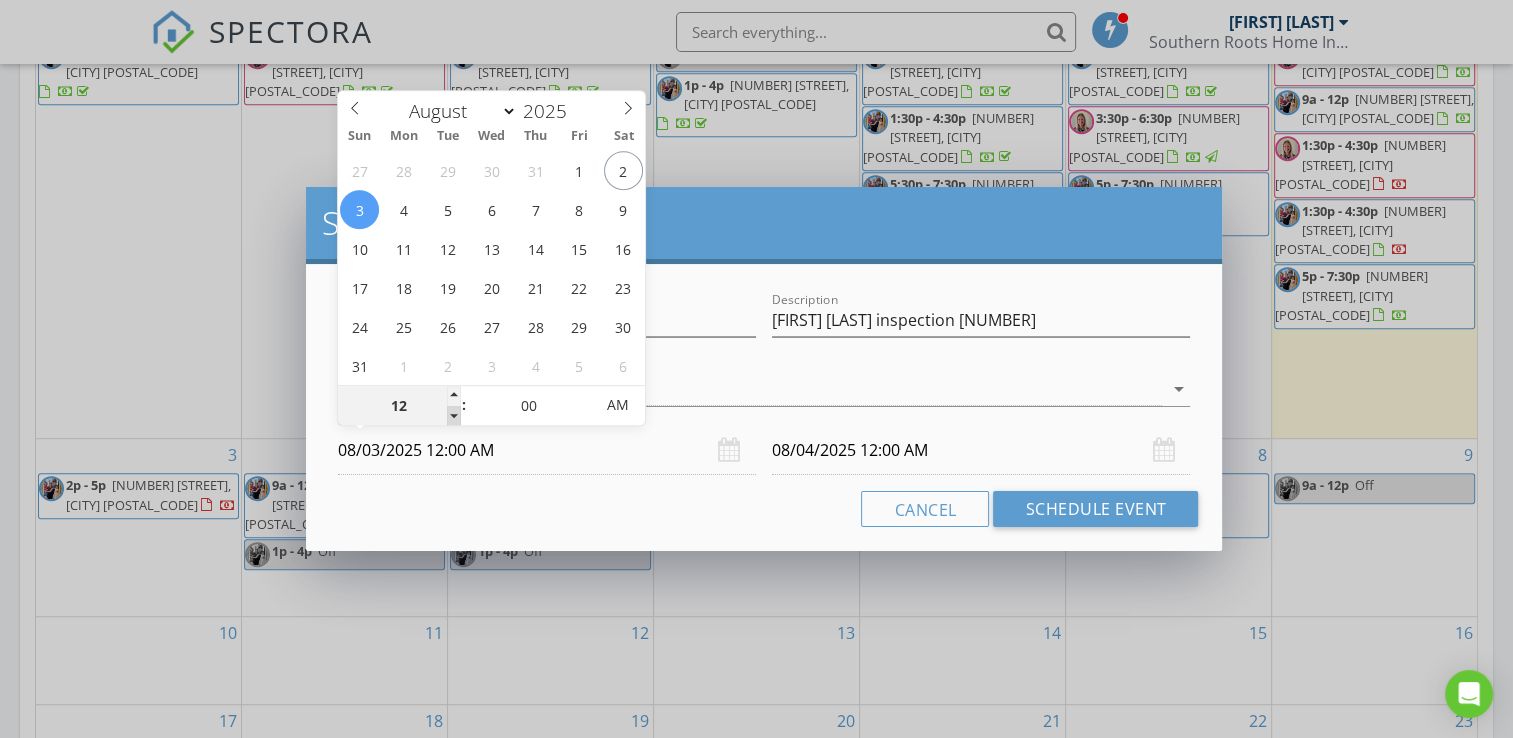 type on "11" 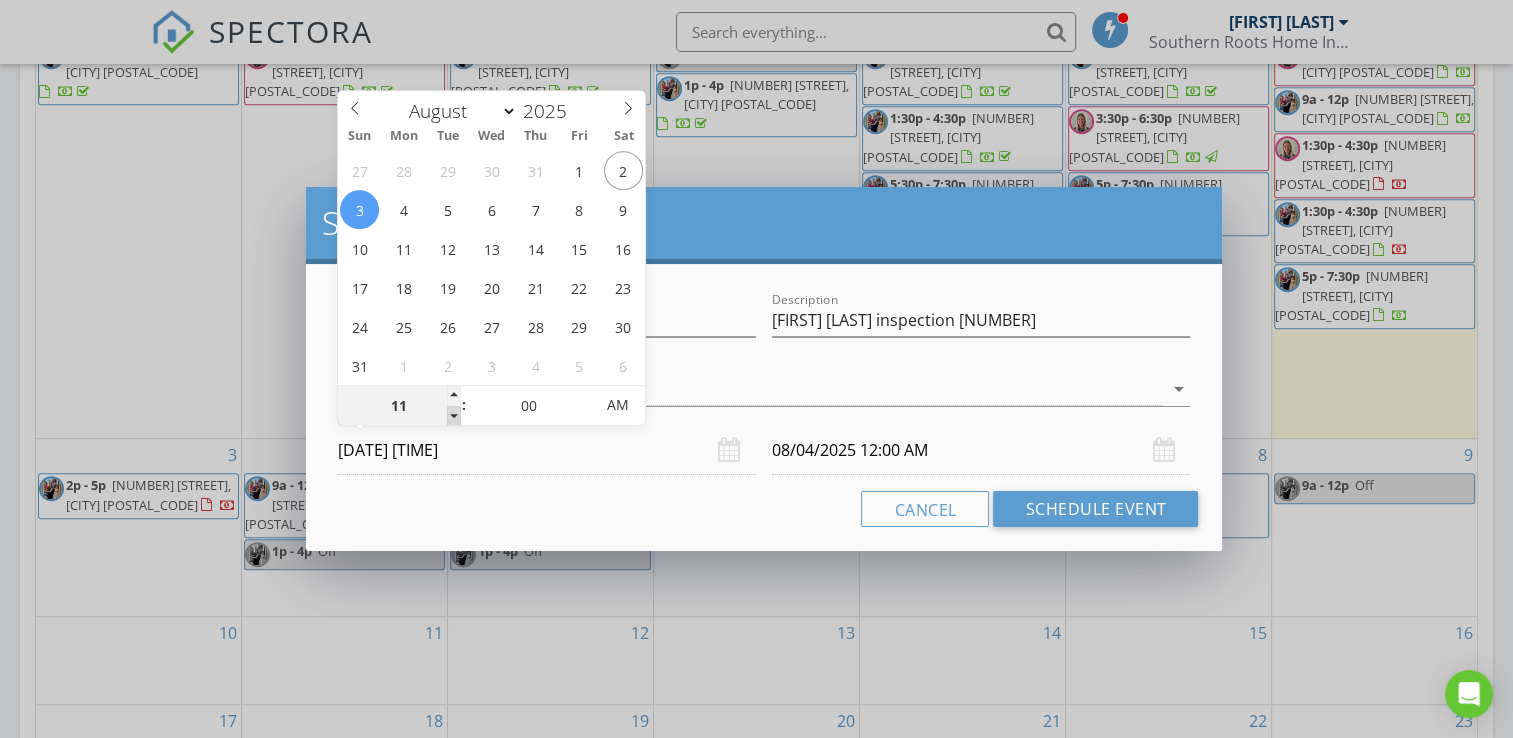 click at bounding box center [454, 416] 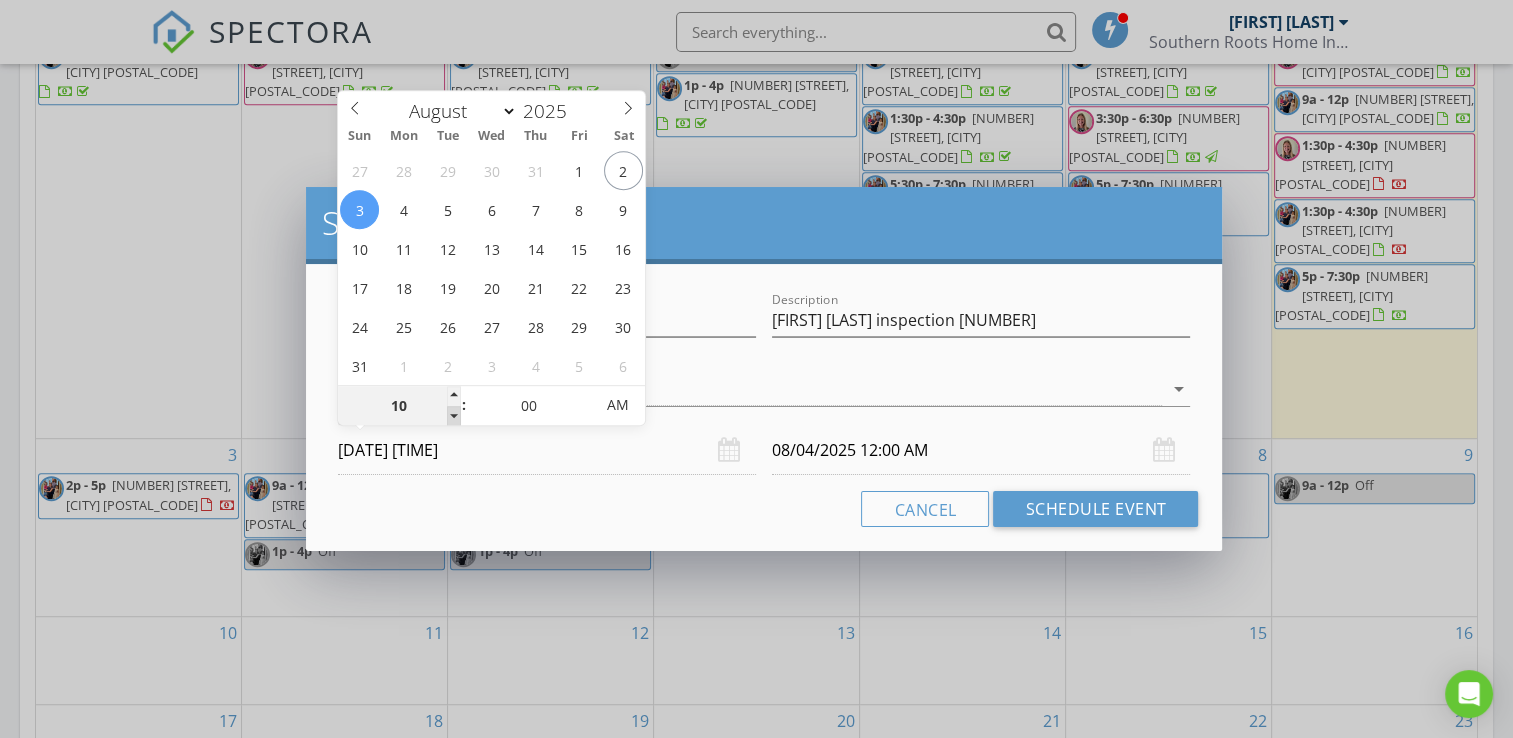 click at bounding box center (454, 416) 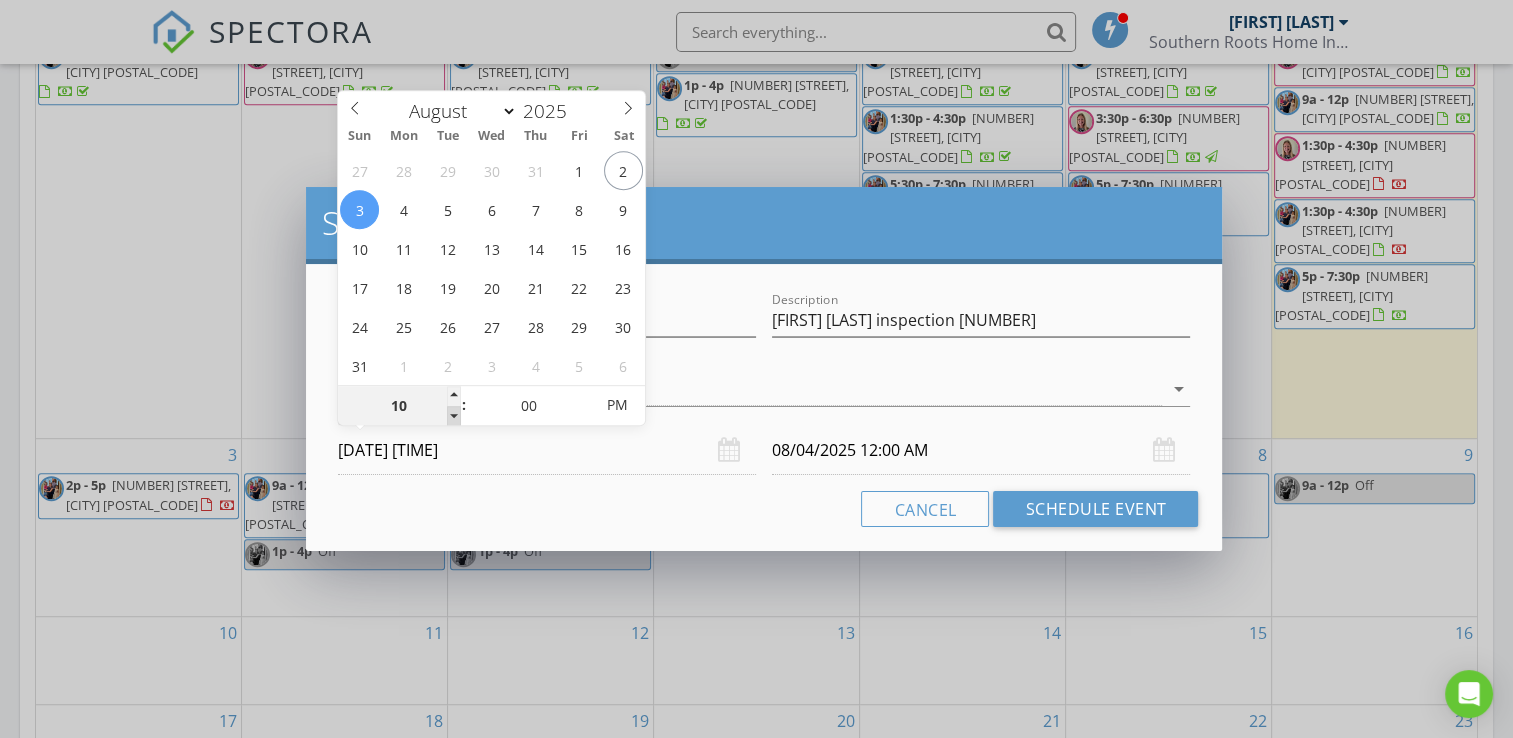 type on "09" 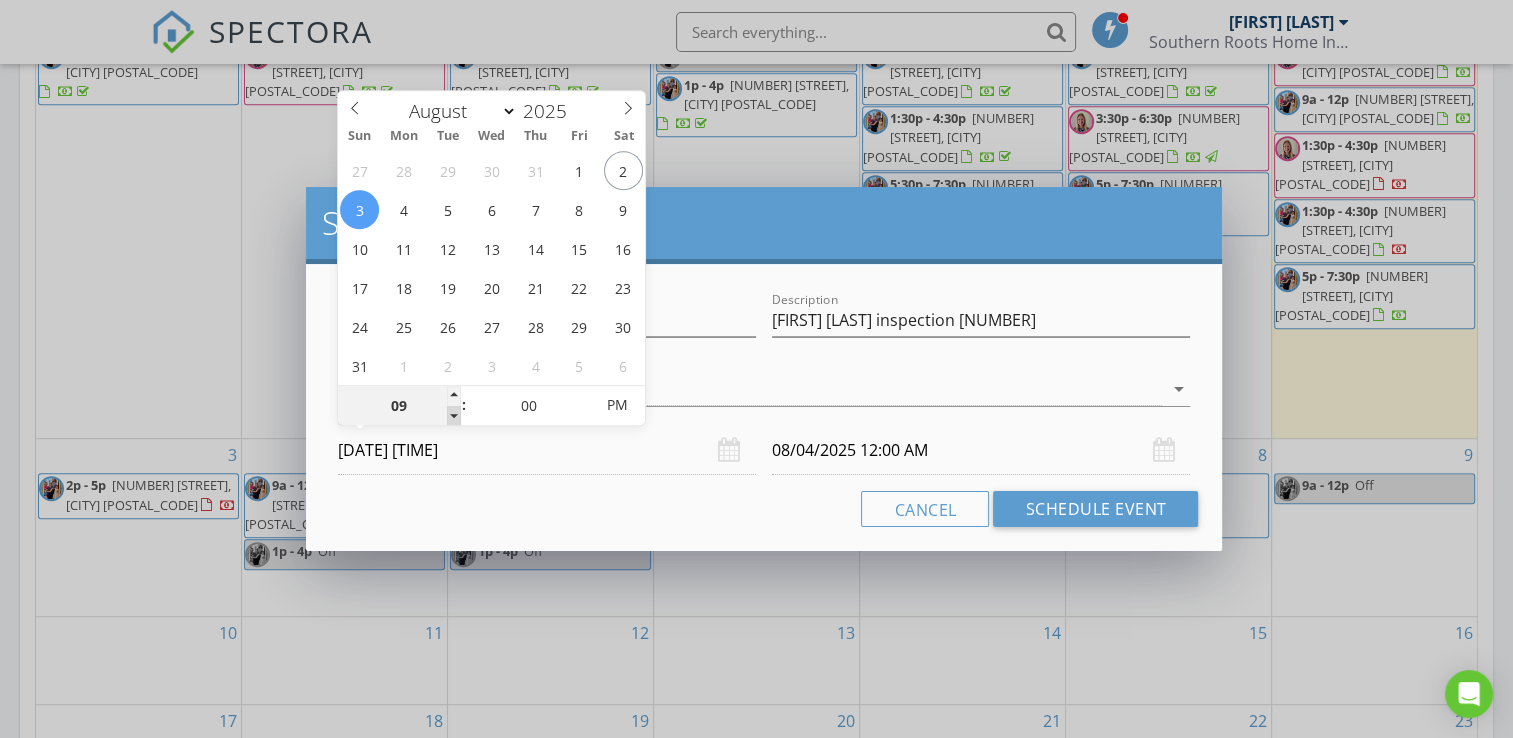 click at bounding box center [454, 416] 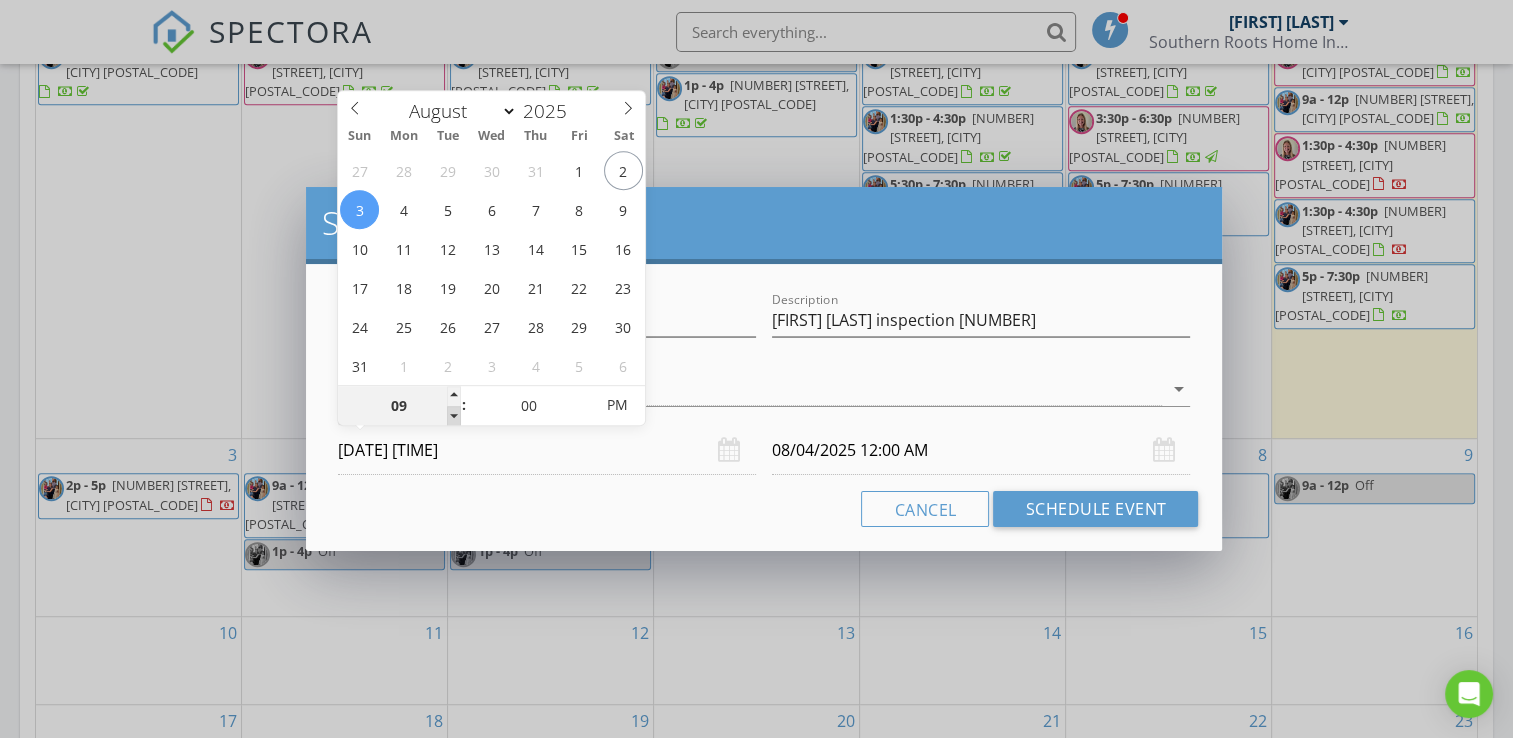 type on "08/04/2025 9:00 PM" 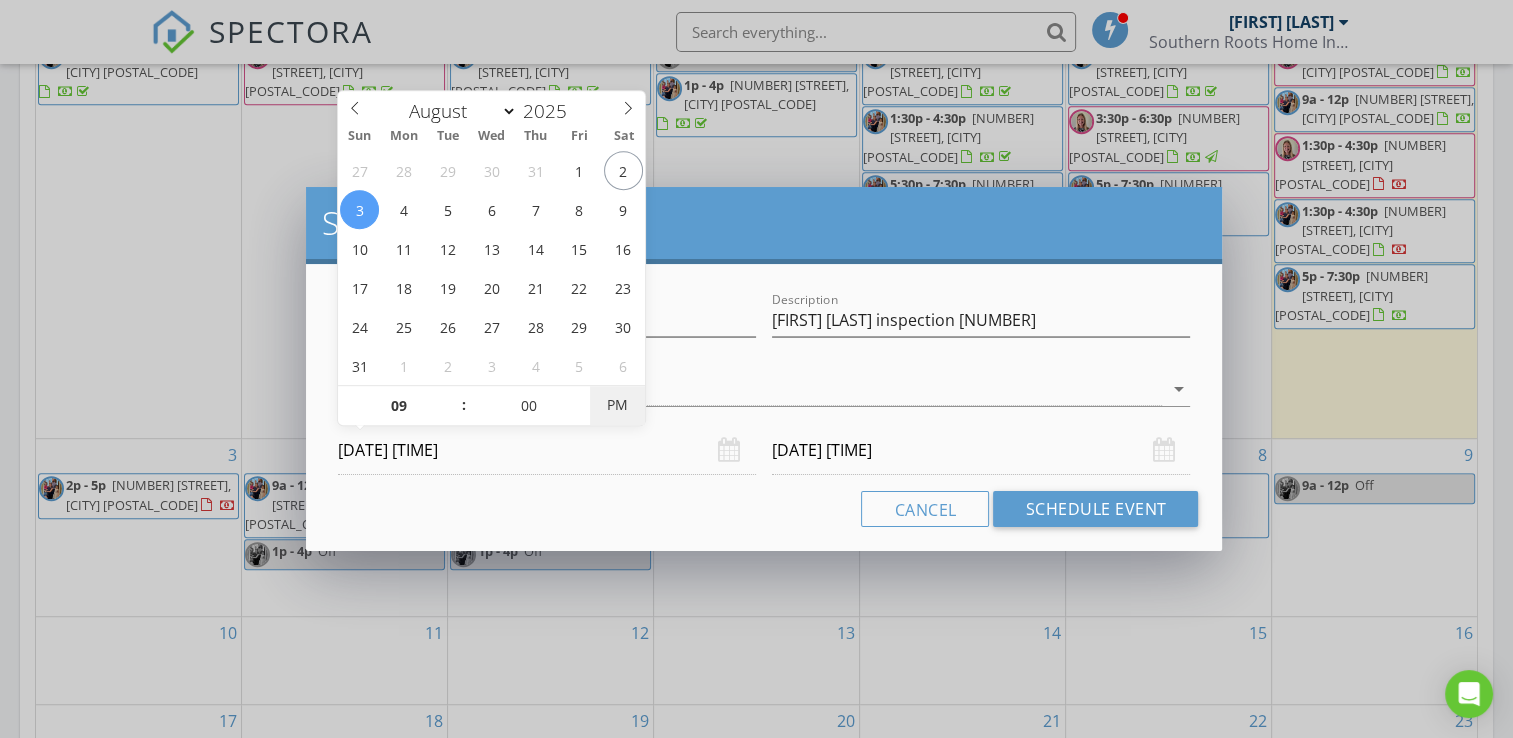 type on "08/03/2025 9:00 AM" 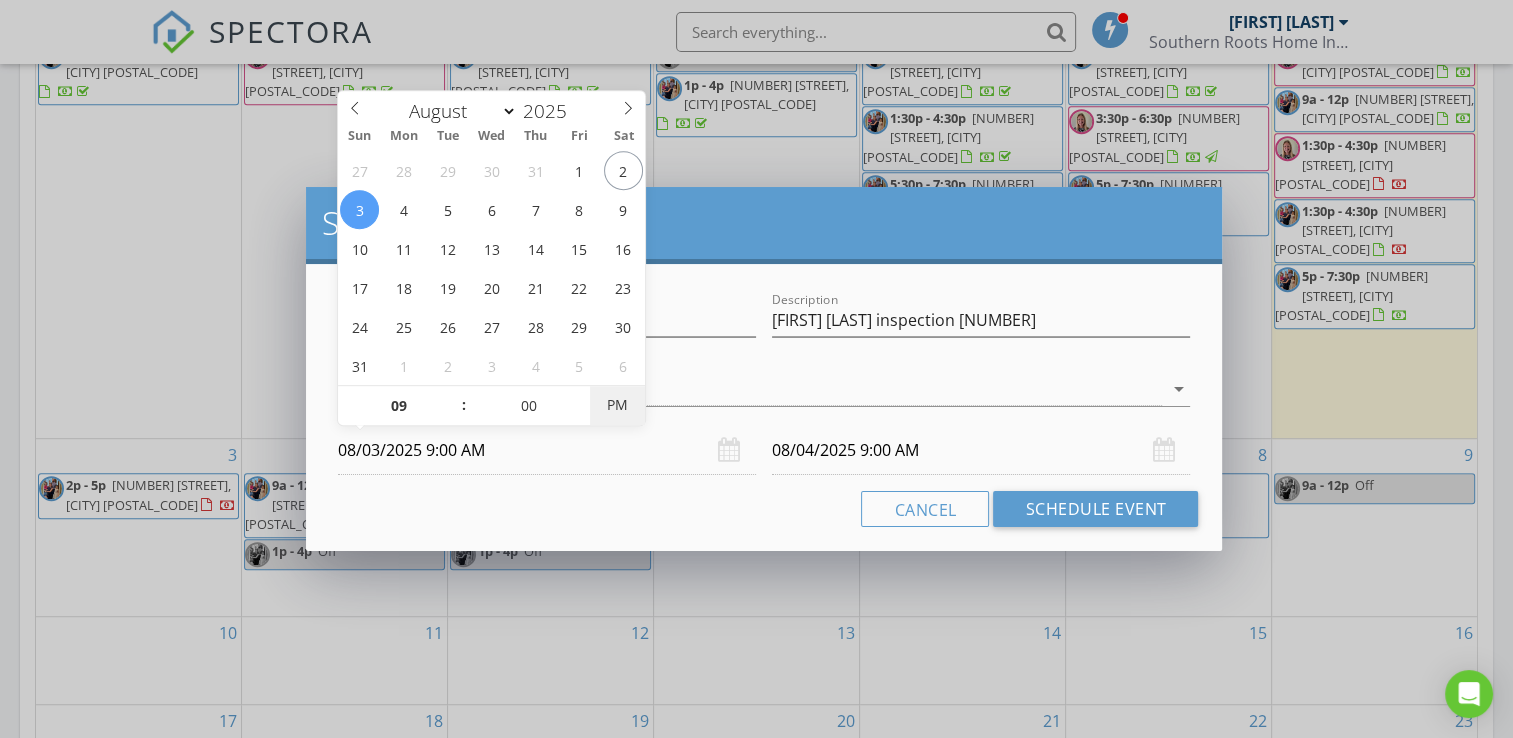 drag, startPoint x: 449, startPoint y: 417, endPoint x: 610, endPoint y: 409, distance: 161.19864 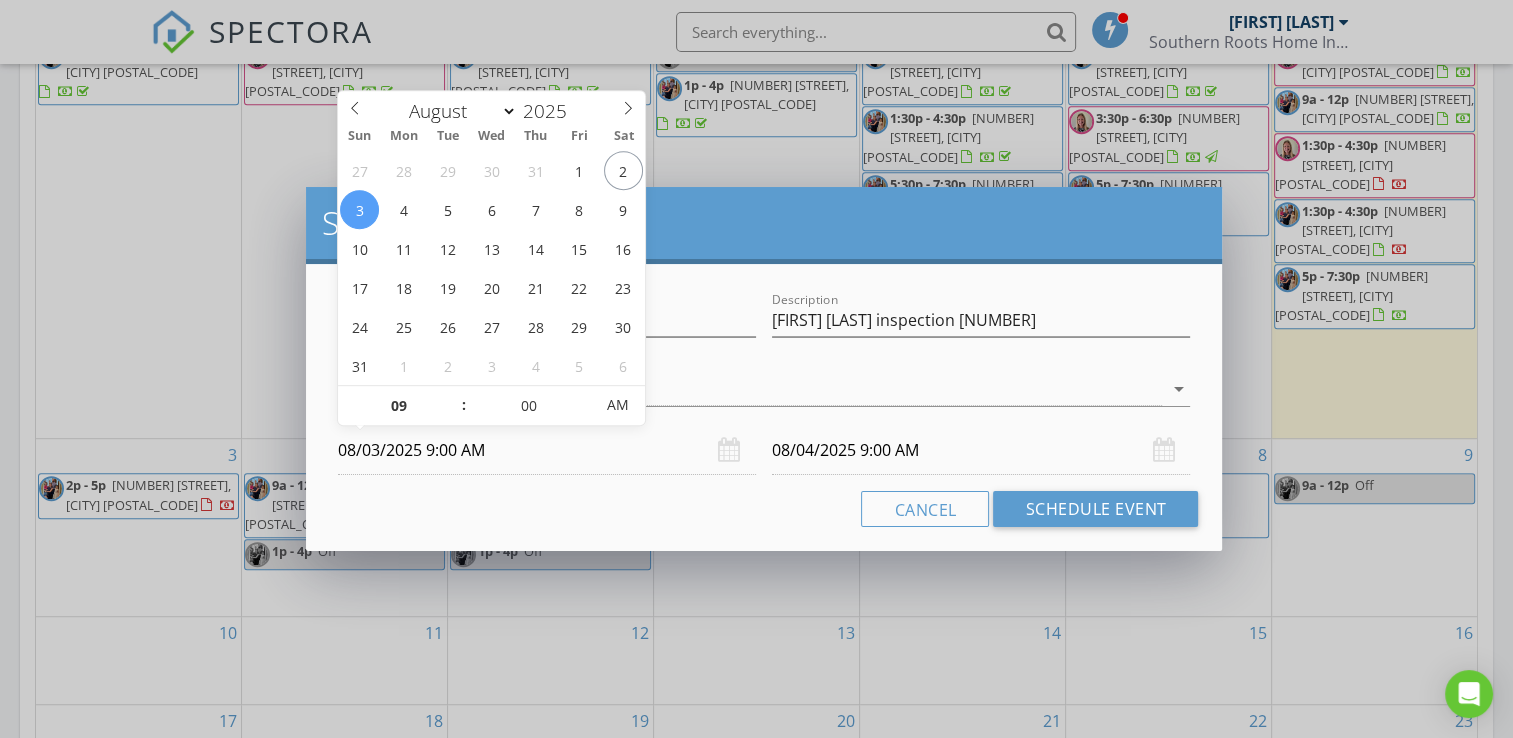click on "08/04/2025 9:00 AM" at bounding box center (981, 450) 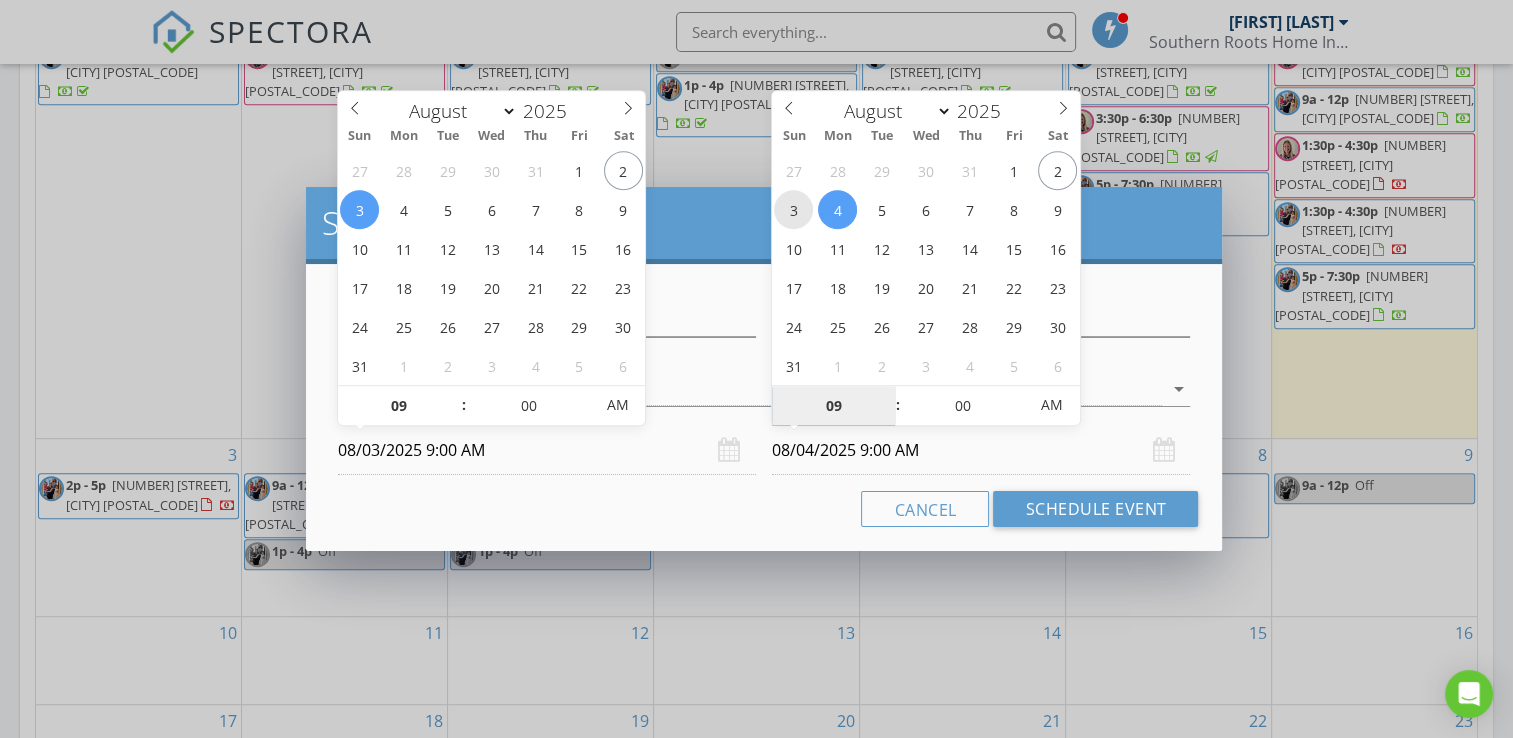 type on "08/03/2025 9:00 AM" 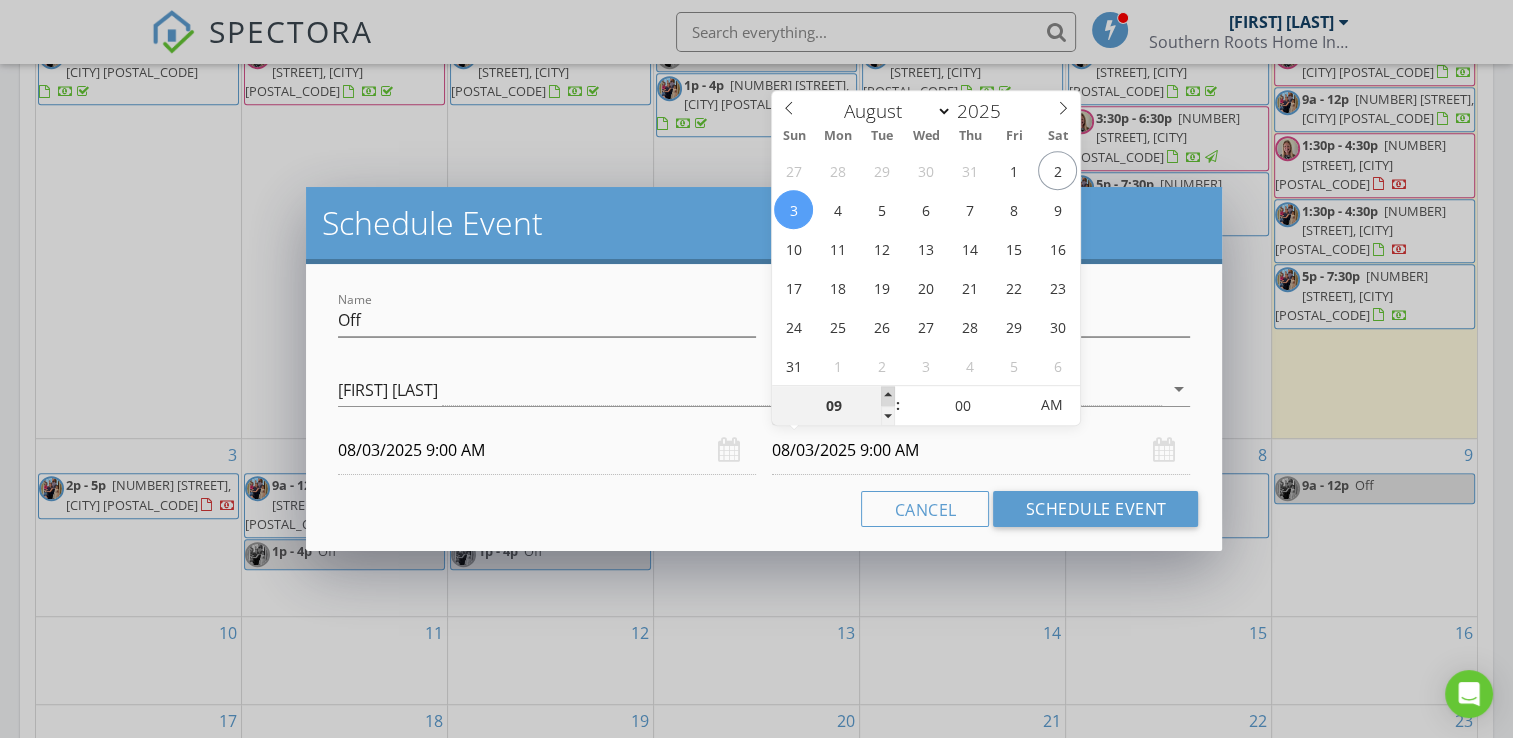 type on "10" 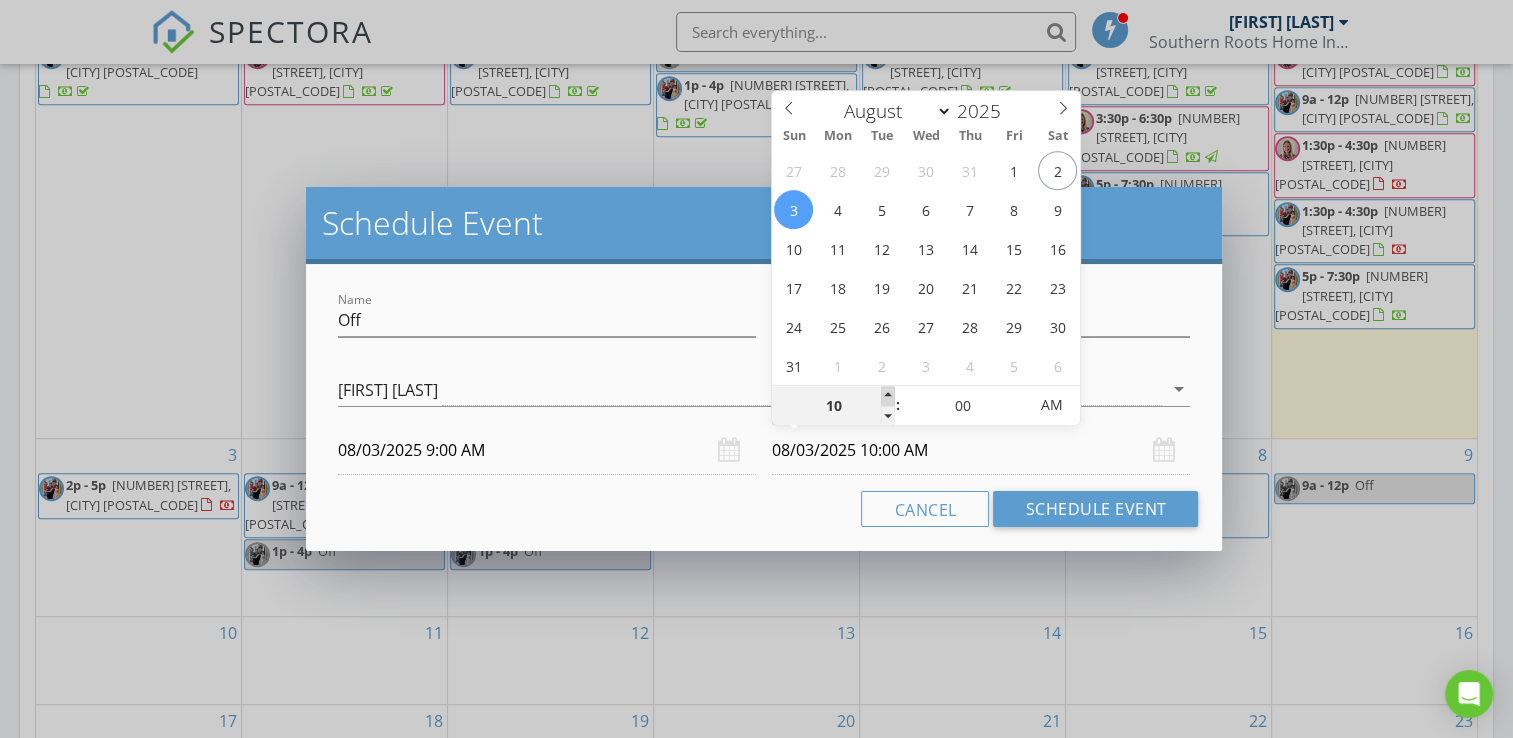 click at bounding box center [888, 396] 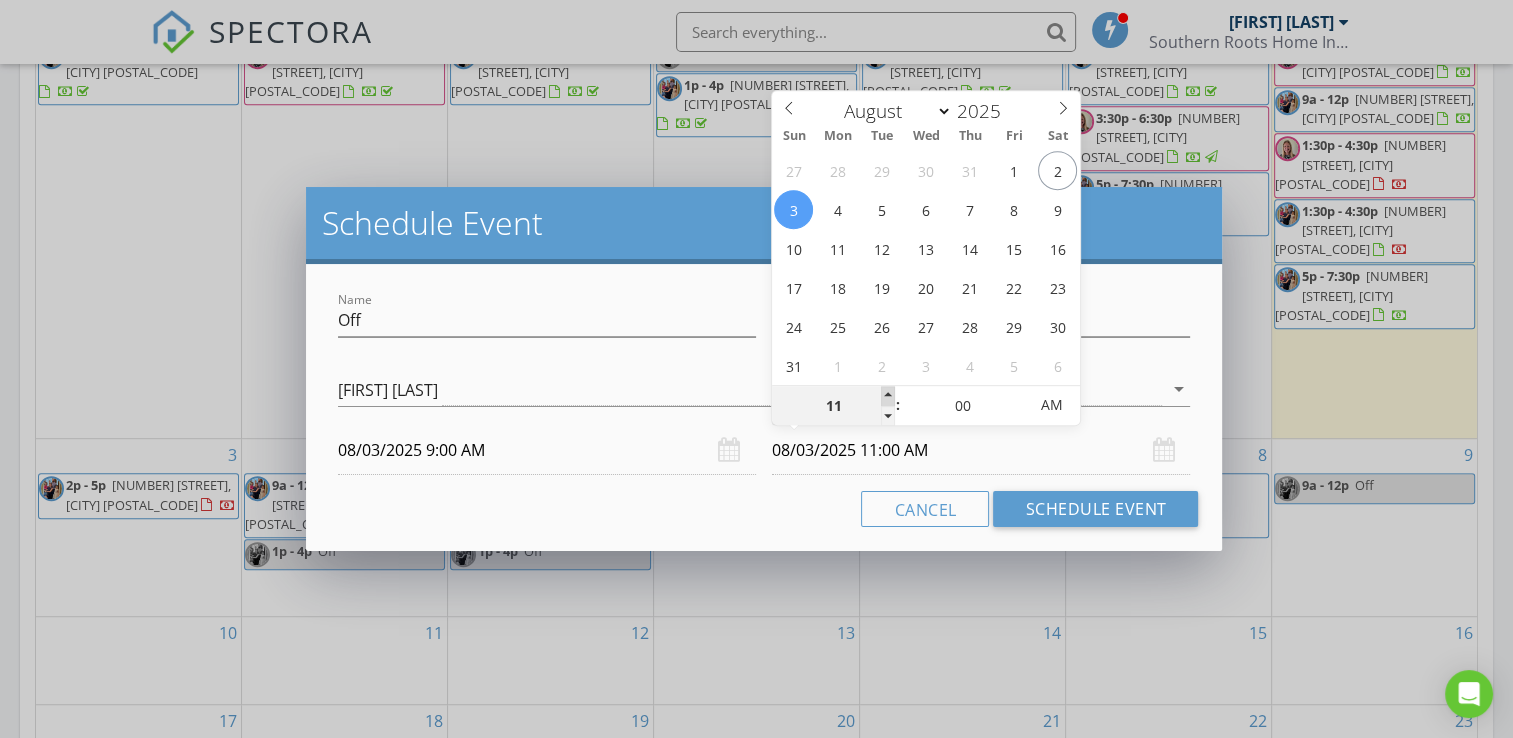 click at bounding box center [888, 396] 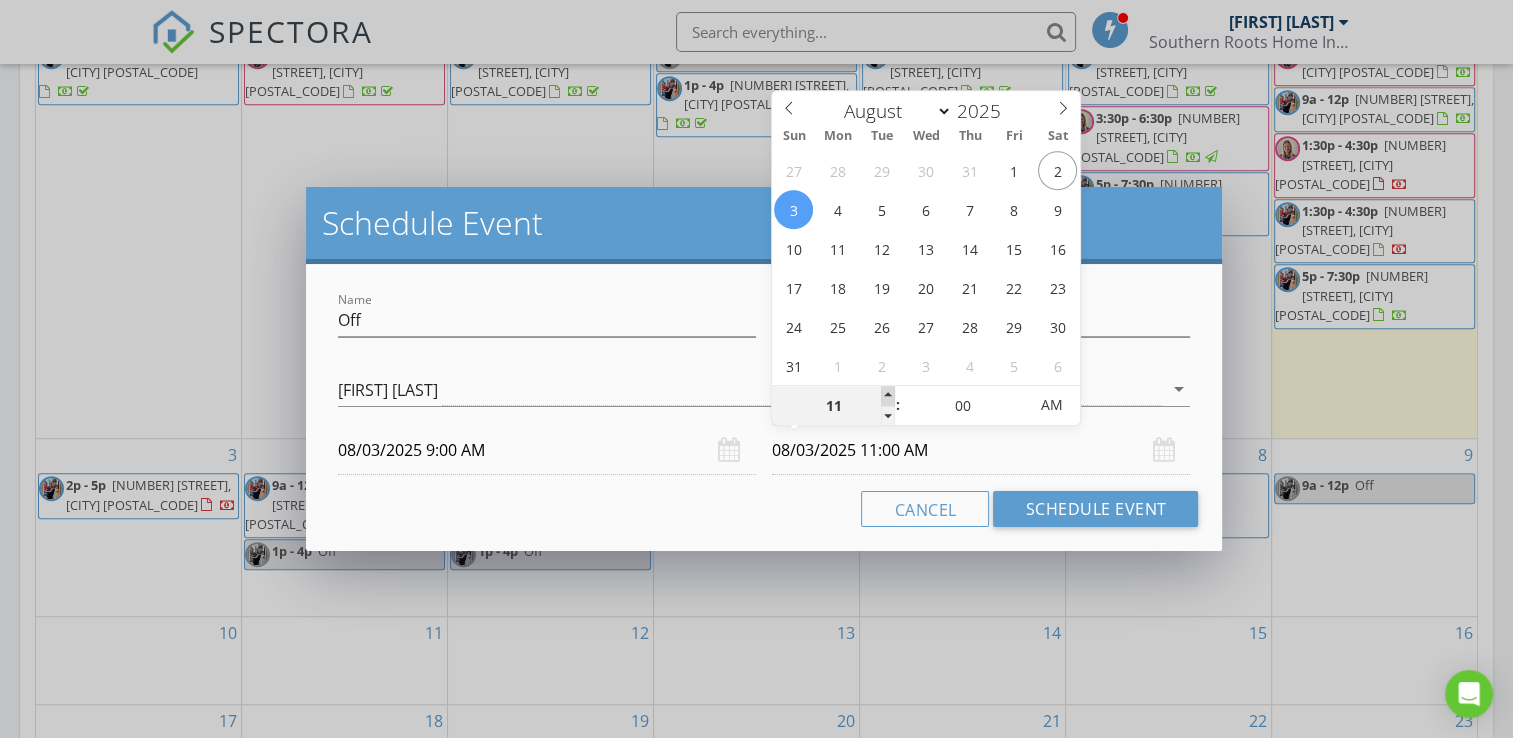 type on "12" 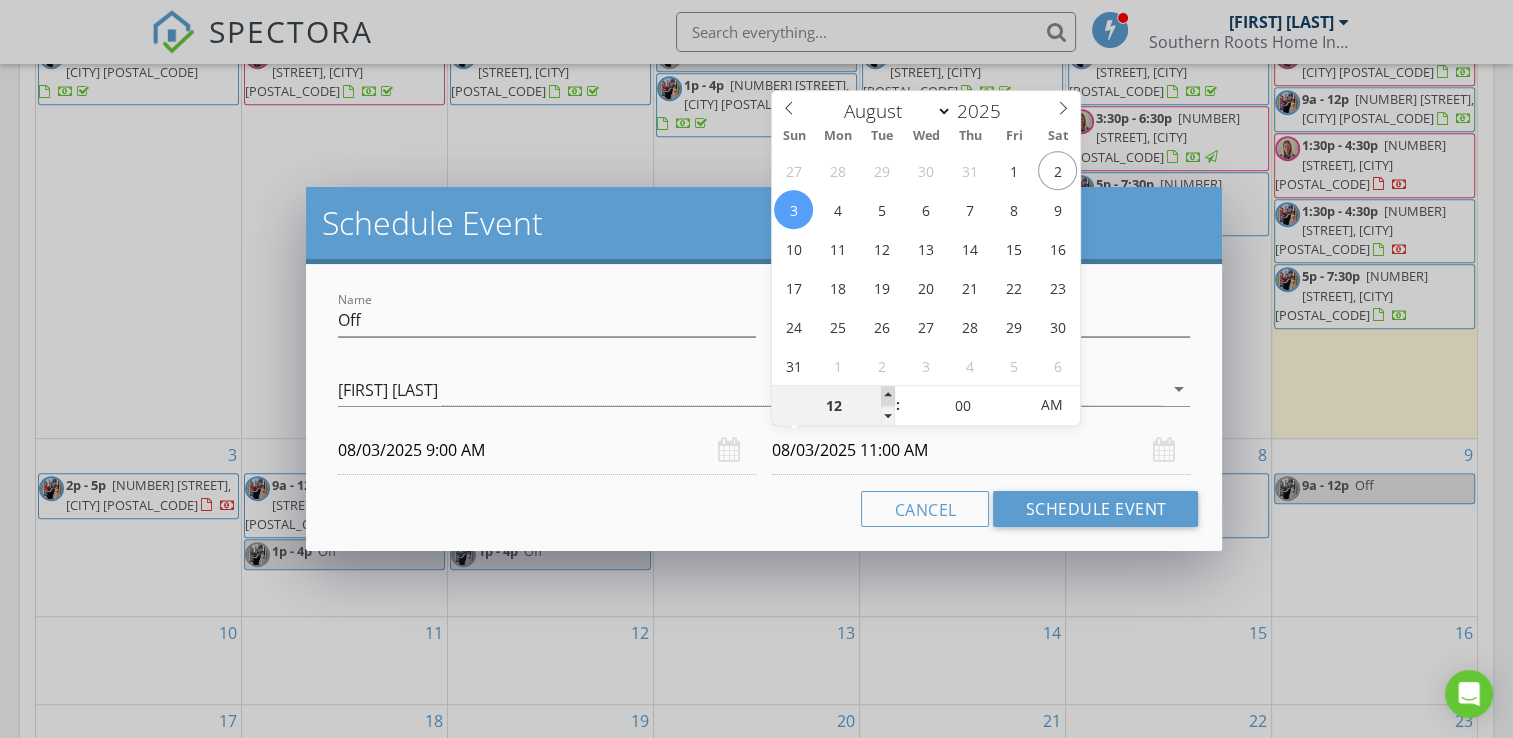 type on "08/03/2025 12:00 PM" 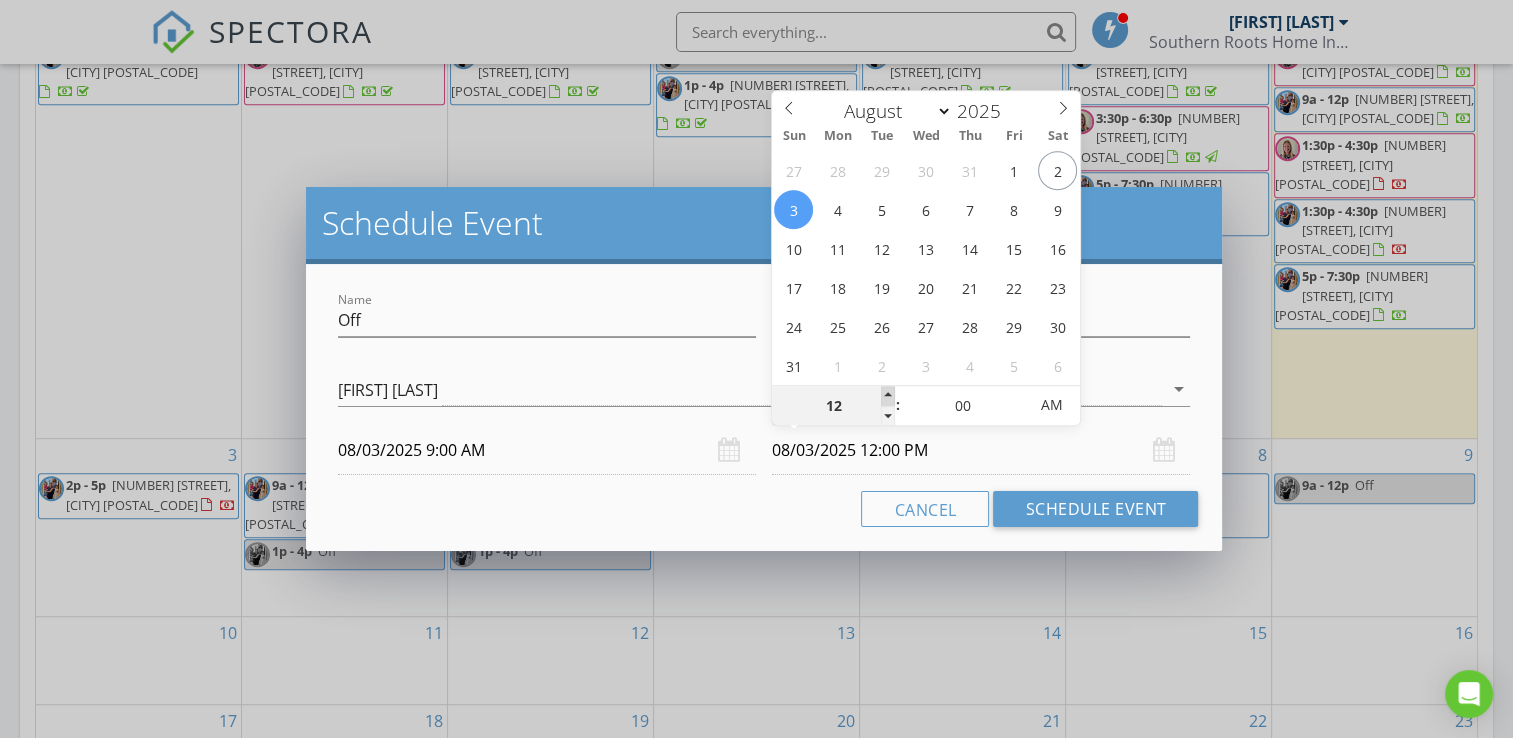 click at bounding box center [888, 396] 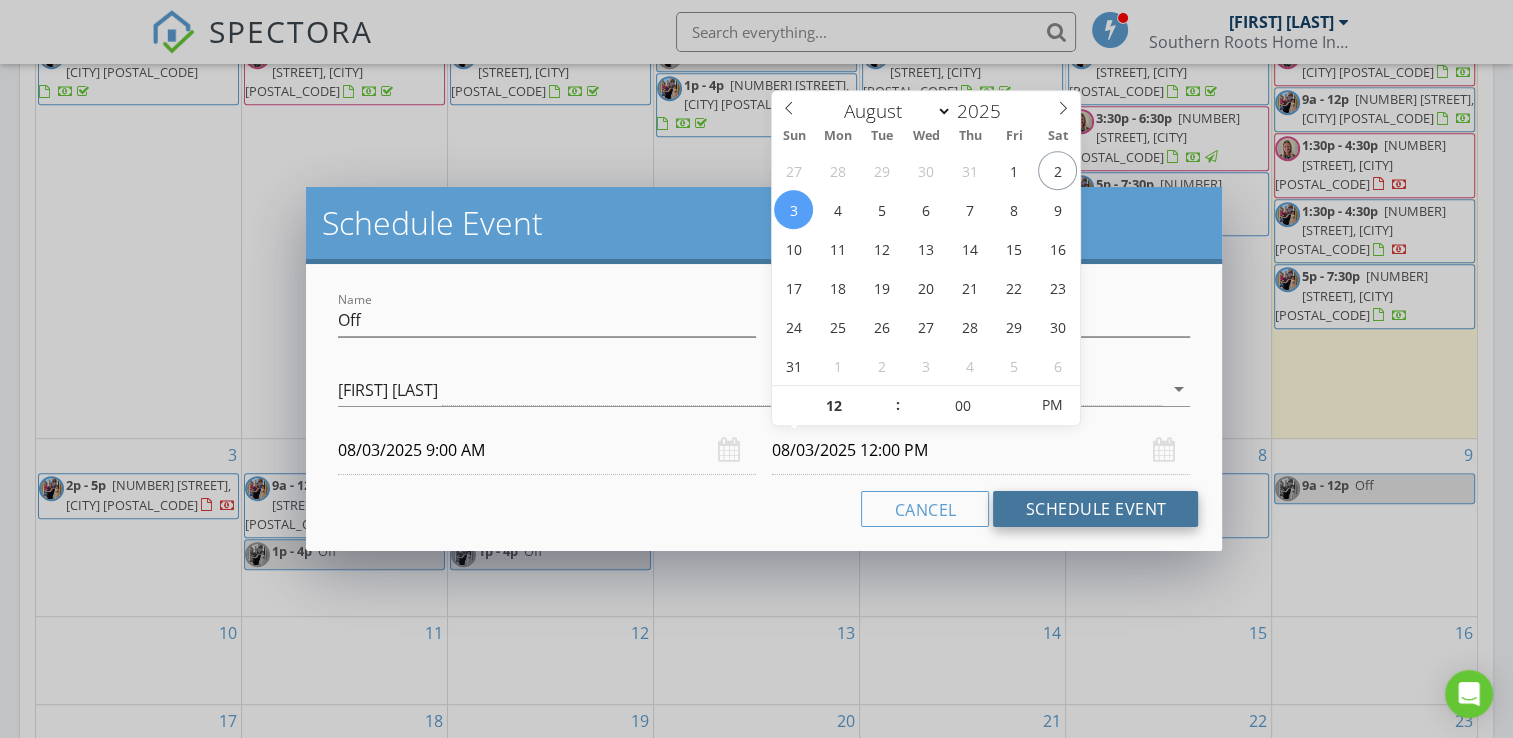 click on "Schedule Event" at bounding box center [1095, 509] 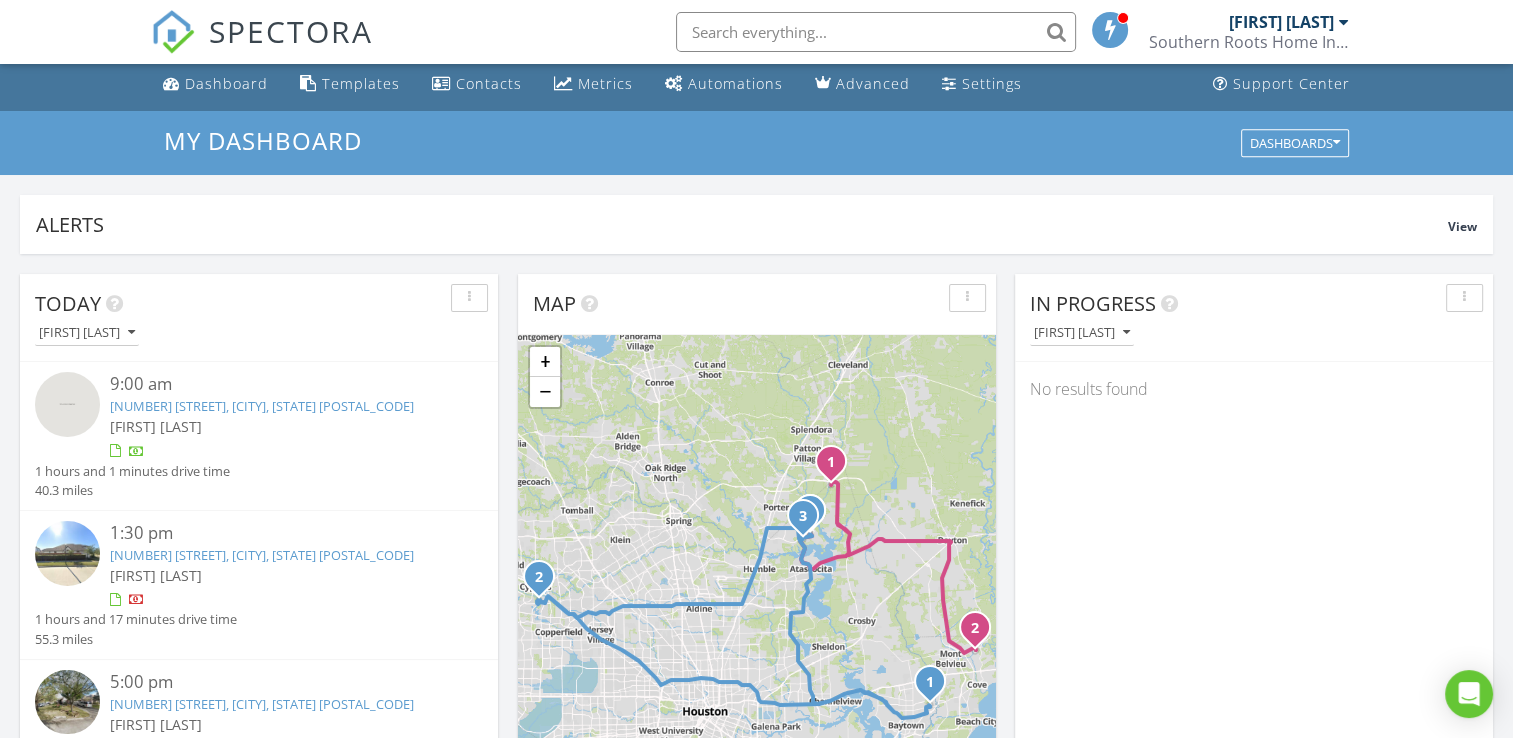 scroll, scrollTop: 0, scrollLeft: 0, axis: both 